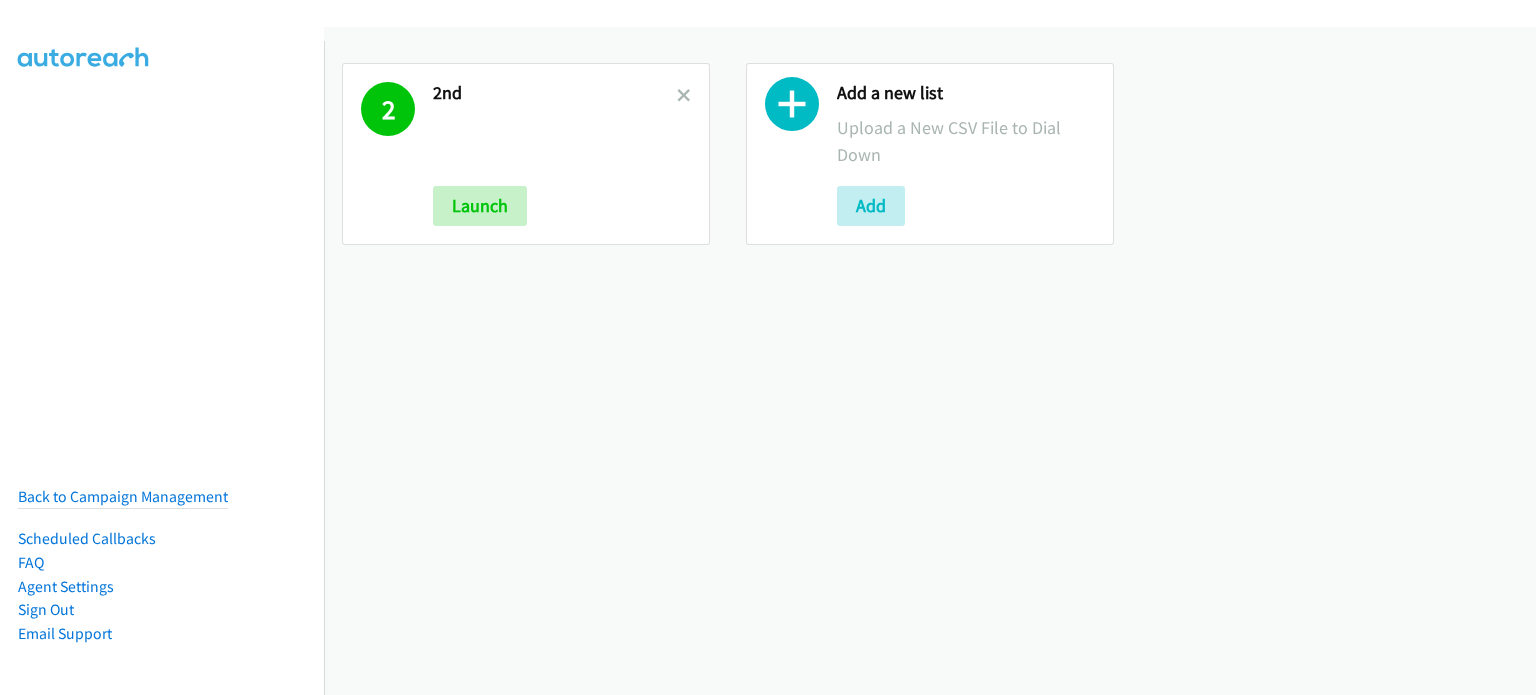 scroll, scrollTop: 0, scrollLeft: 0, axis: both 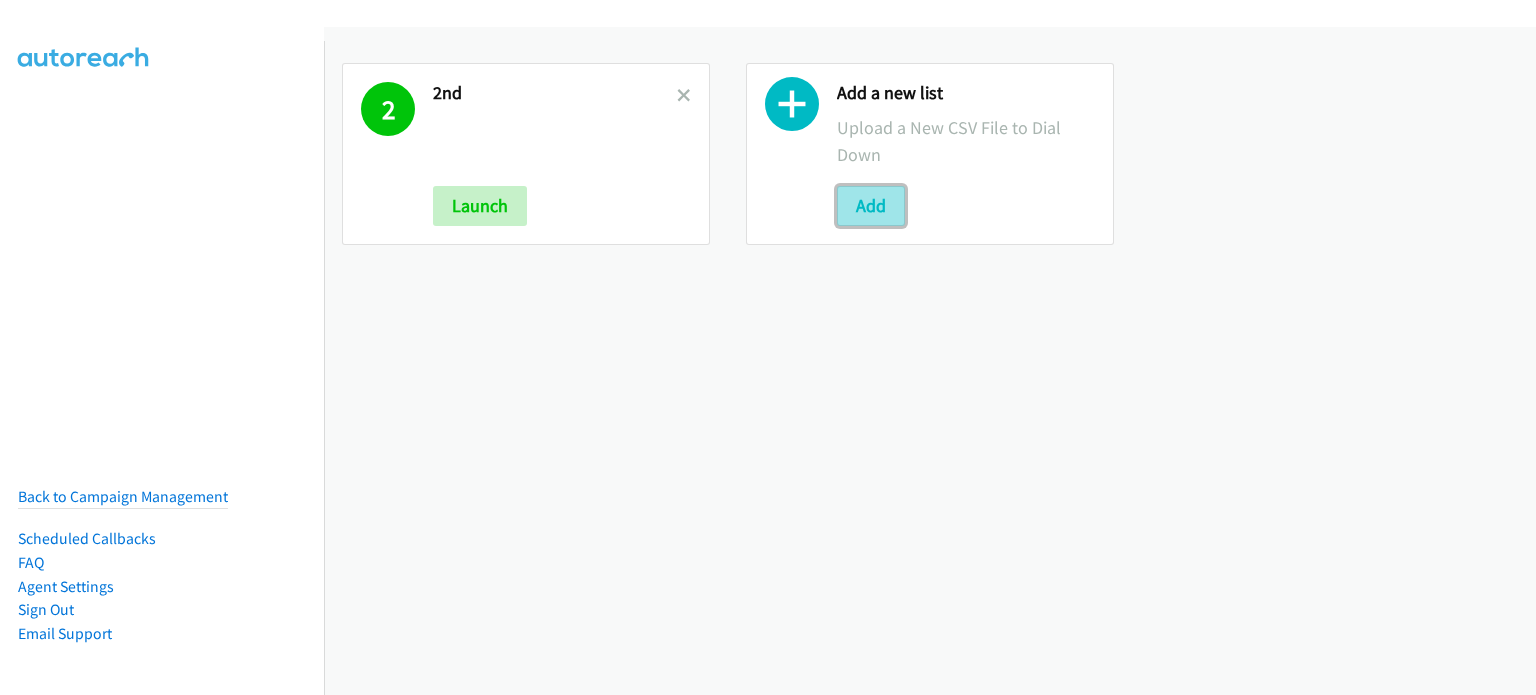 click on "Add" at bounding box center (871, 206) 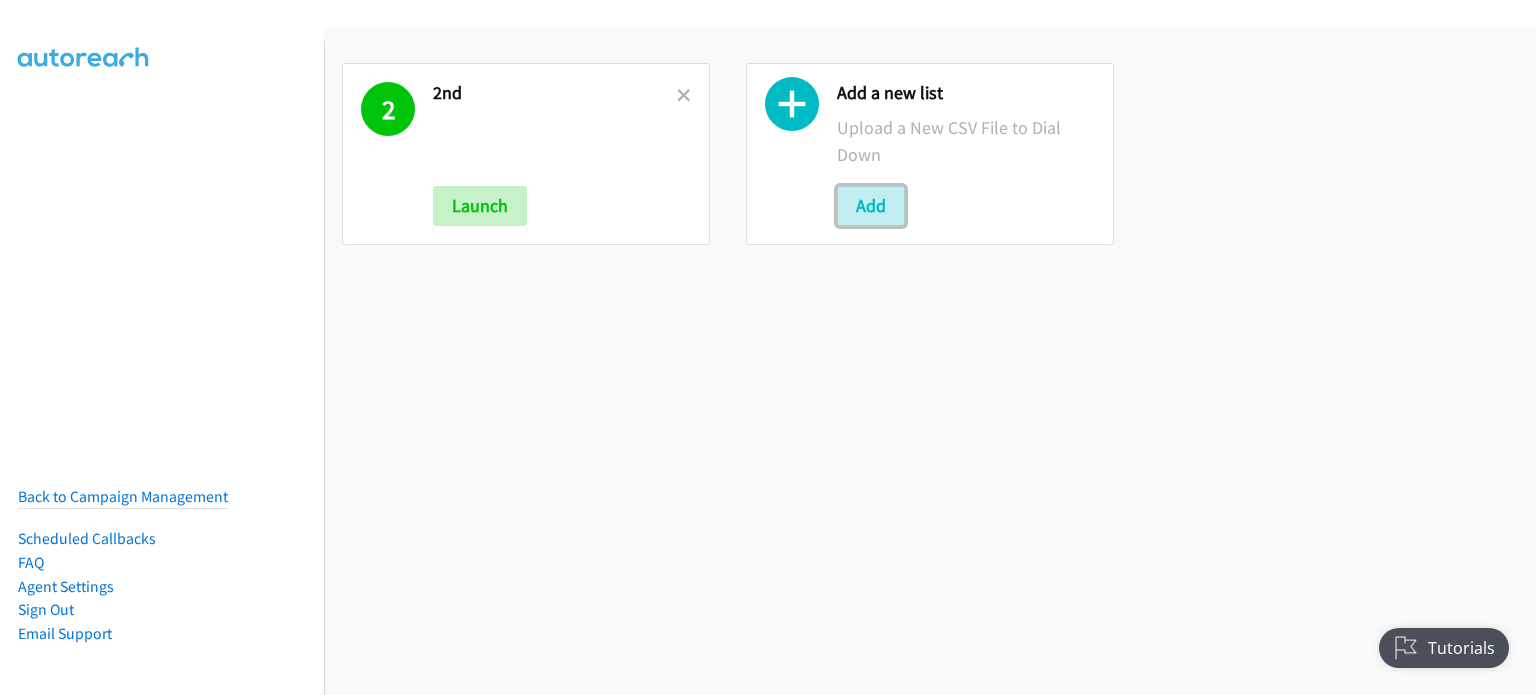 scroll, scrollTop: 0, scrollLeft: 0, axis: both 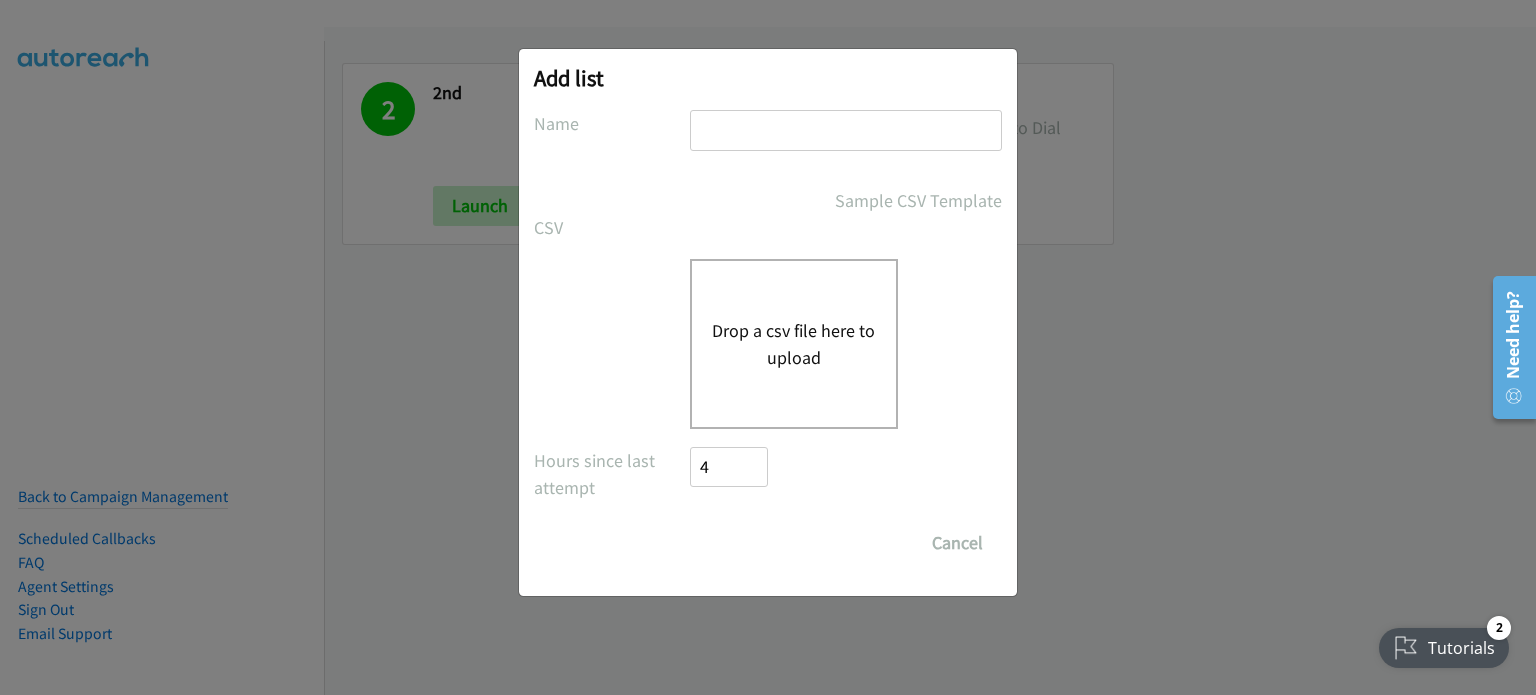 click at bounding box center (846, 130) 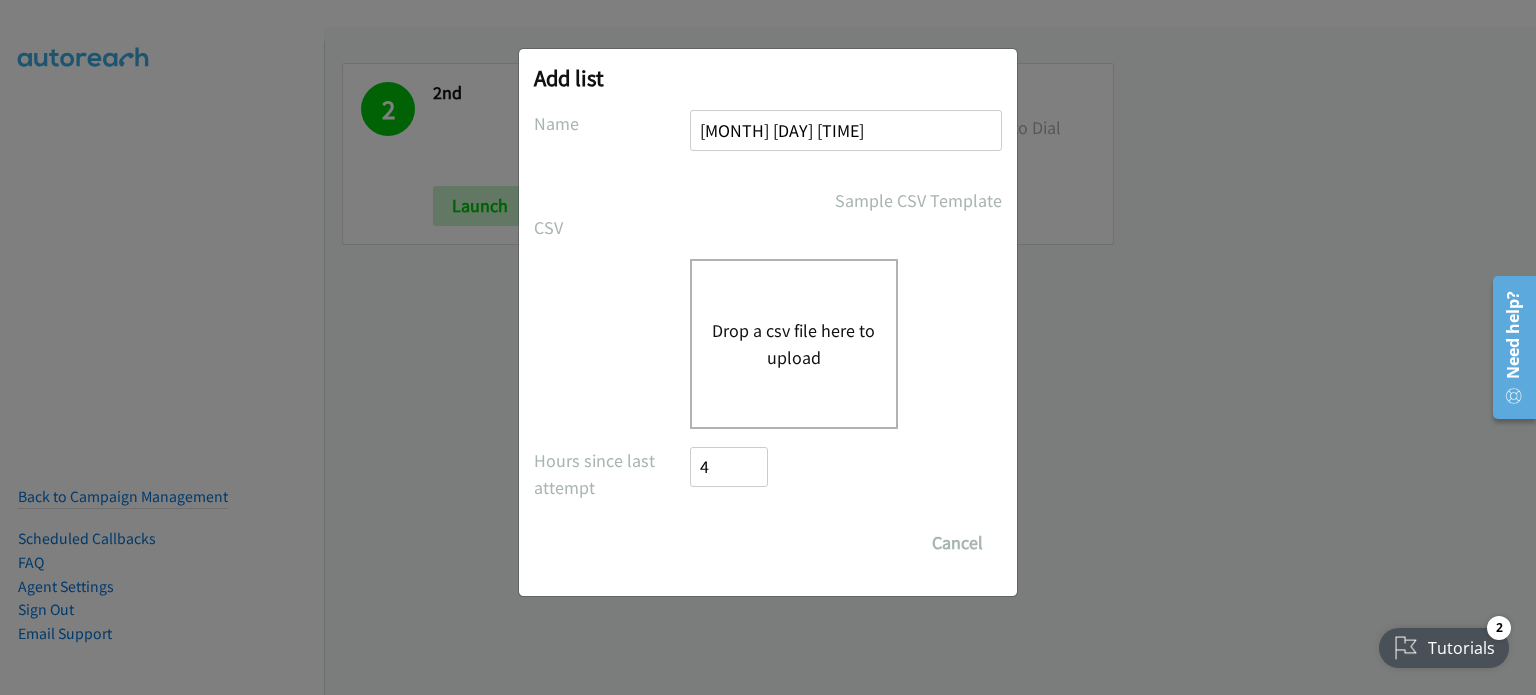 type on "aug 5 PM" 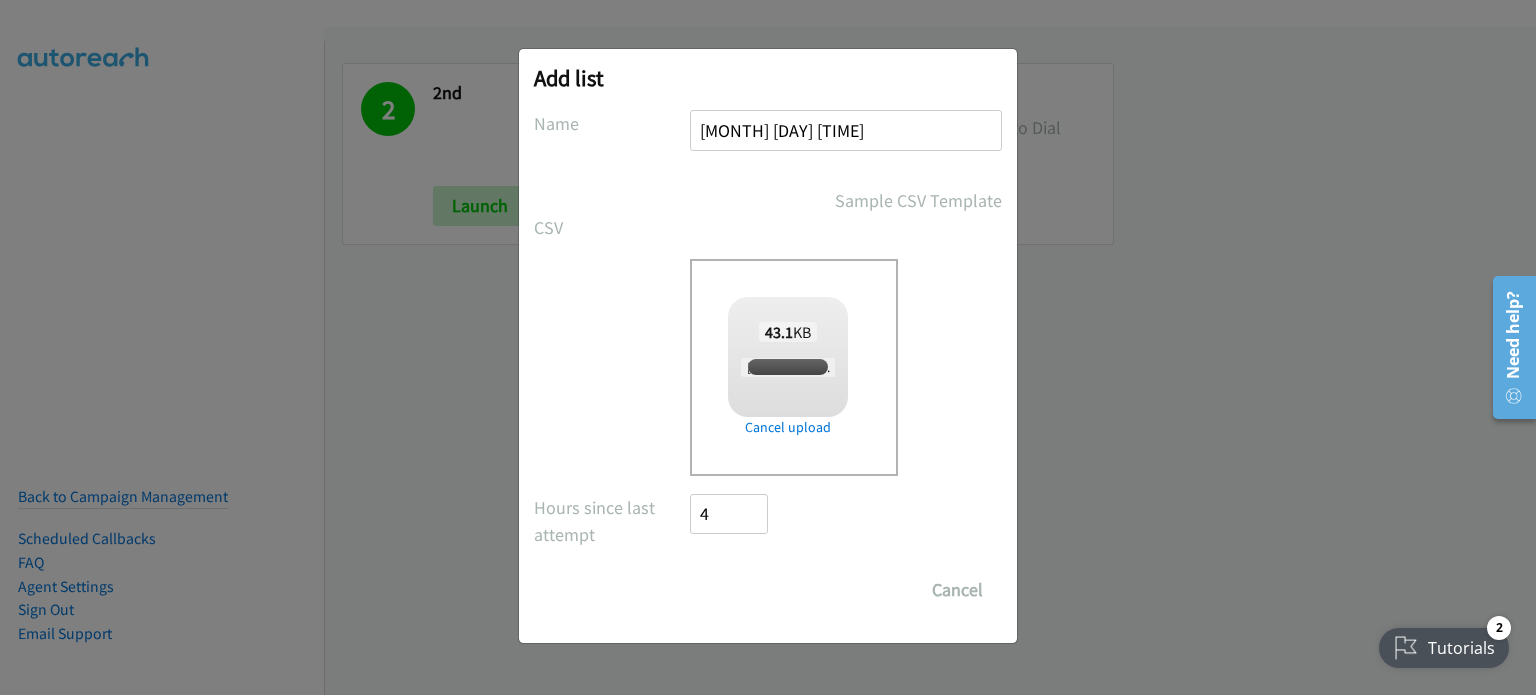 checkbox on "true" 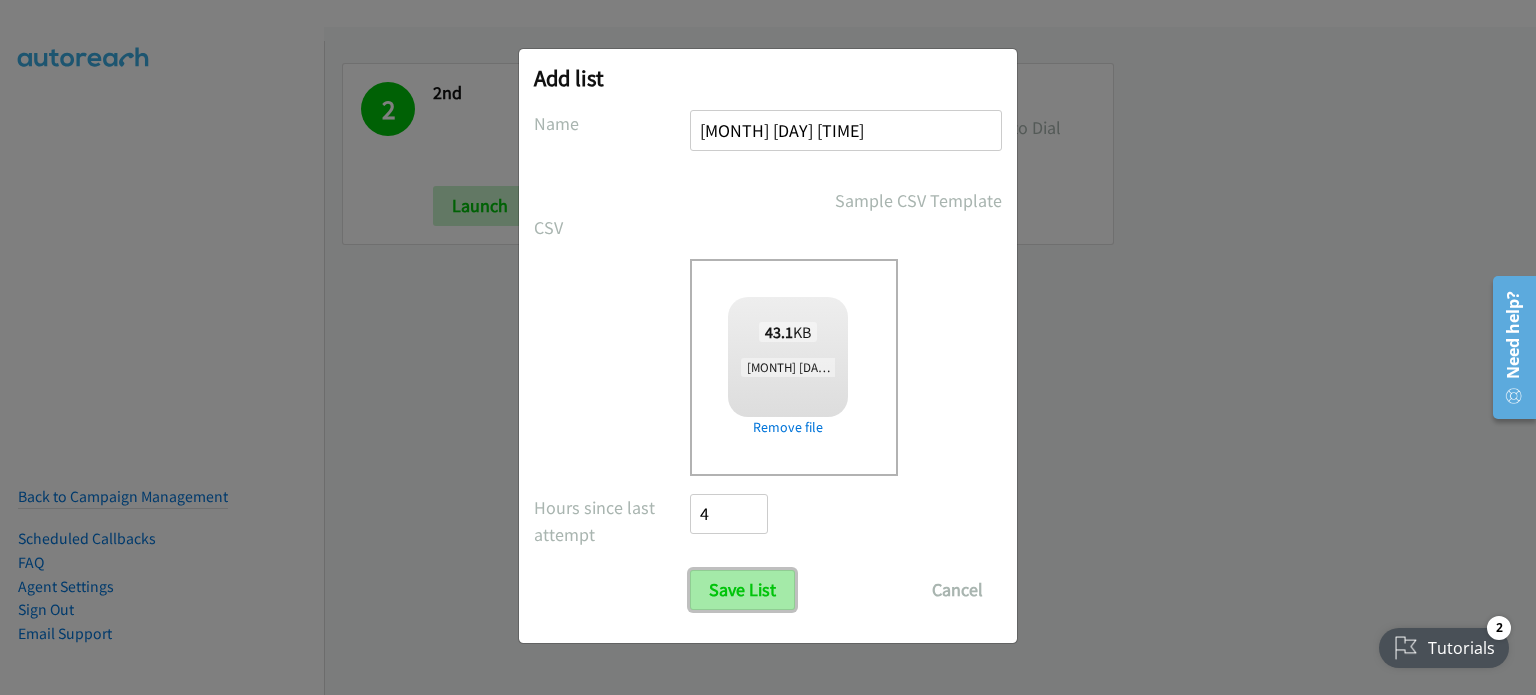 click on "Save List" at bounding box center (742, 590) 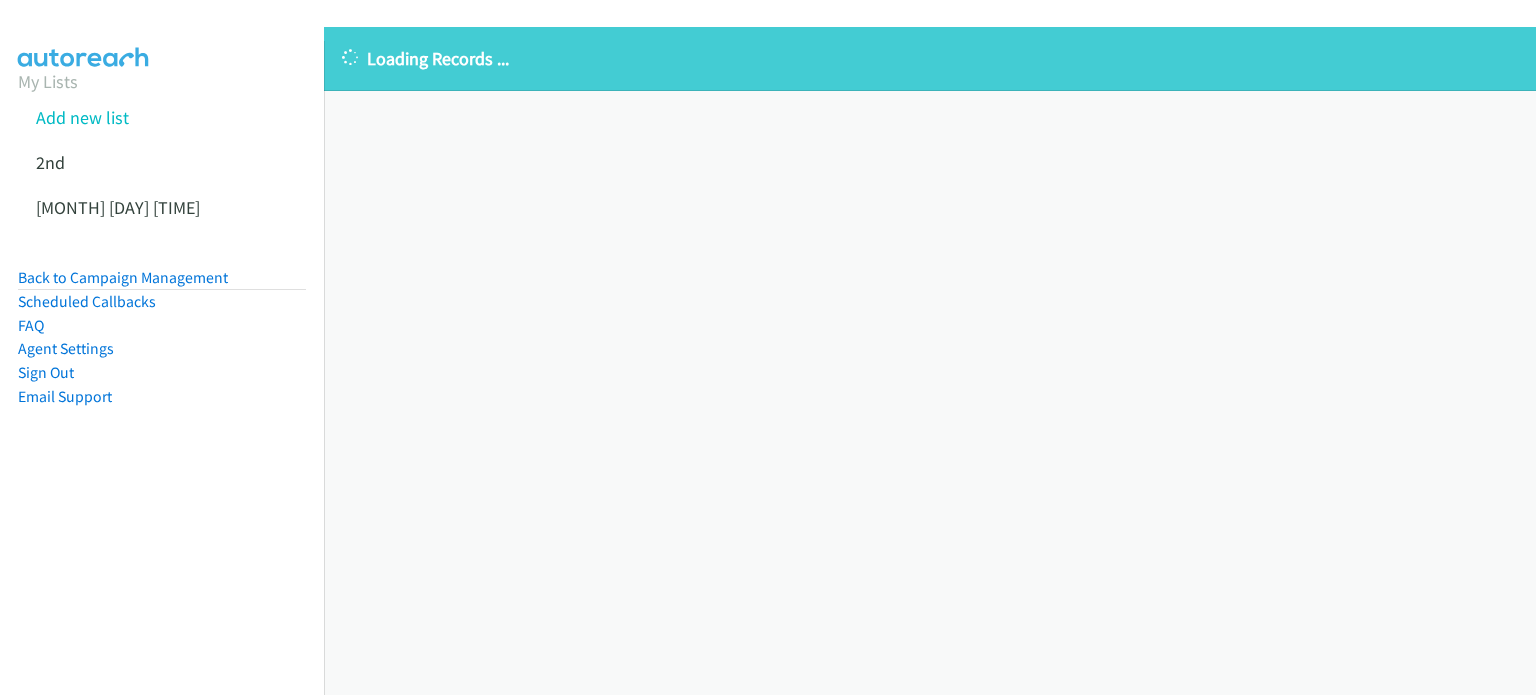 scroll, scrollTop: 0, scrollLeft: 0, axis: both 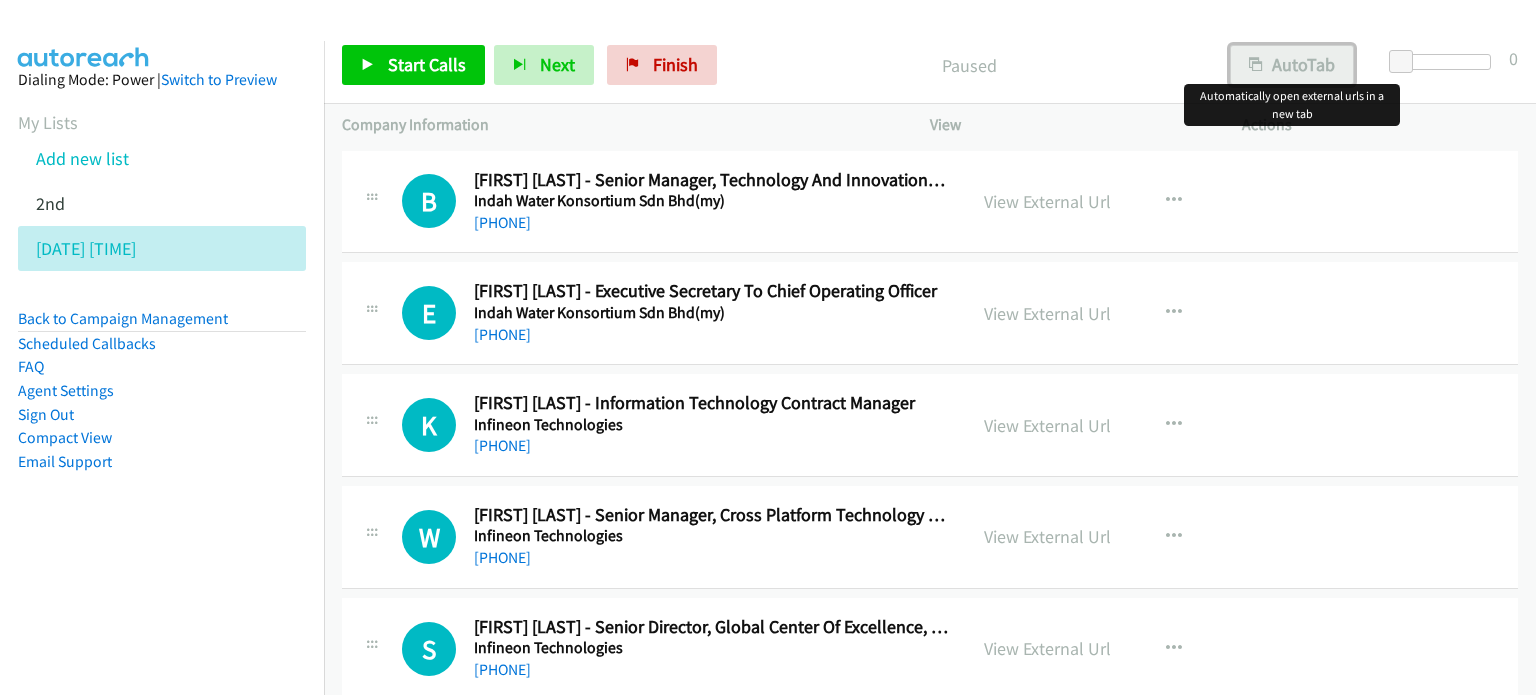 click on "AutoTab" at bounding box center [1292, 65] 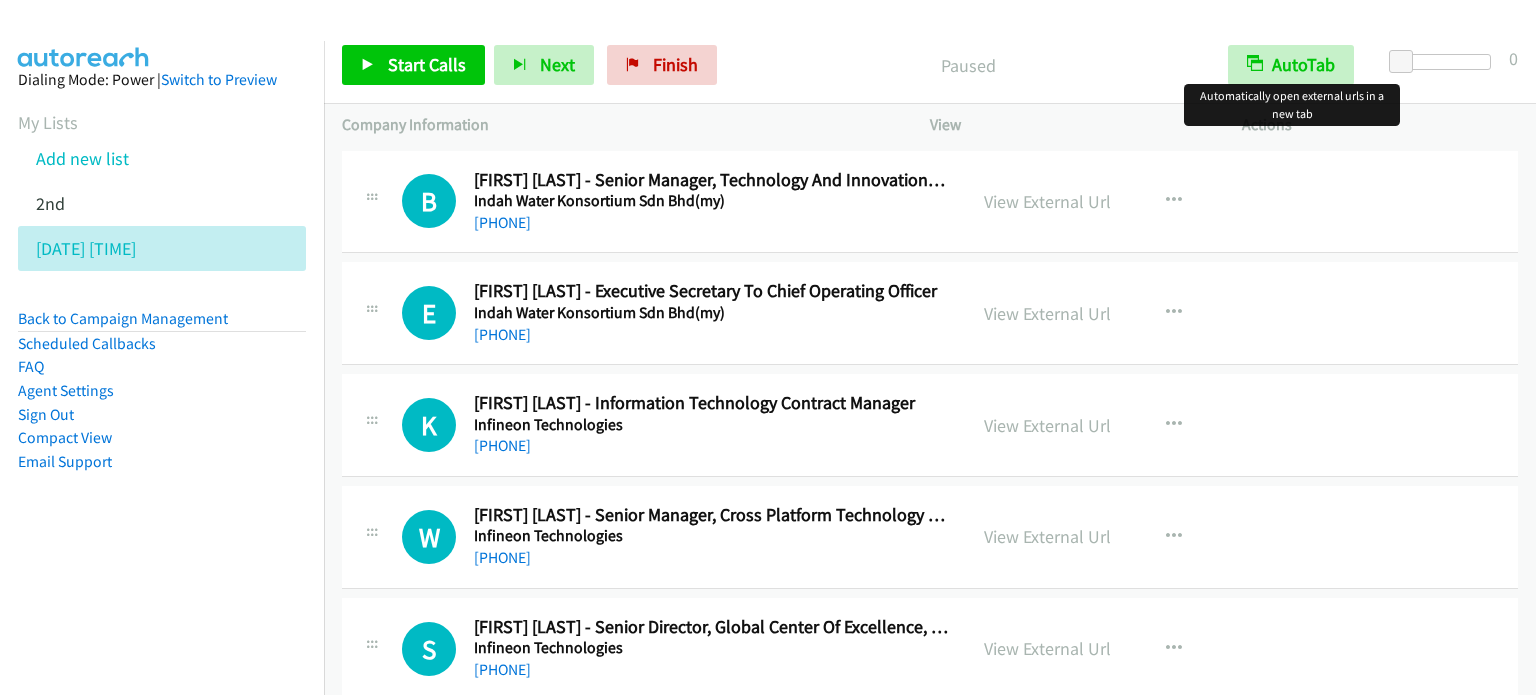 scroll, scrollTop: 0, scrollLeft: 0, axis: both 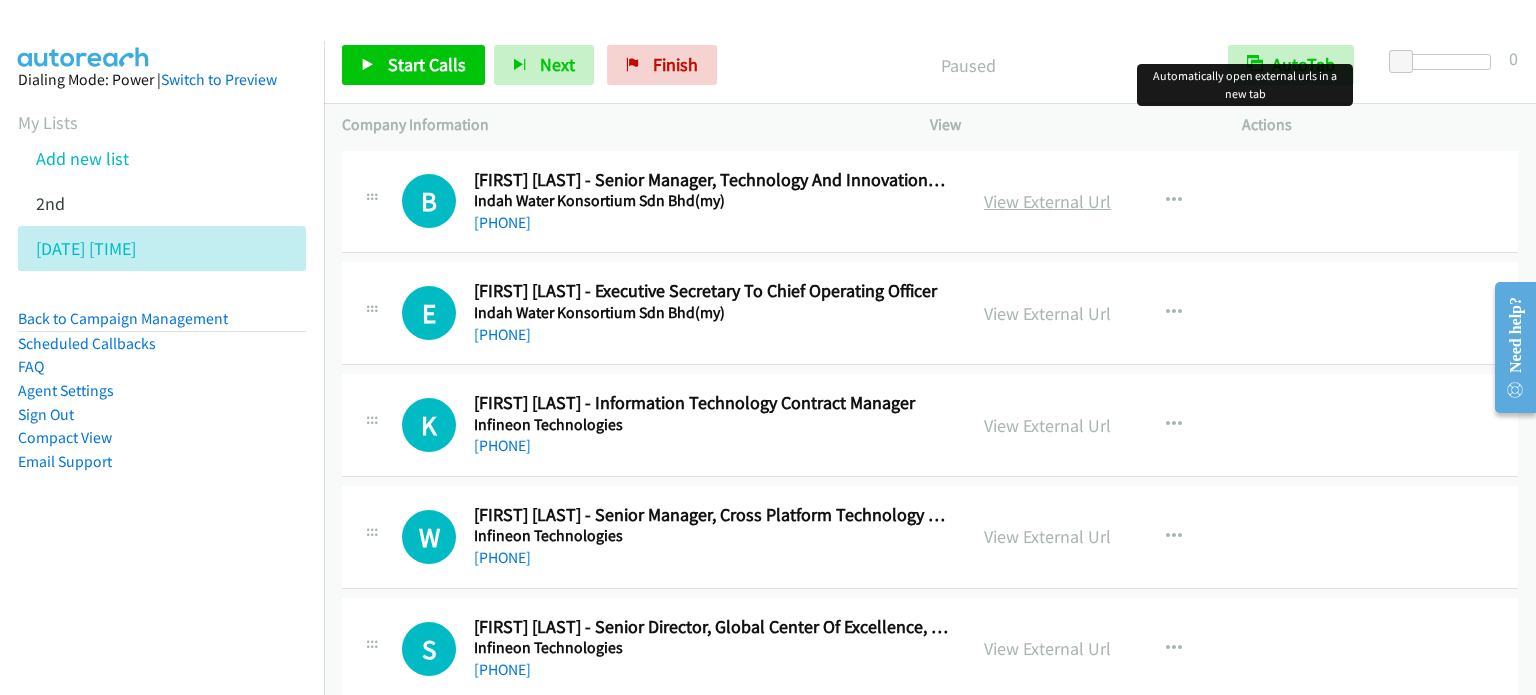 click on "View External Url" at bounding box center [1047, 201] 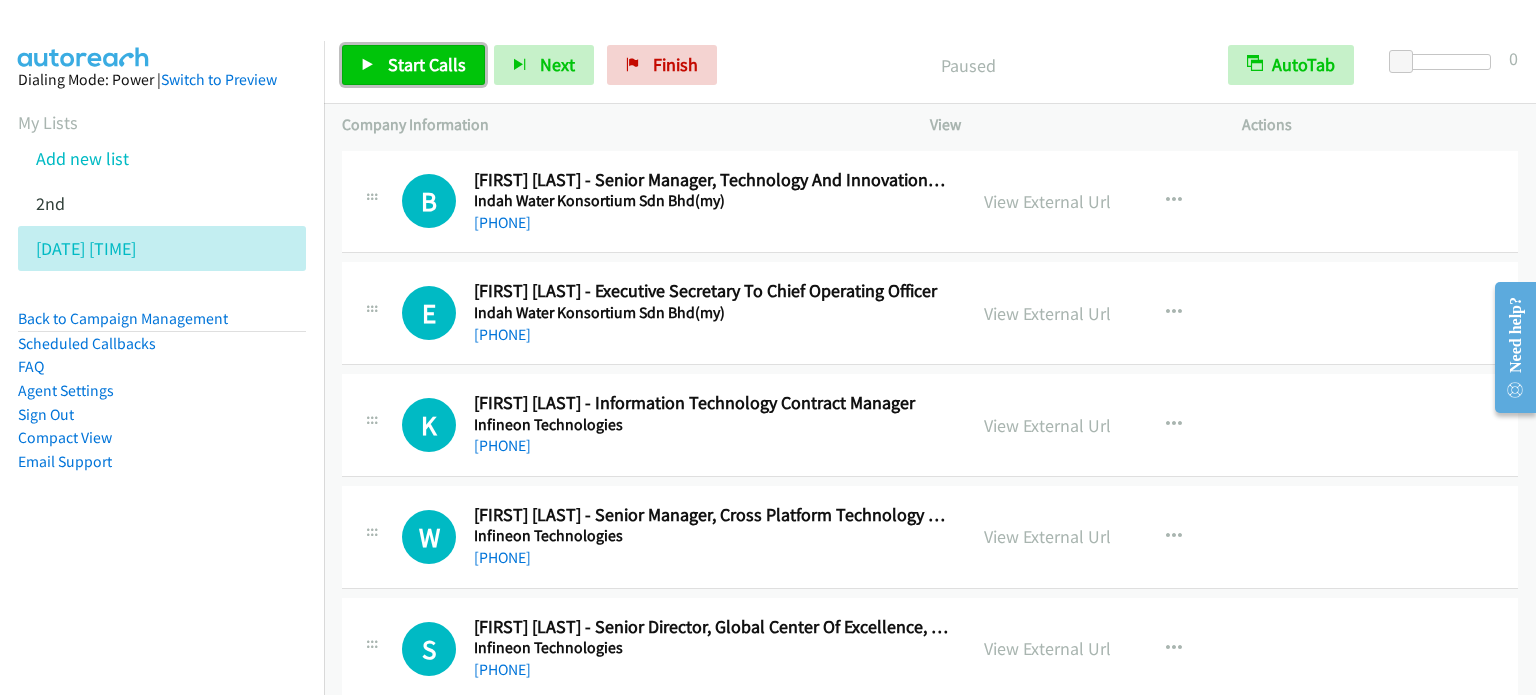 click on "Start Calls" at bounding box center (427, 64) 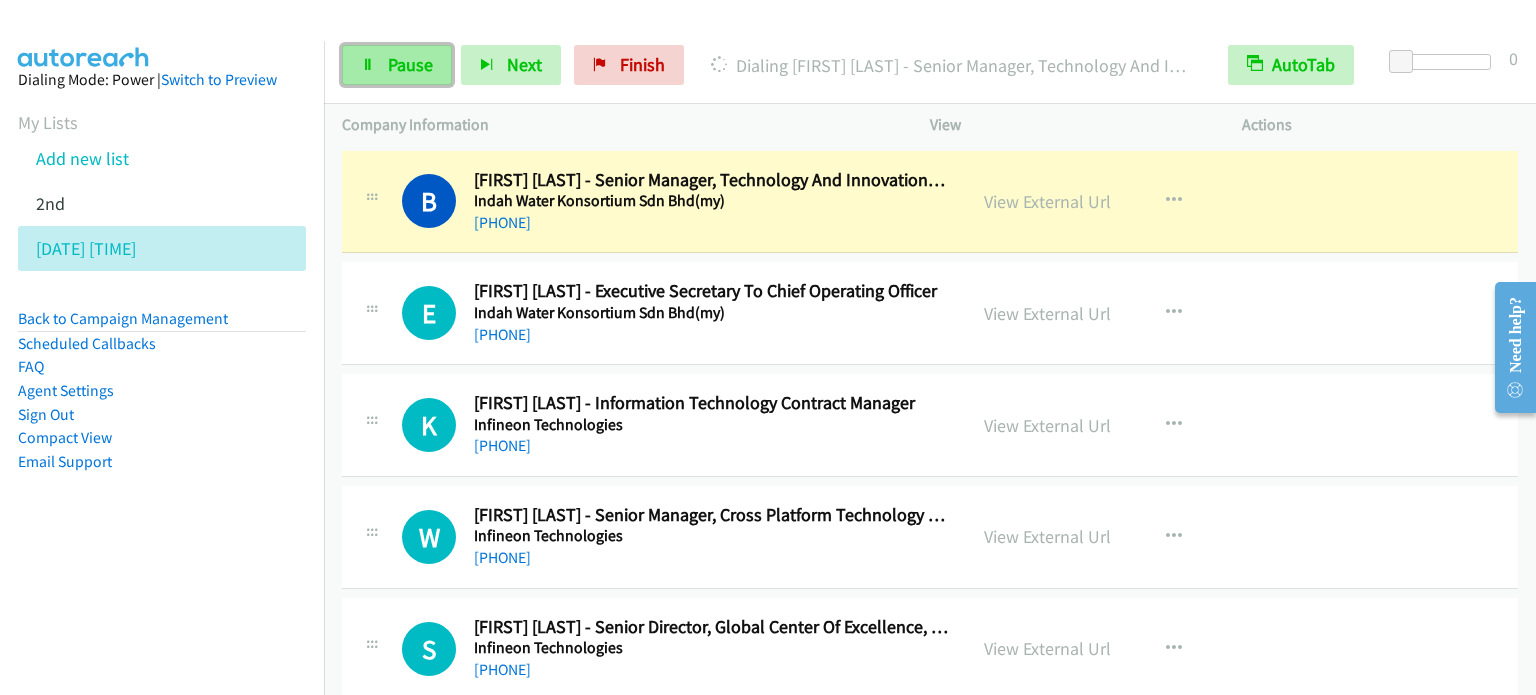 click on "Pause" at bounding box center [410, 64] 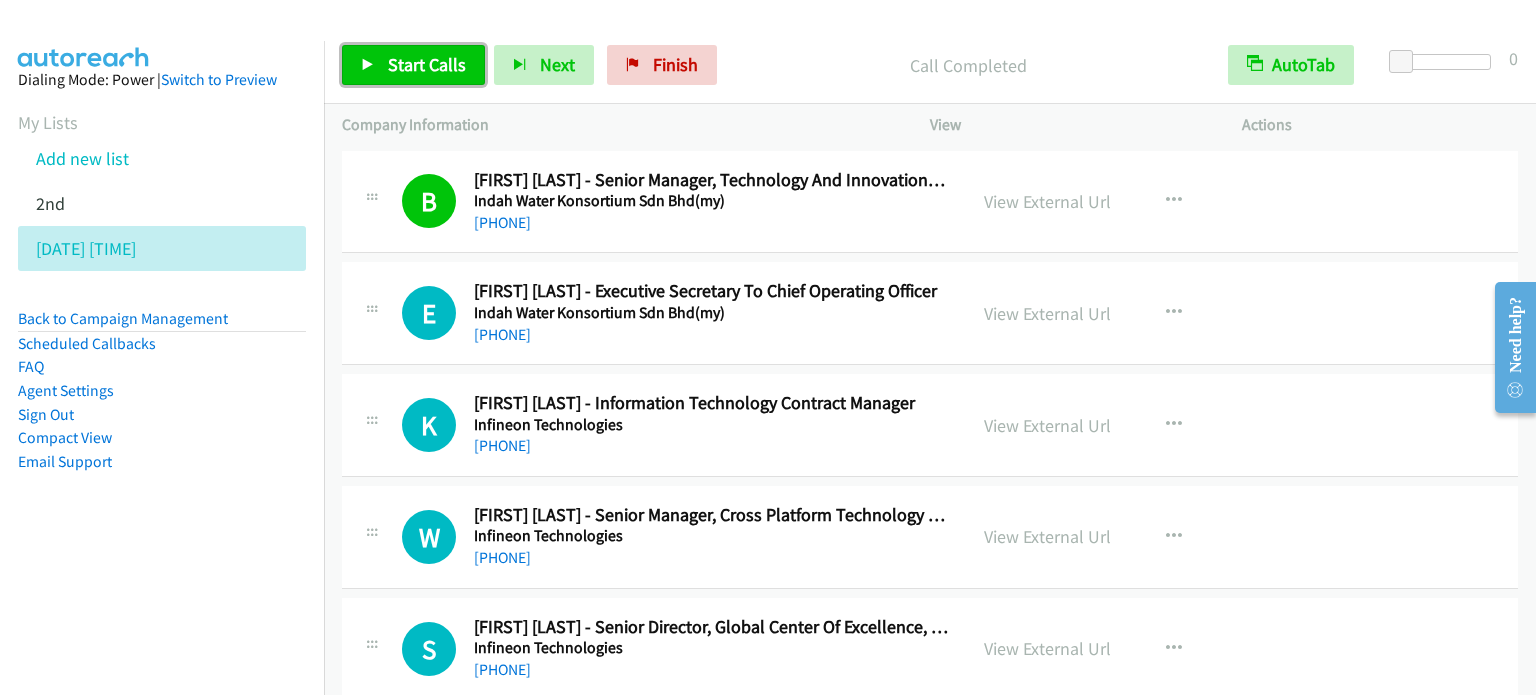 click on "Start Calls" at bounding box center [427, 64] 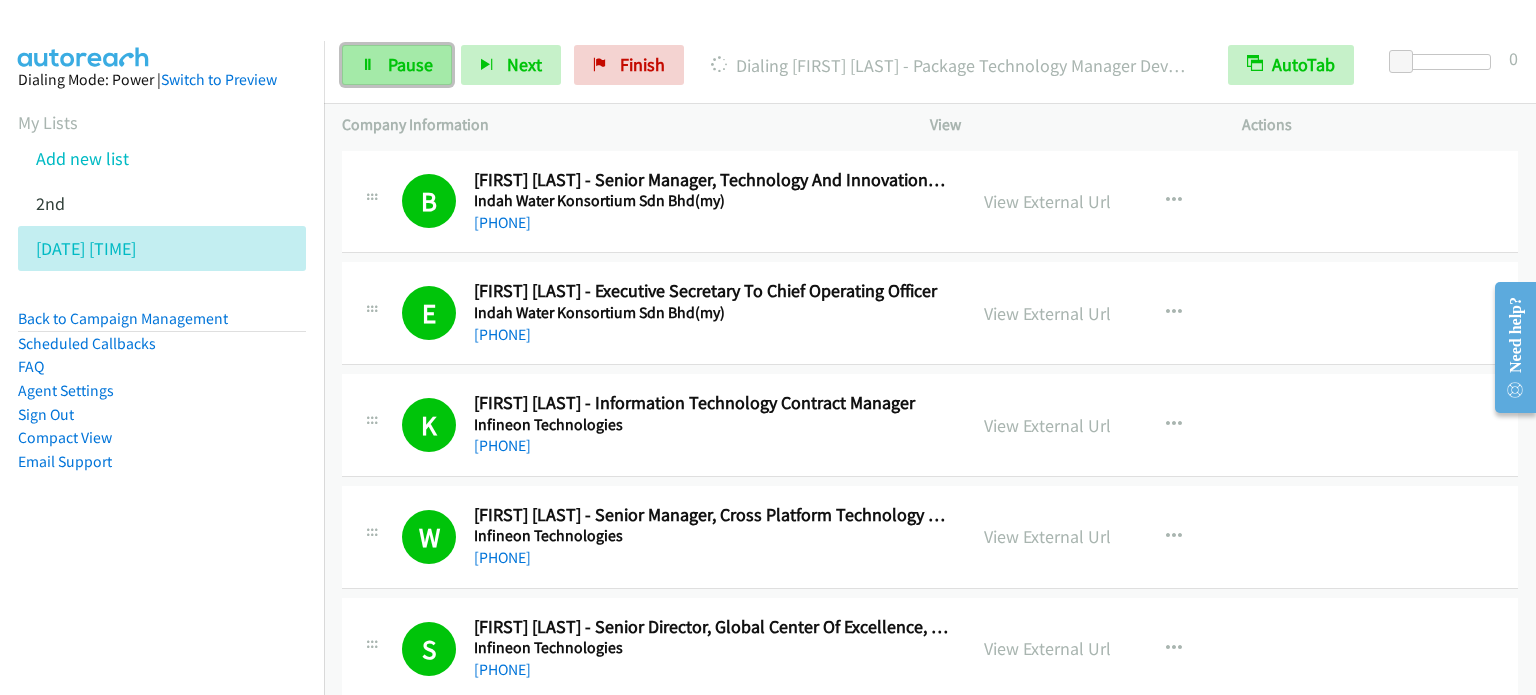 click on "Pause" at bounding box center [410, 64] 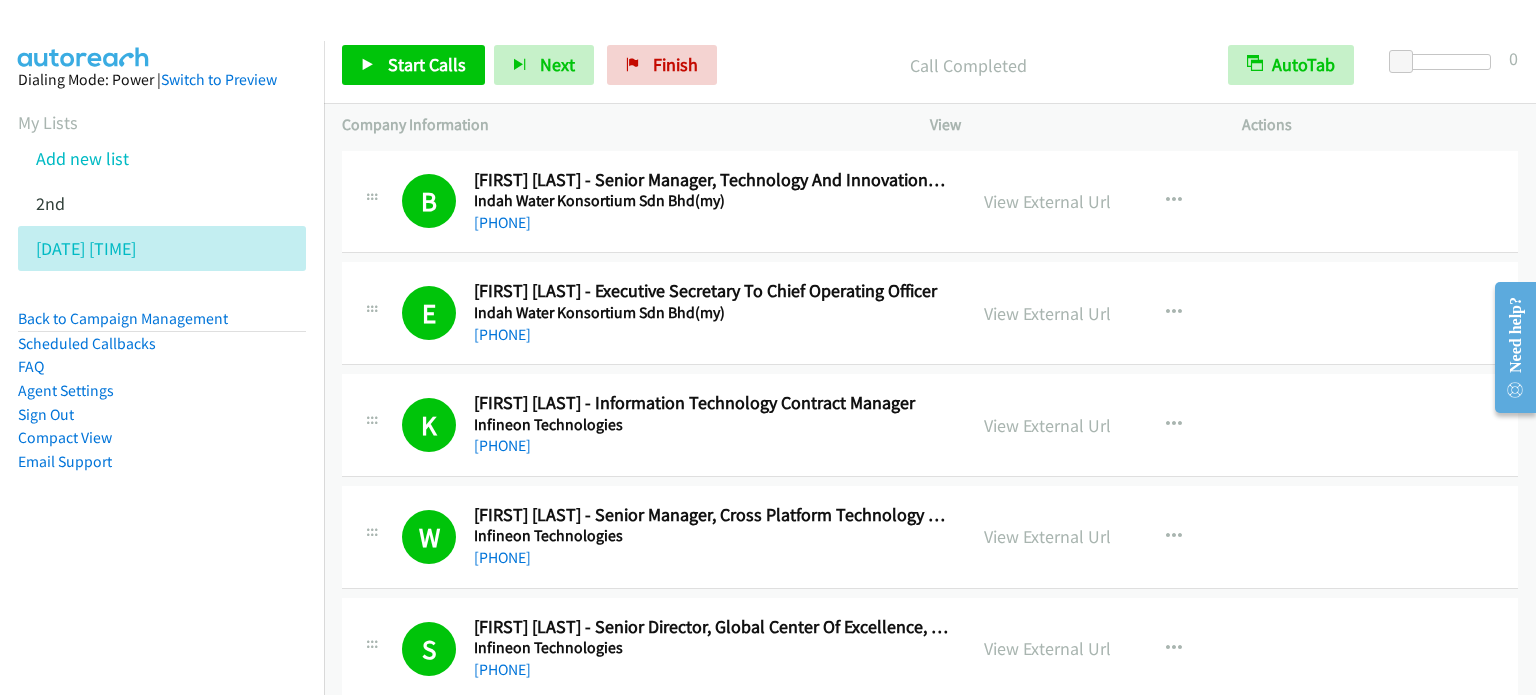 click on "Start Calls
Pause
Next
Finish
Call Completed
AutoTab
AutoTab
0" at bounding box center (930, 65) 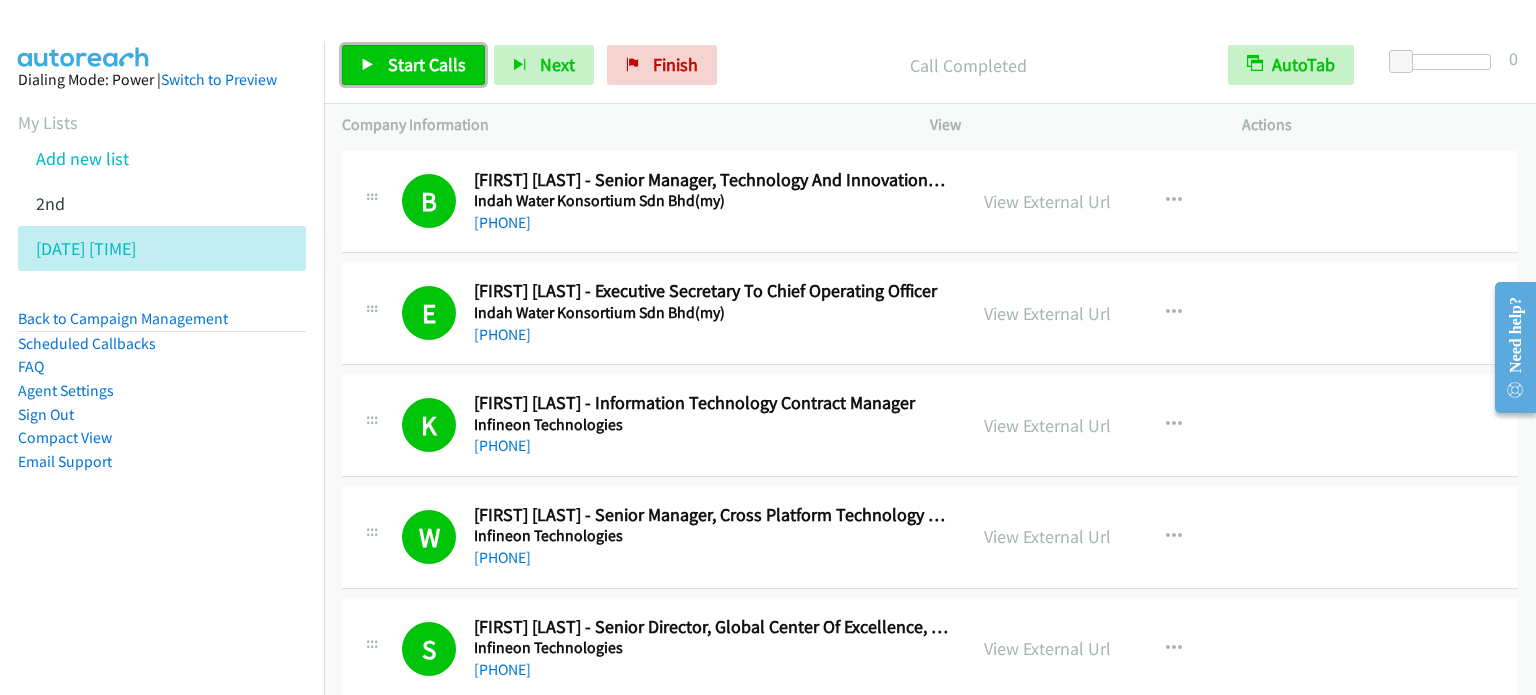 drag, startPoint x: 399, startPoint y: 67, endPoint x: 527, endPoint y: 3, distance: 143.10835 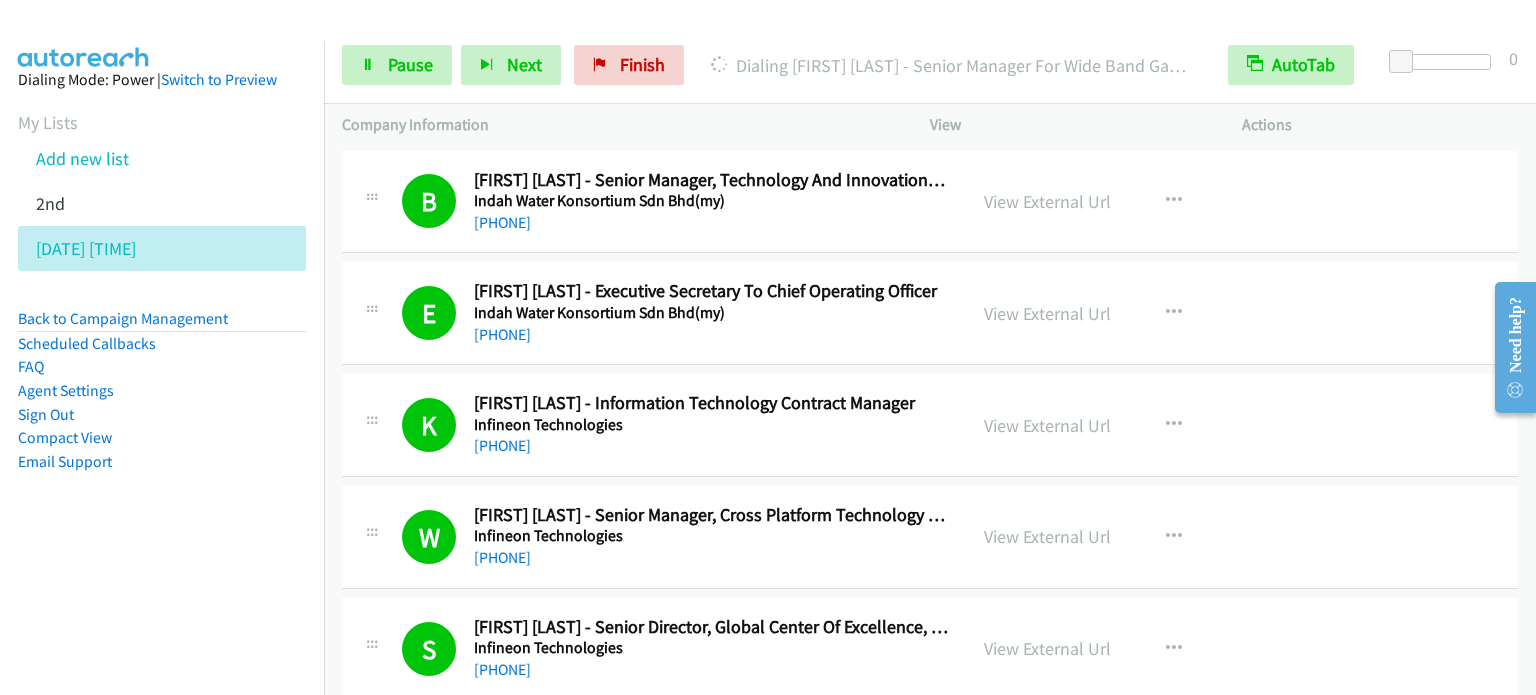 click at bounding box center [759, 38] 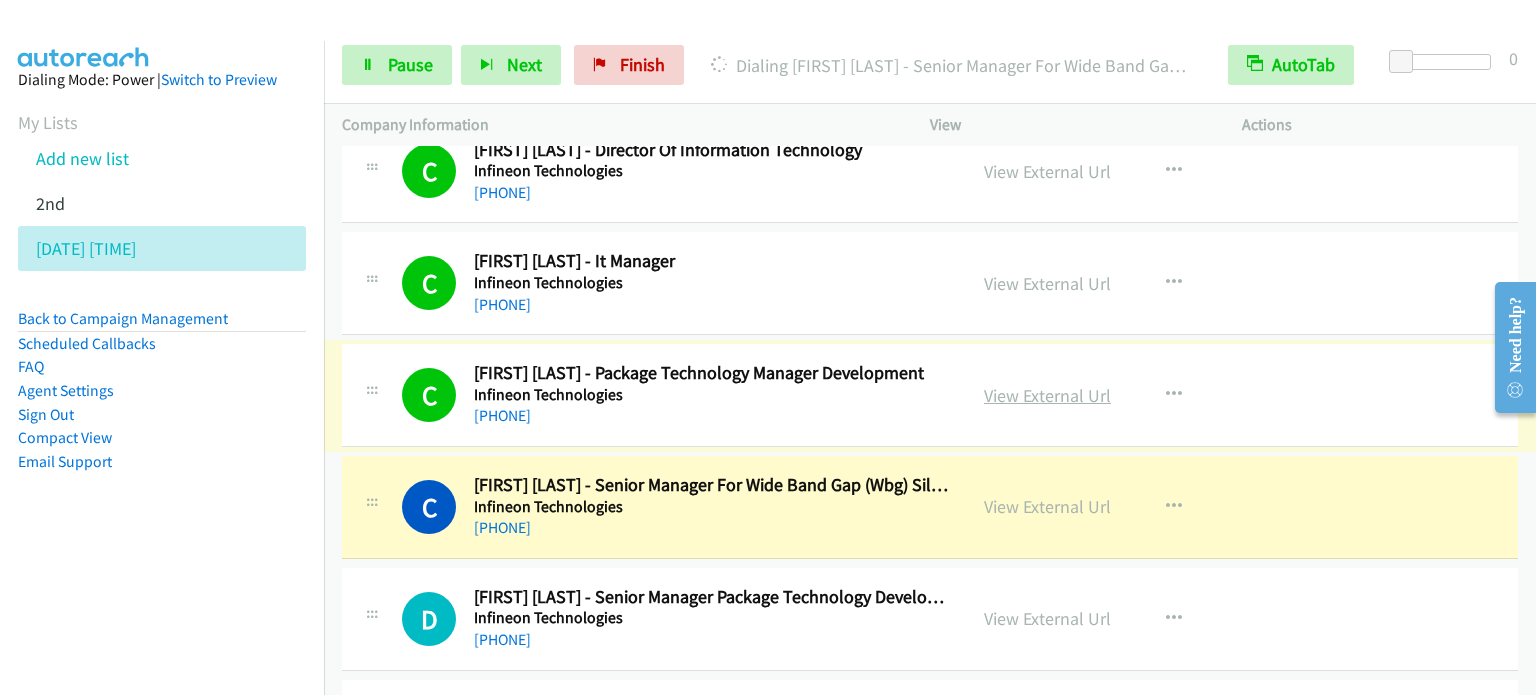 click on "View External Url" at bounding box center (1047, 395) 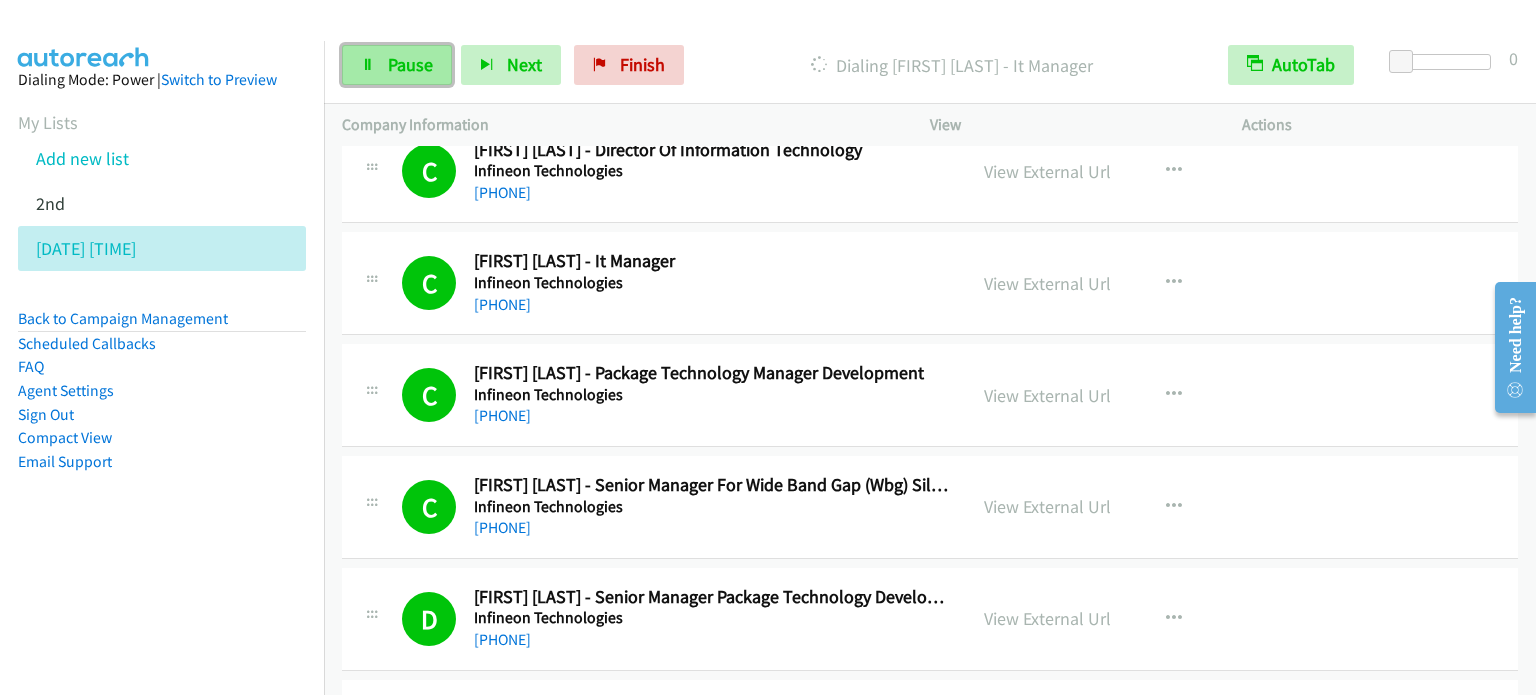 click on "Pause" at bounding box center (410, 64) 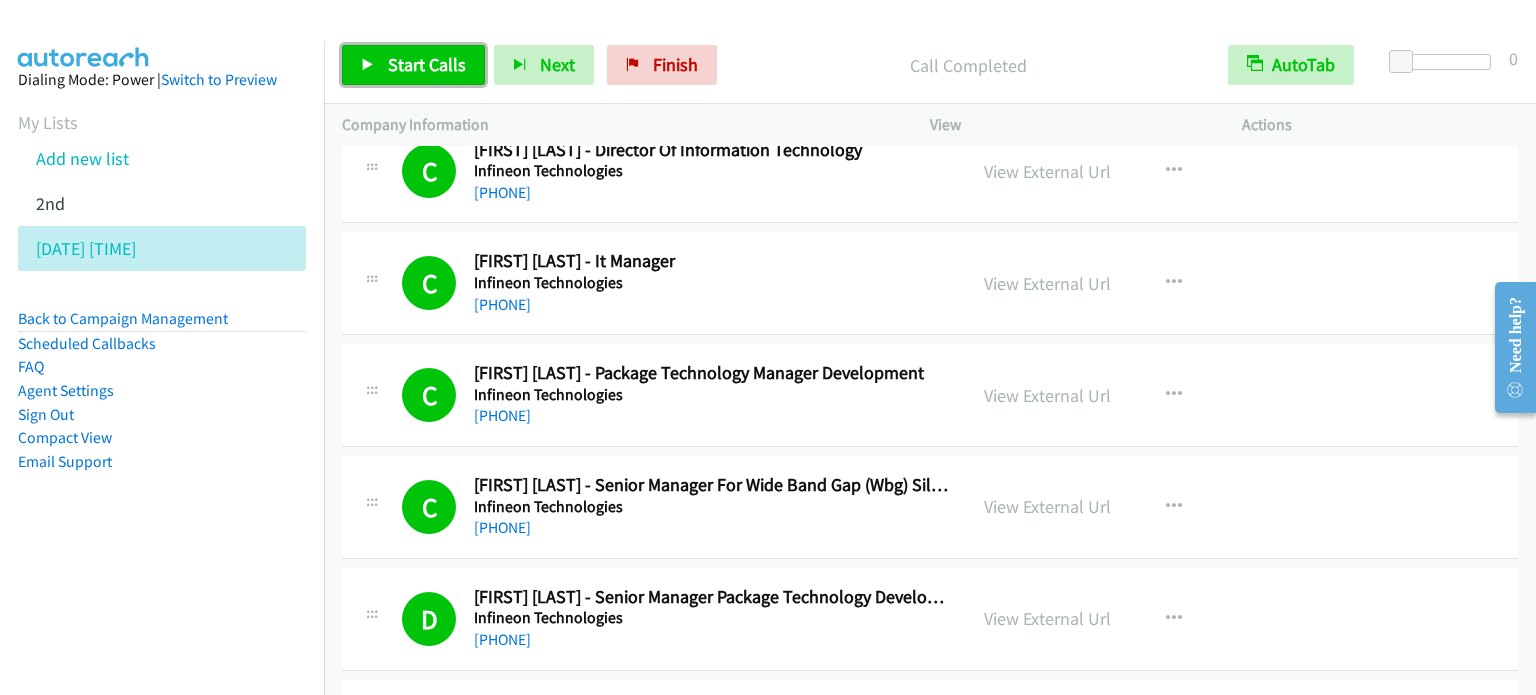 click on "Start Calls" at bounding box center (427, 64) 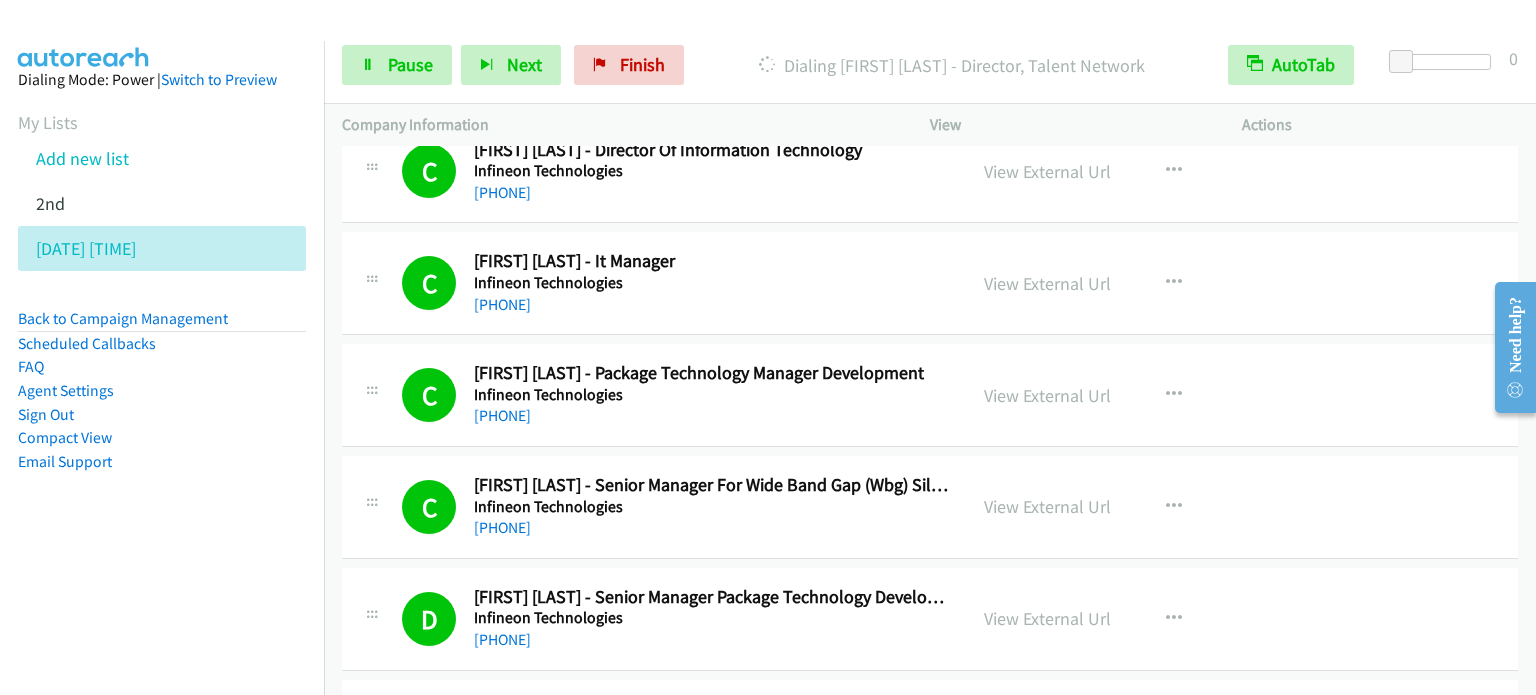 click on "Dialing Mode: Power
|
Switch to Preview
My Lists
Add new list
2nd
Aug 5 Pm
Back to Campaign Management
Scheduled Callbacks
FAQ
Agent Settings
Sign Out
Compact View
Email Support" at bounding box center (162, 302) 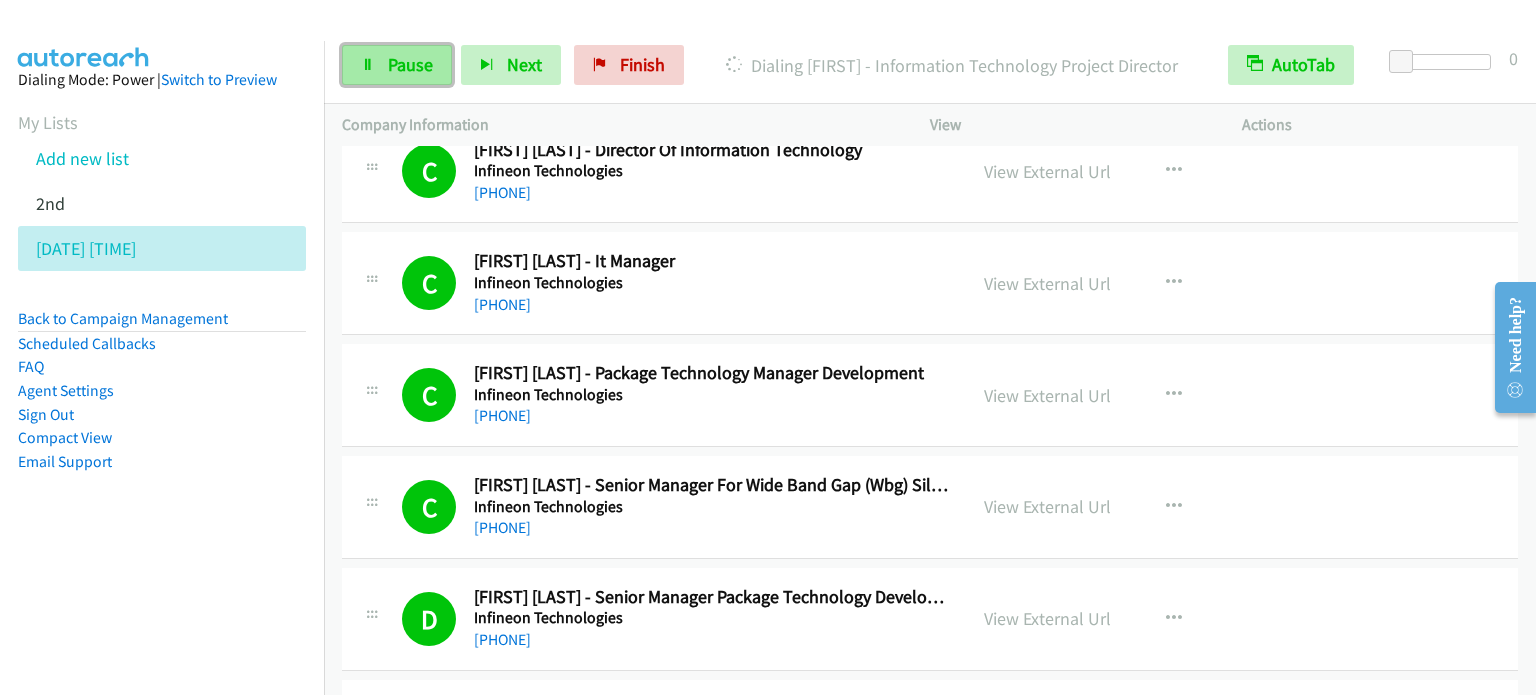 click on "Pause" at bounding box center [410, 64] 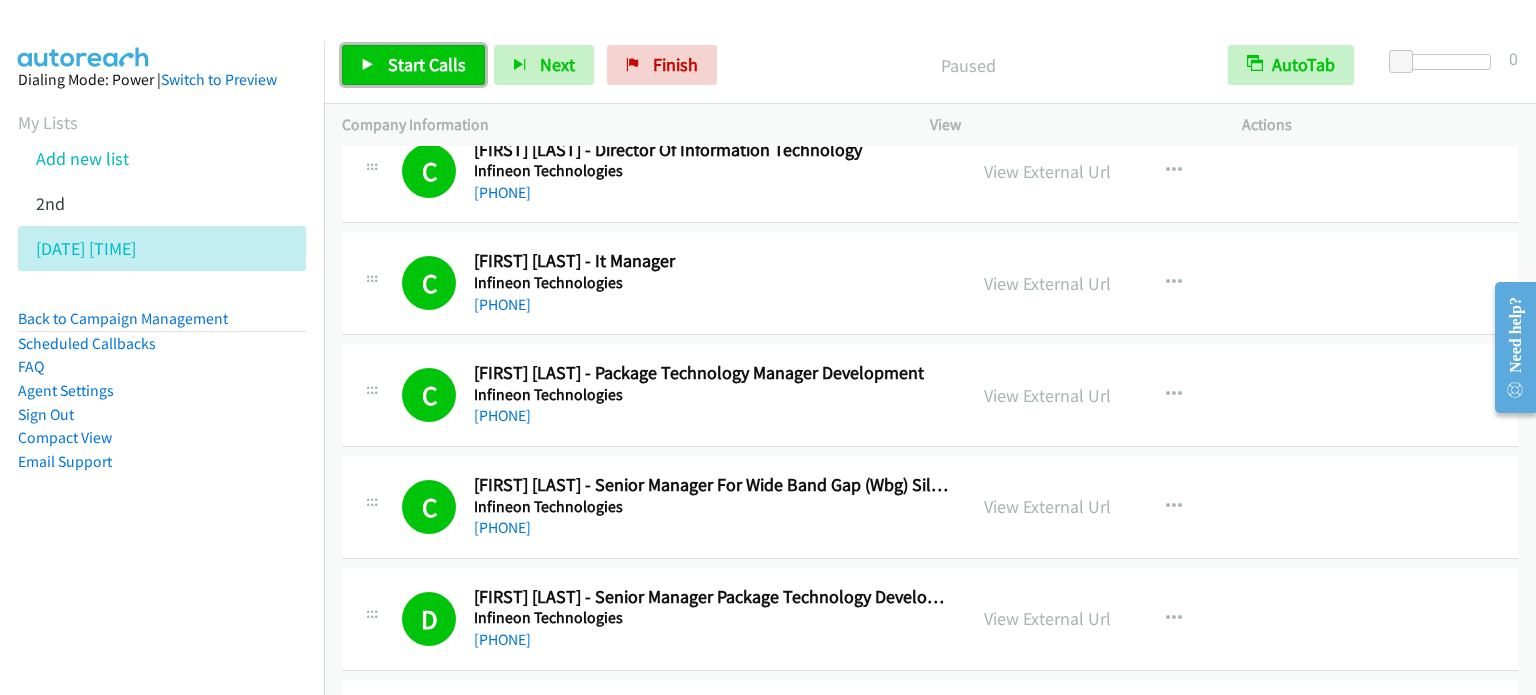 click on "Start Calls" at bounding box center (427, 64) 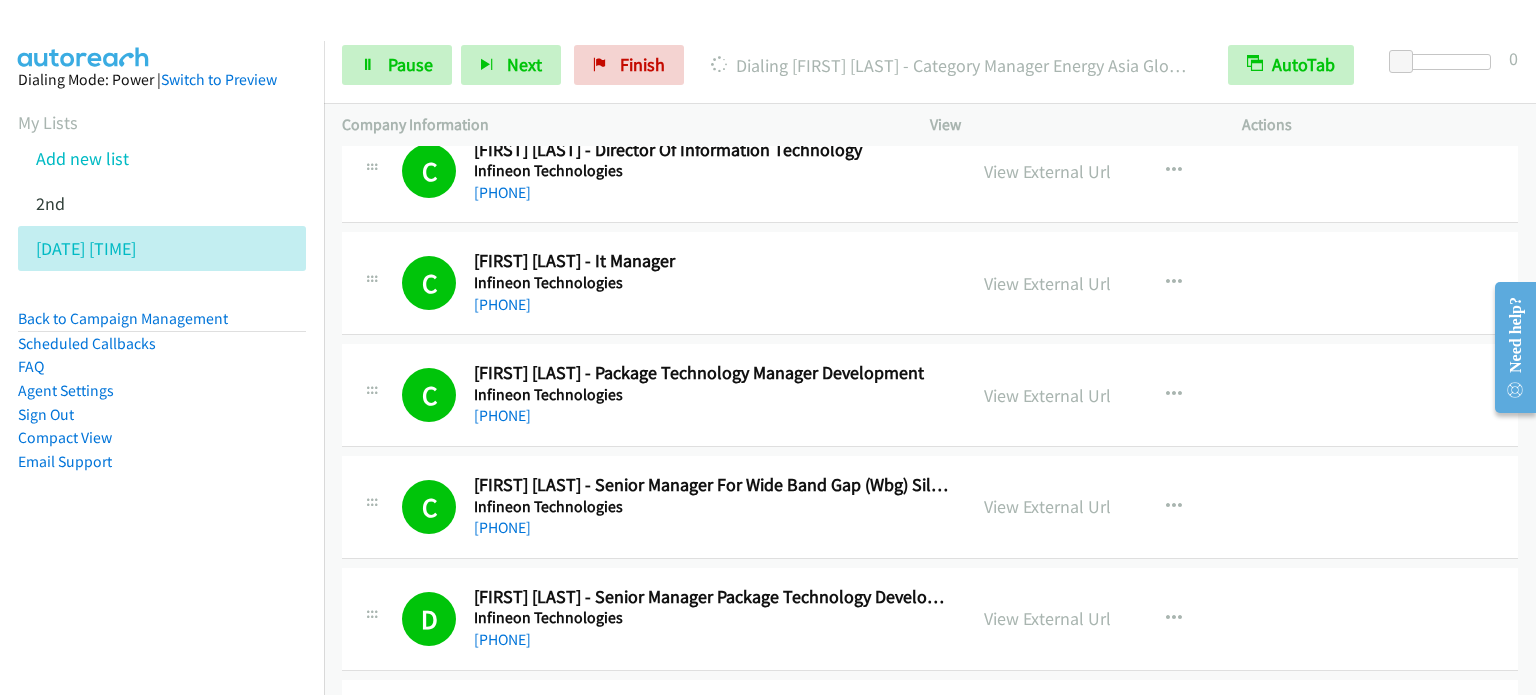 click on "Dialing Mode: Power
|
Switch to Preview
My Lists
Add new list
2nd
Aug 5 Pm
Back to Campaign Management
Scheduled Callbacks
FAQ
Agent Settings
Sign Out
Compact View
Email Support" at bounding box center [162, 302] 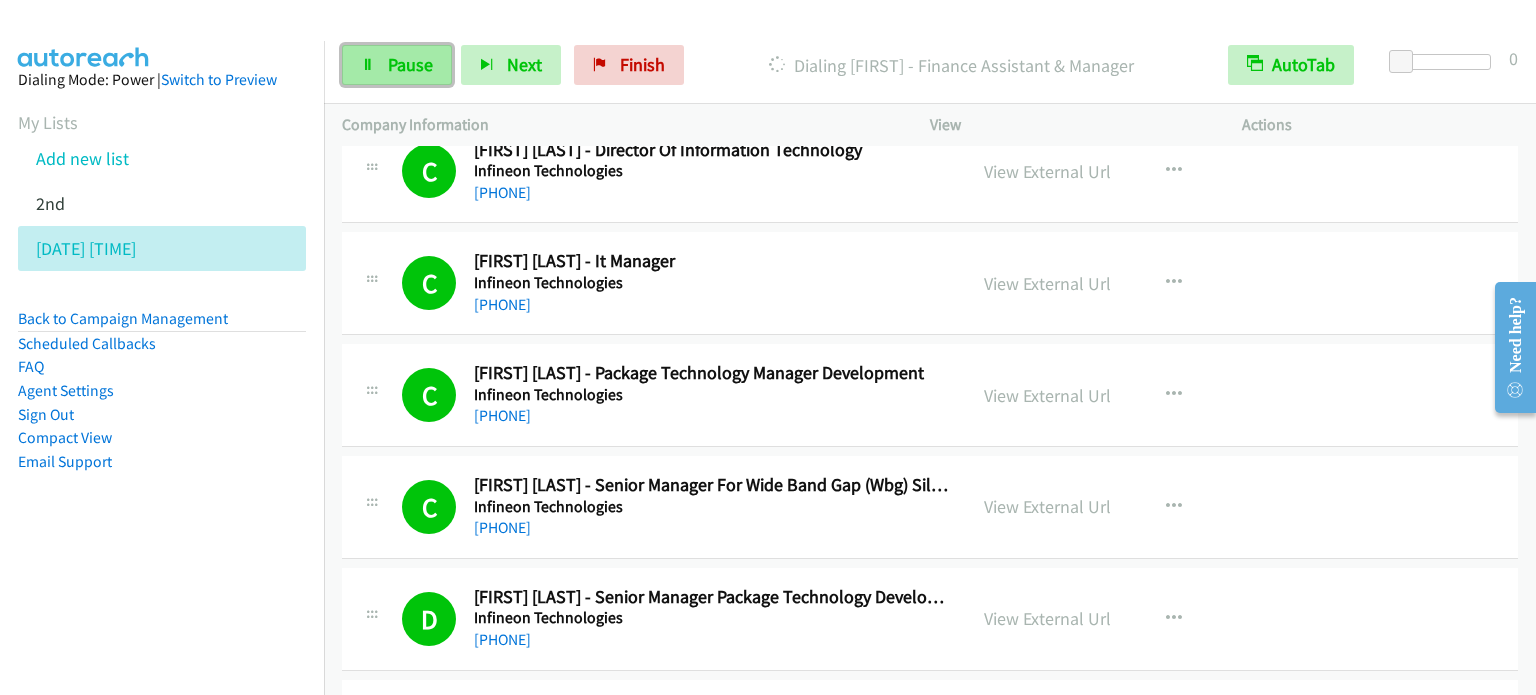 click on "Pause" at bounding box center [410, 64] 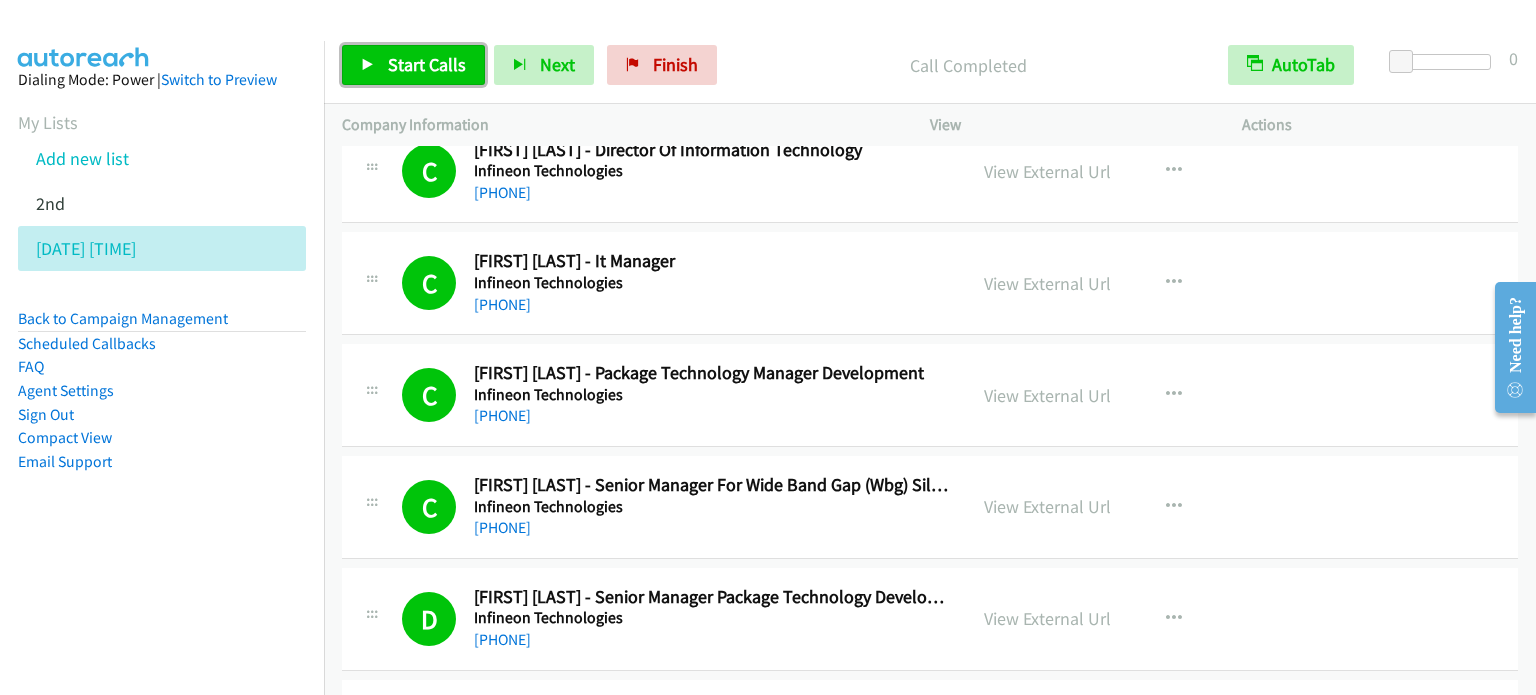 click on "Start Calls" at bounding box center (427, 64) 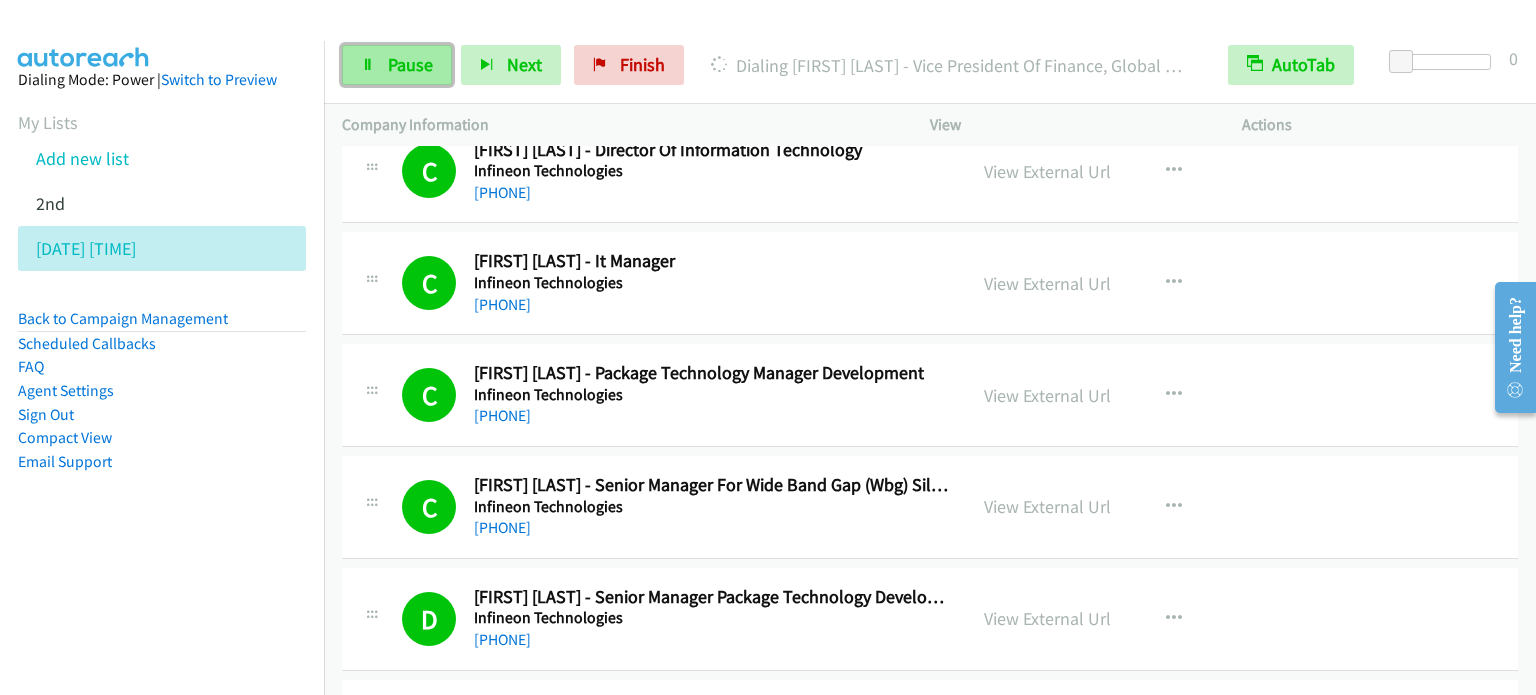 click on "Pause" at bounding box center [410, 64] 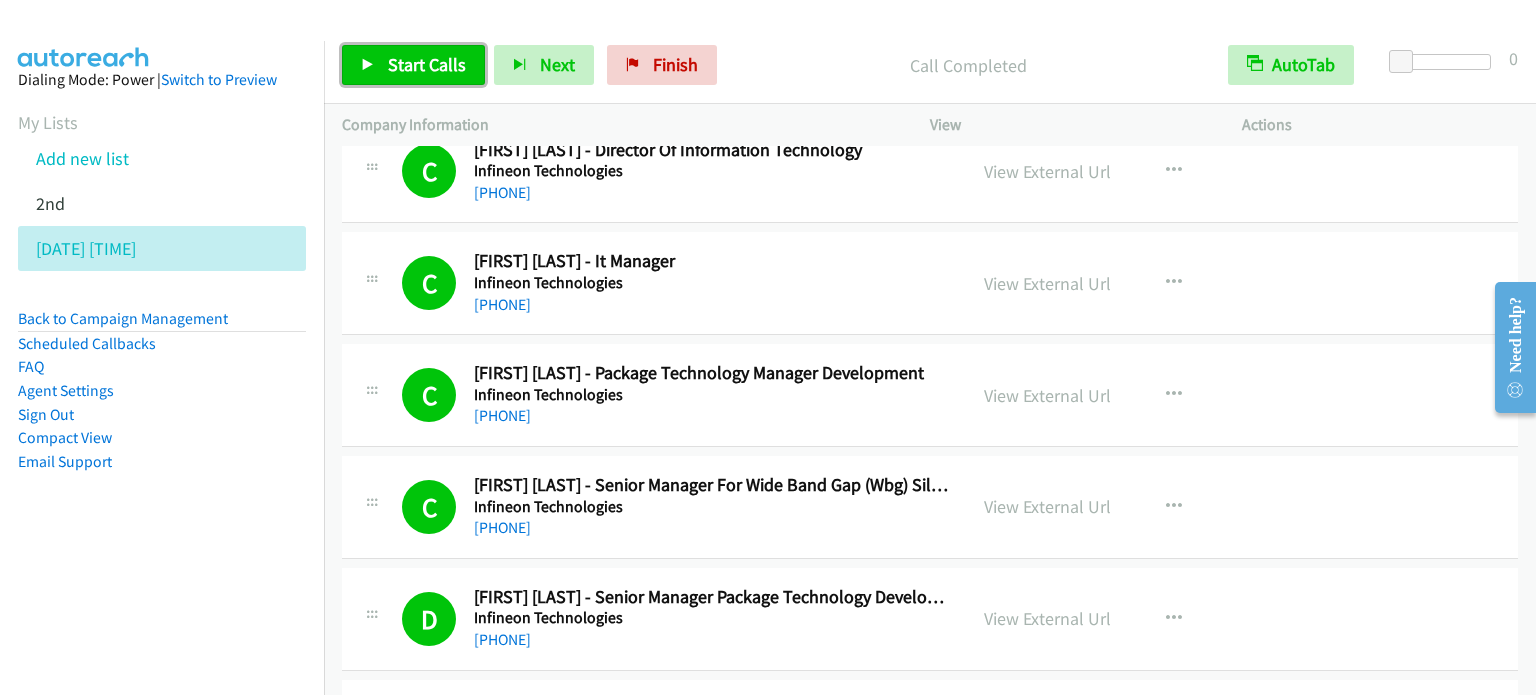 click on "Start Calls" at bounding box center [427, 64] 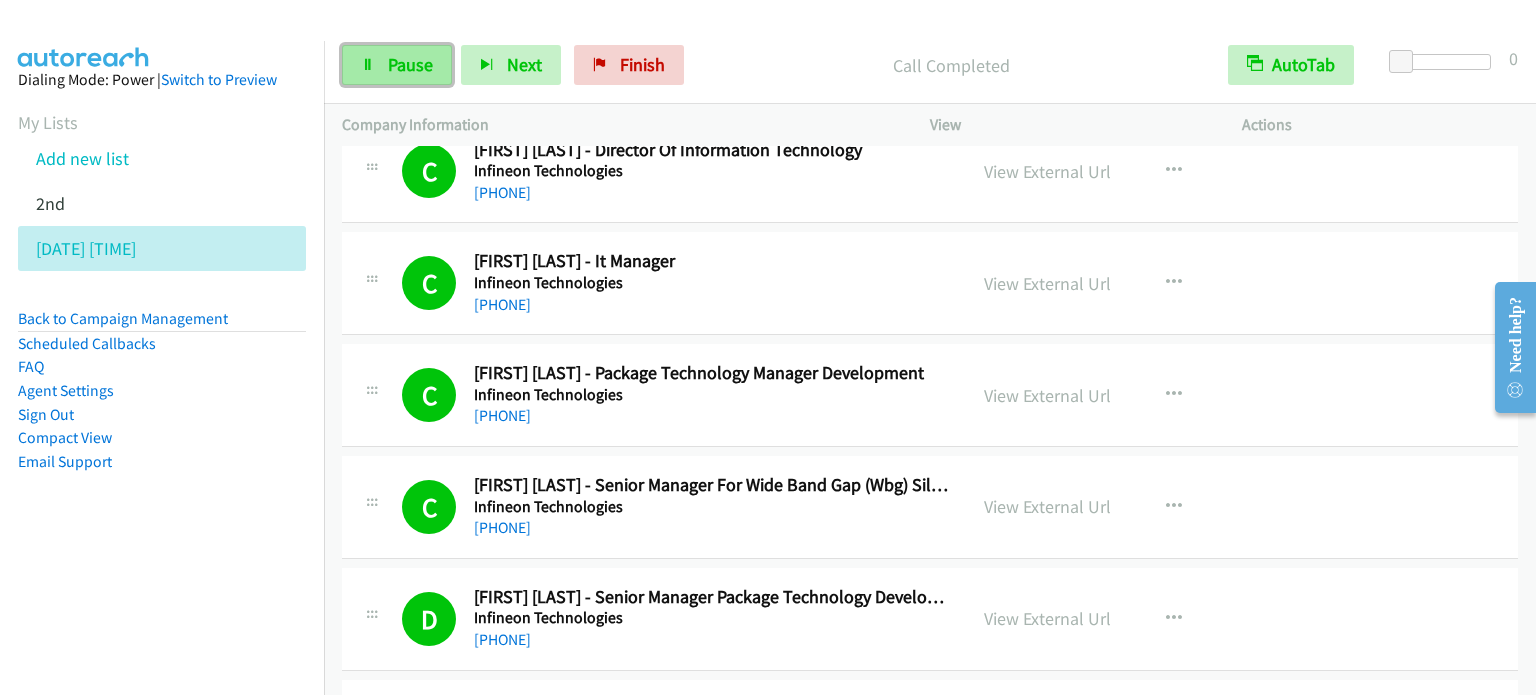 click on "Pause" at bounding box center (410, 64) 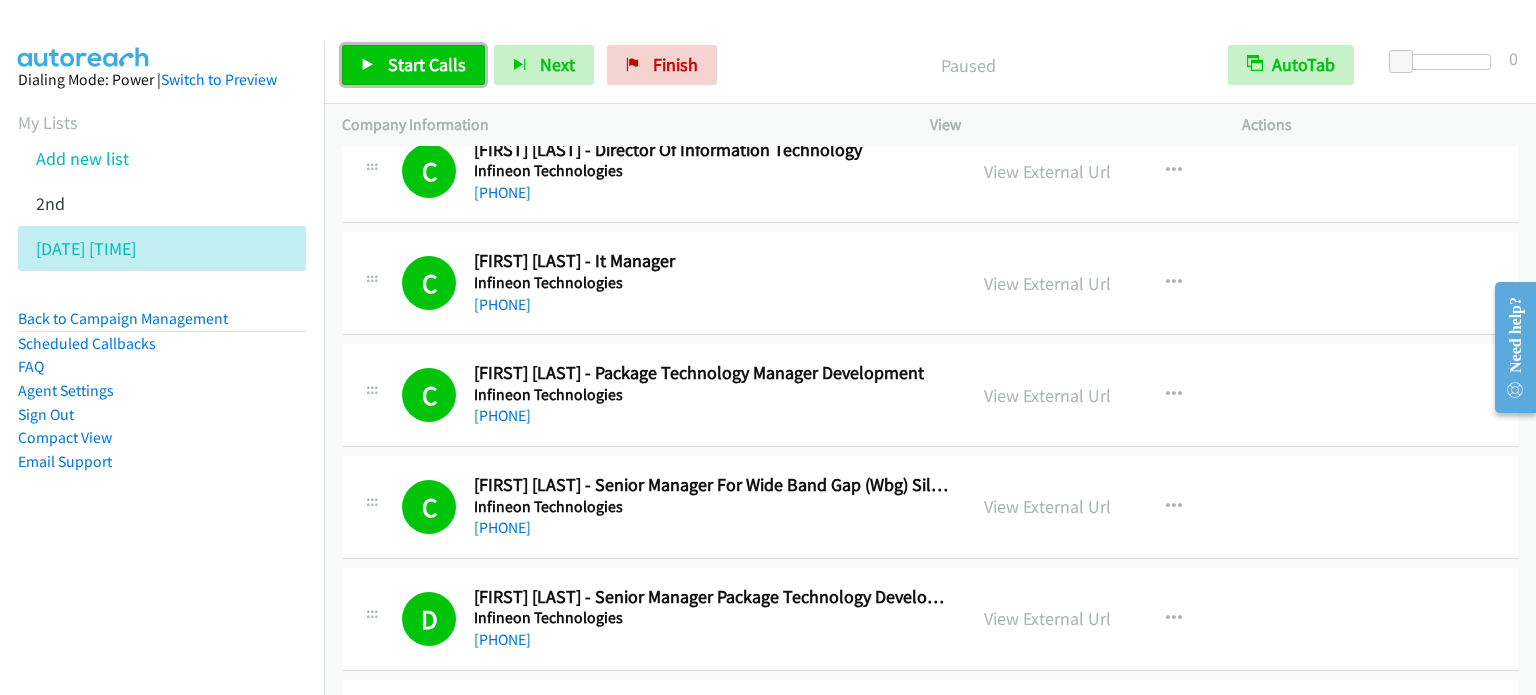 click on "Start Calls" at bounding box center (427, 64) 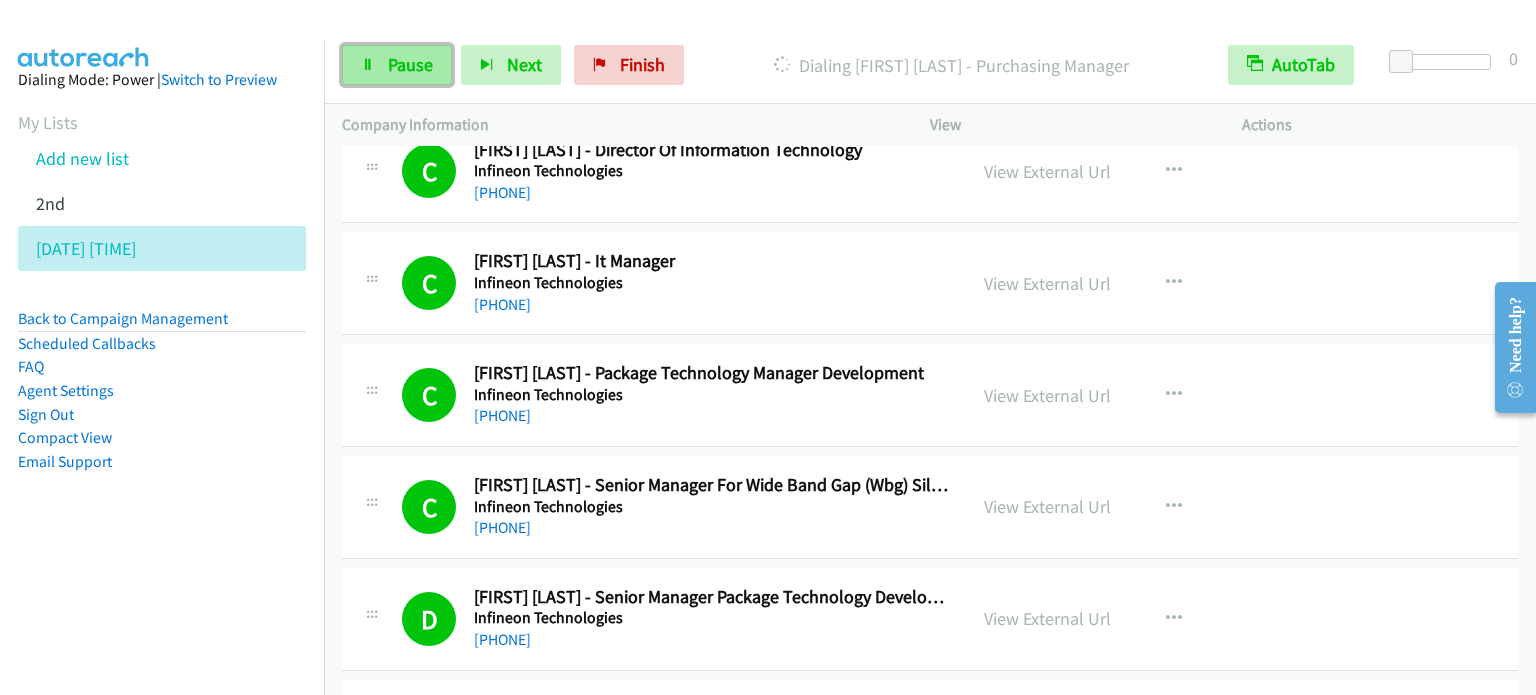 click on "Pause" at bounding box center (410, 64) 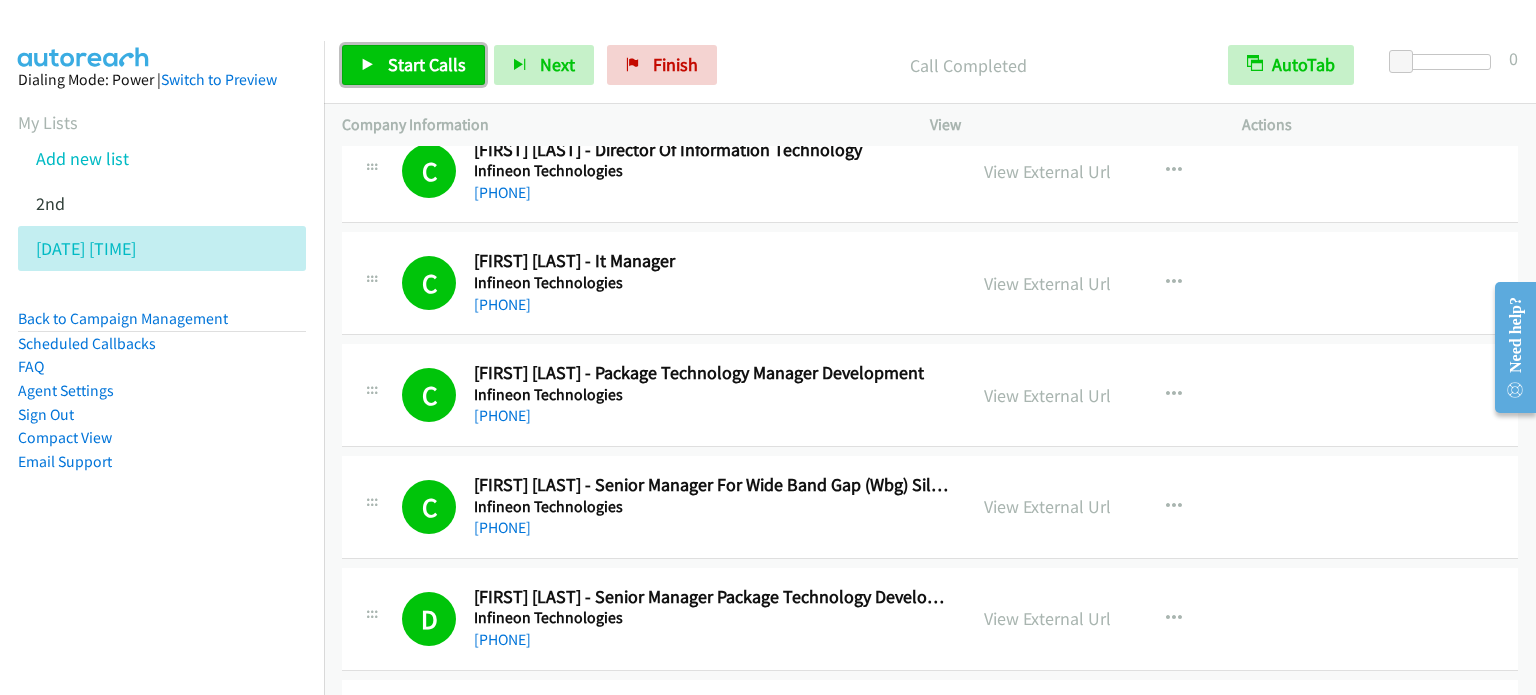 click on "Start Calls" at bounding box center [427, 64] 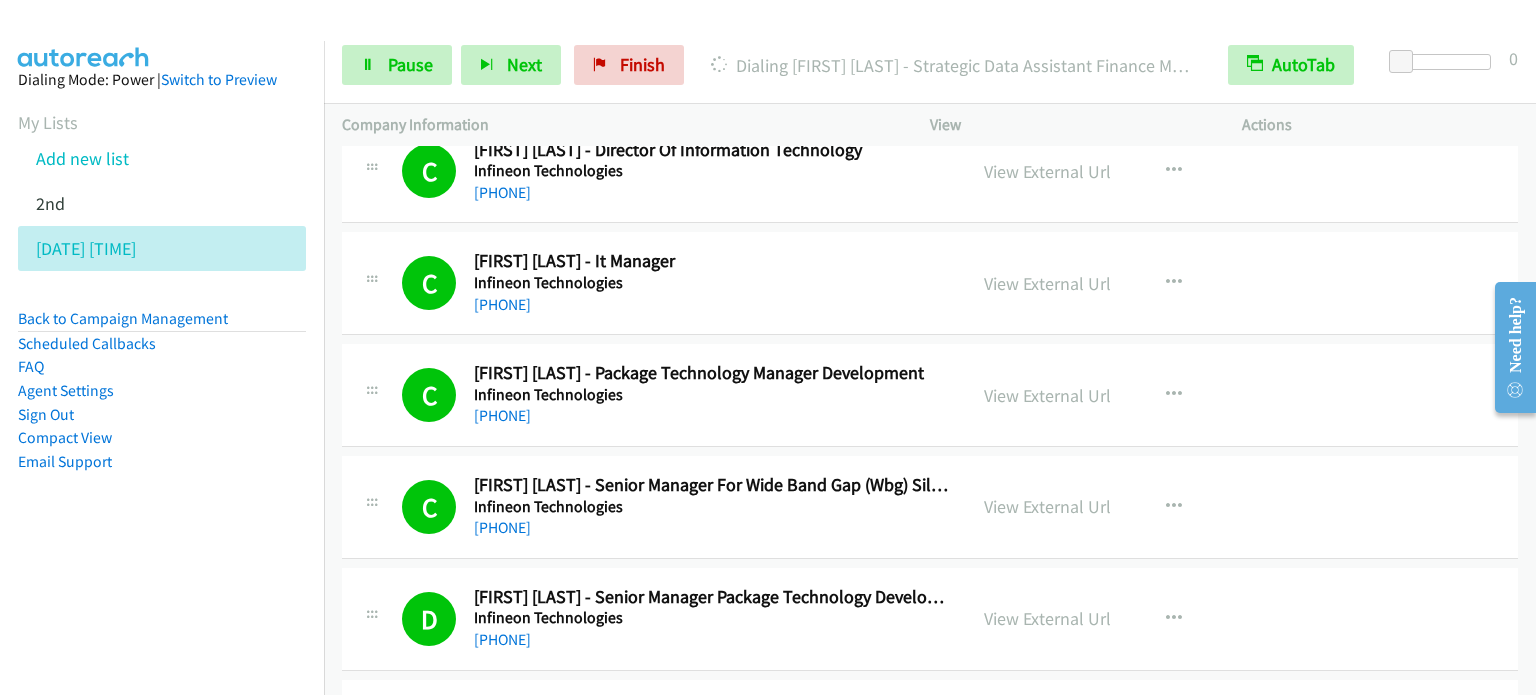 click on "Dialing Mode: Power
|
Switch to Preview
My Lists
Add new list
2nd
Aug 5 Pm
Back to Campaign Management
Scheduled Callbacks
FAQ
Agent Settings
Sign Out
Compact View
Email Support" at bounding box center (162, 388) 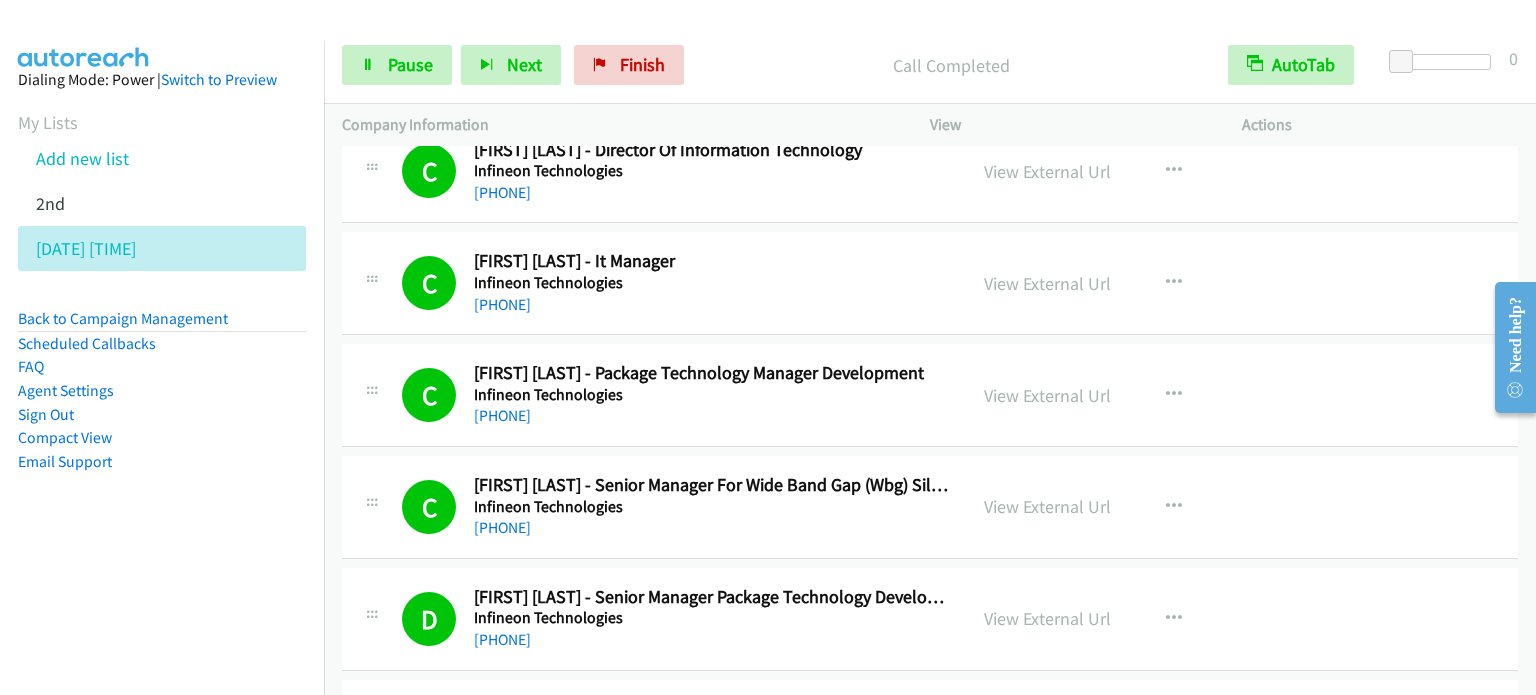 click on "Dialing Mode: Power
|
Switch to Preview
My Lists
Add new list
2nd
Aug 5 Pm
Back to Campaign Management
Scheduled Callbacks
FAQ
Agent Settings
Sign Out
Compact View
Email Support" at bounding box center (162, 302) 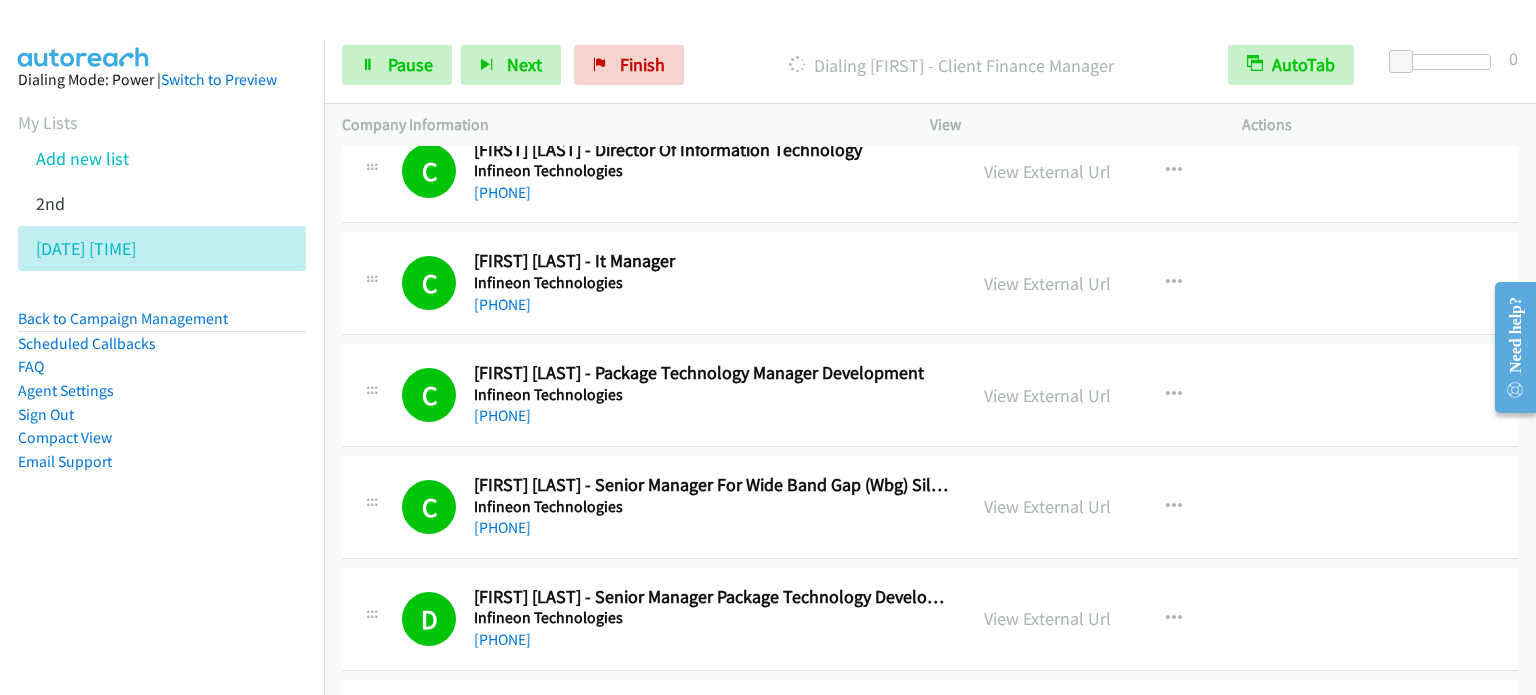drag, startPoint x: 165, startPoint y: 513, endPoint x: 216, endPoint y: 462, distance: 72.12489 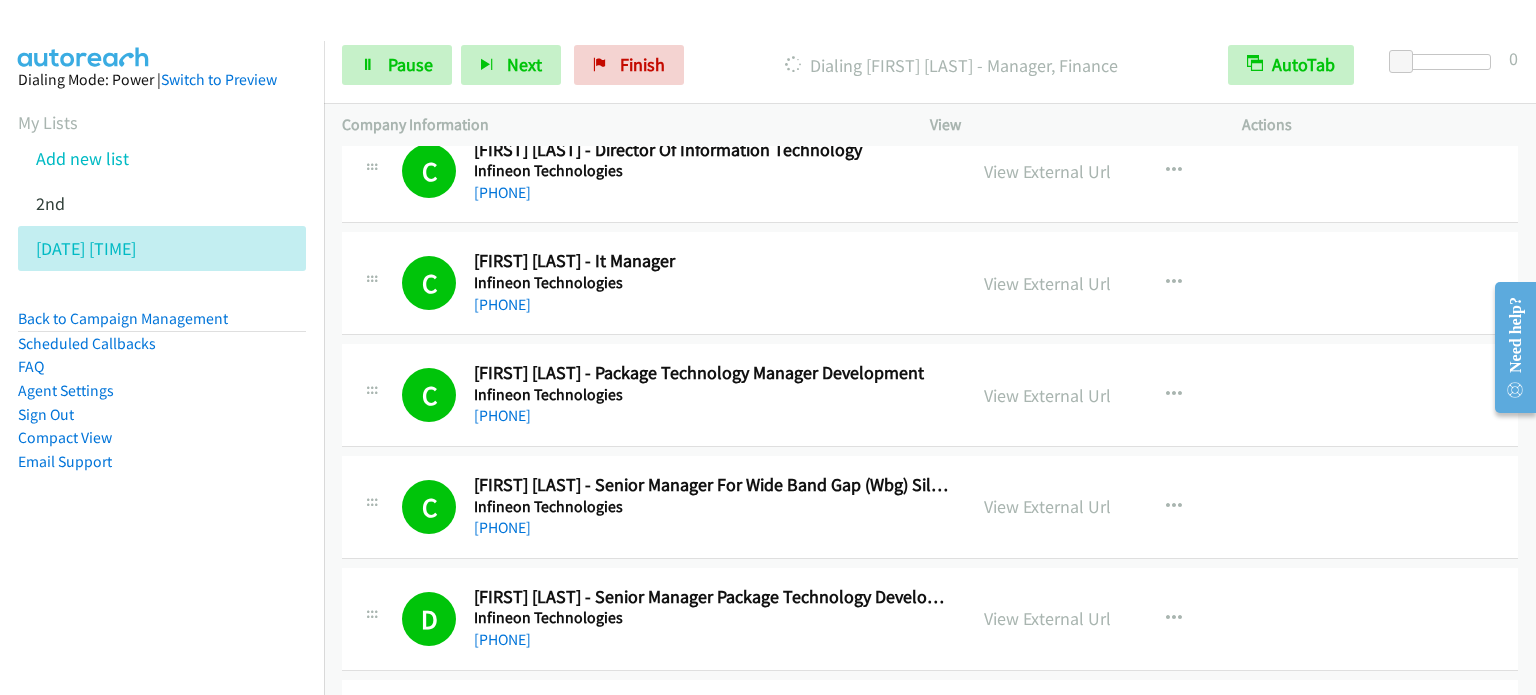 drag, startPoint x: 128, startPoint y: 602, endPoint x: 136, endPoint y: 587, distance: 17 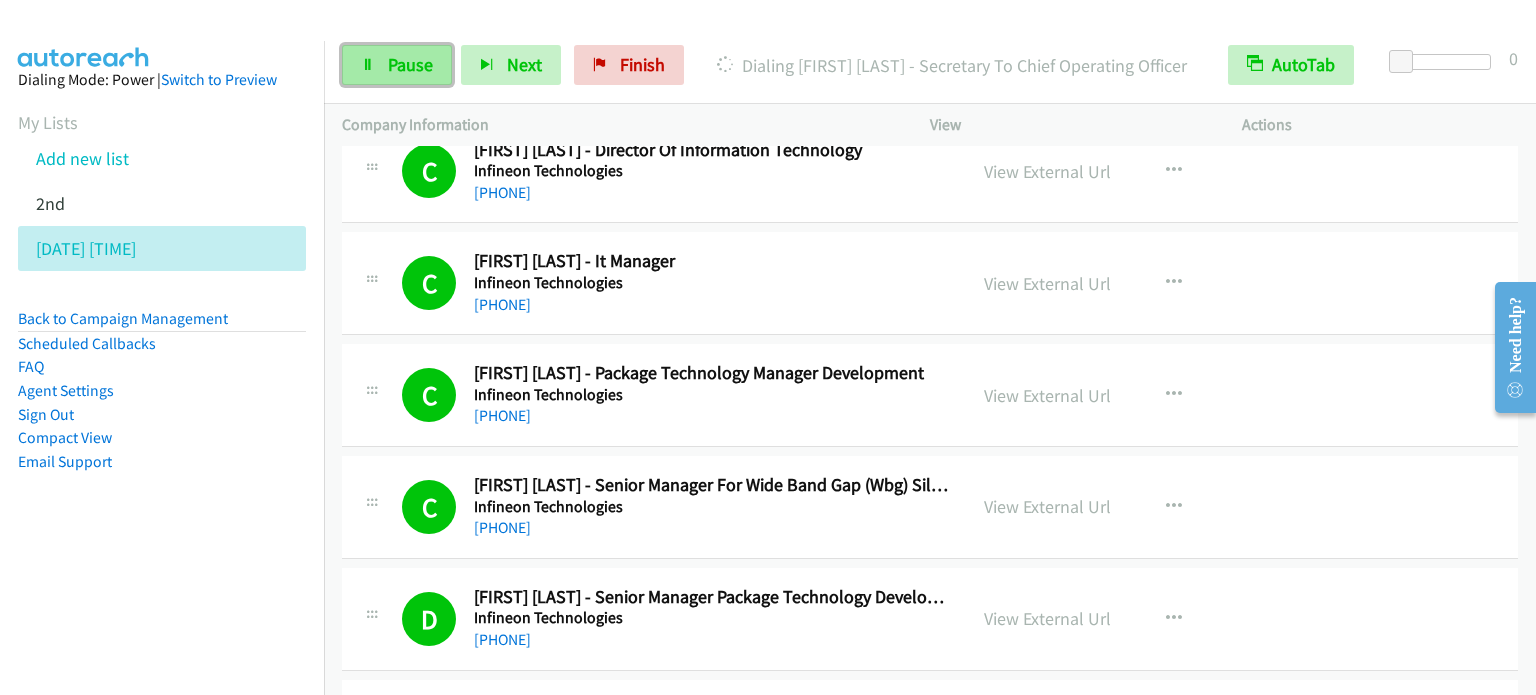 click on "Pause" at bounding box center (410, 64) 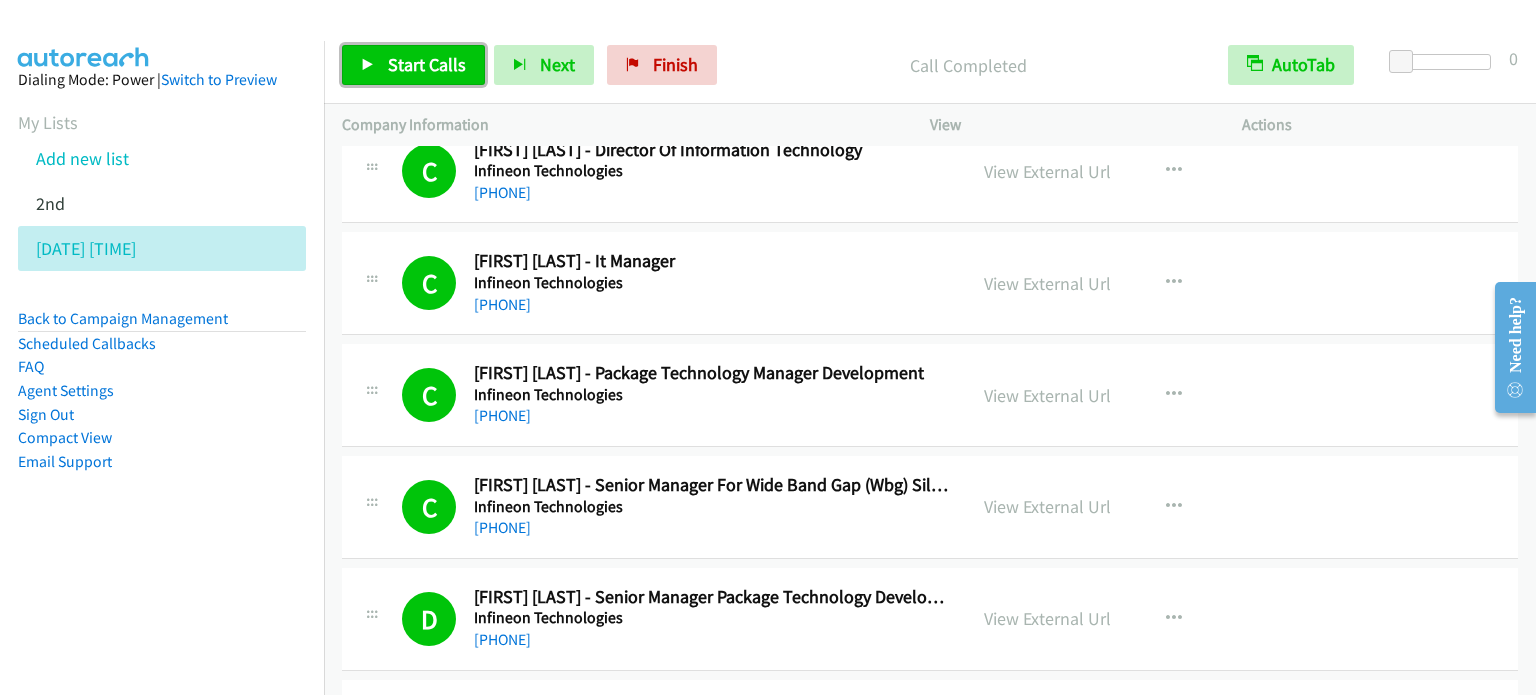 click on "Start Calls" at bounding box center [427, 64] 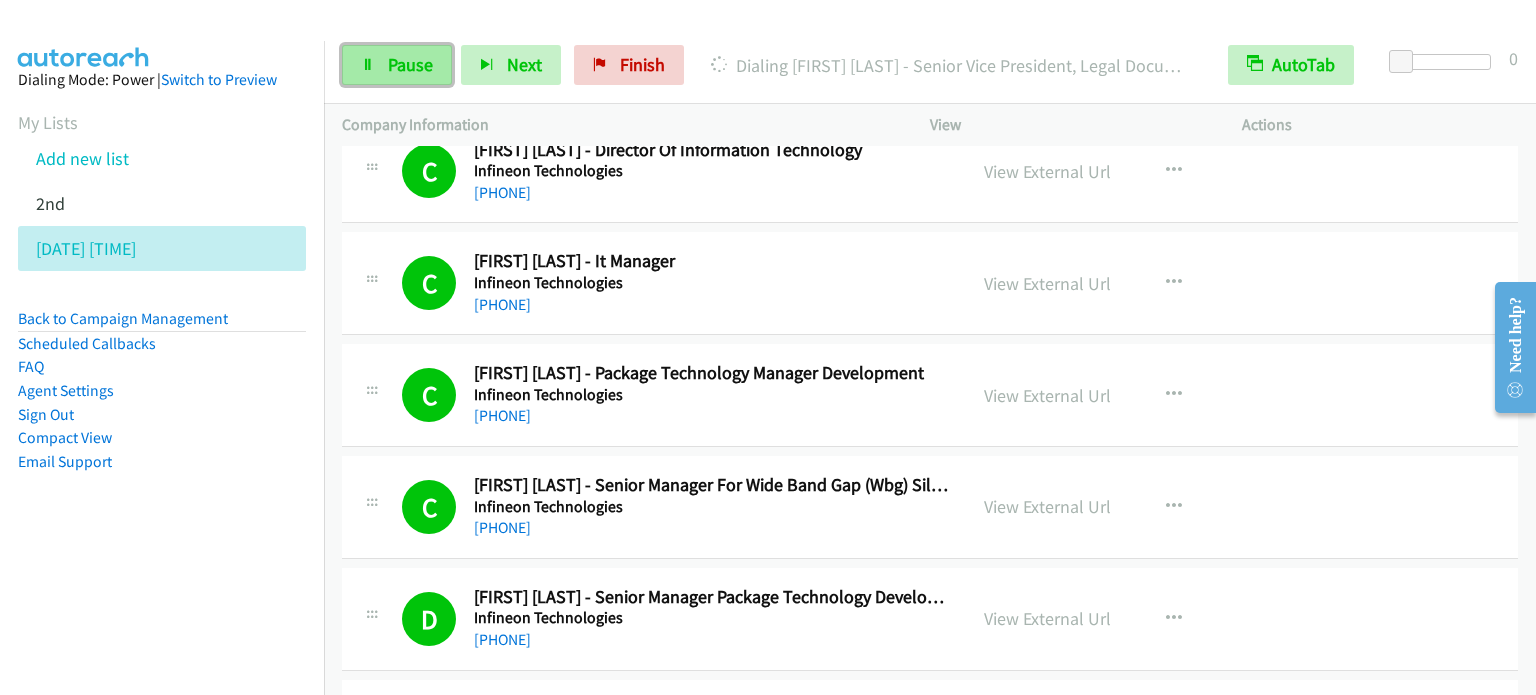 click on "Pause" at bounding box center [410, 64] 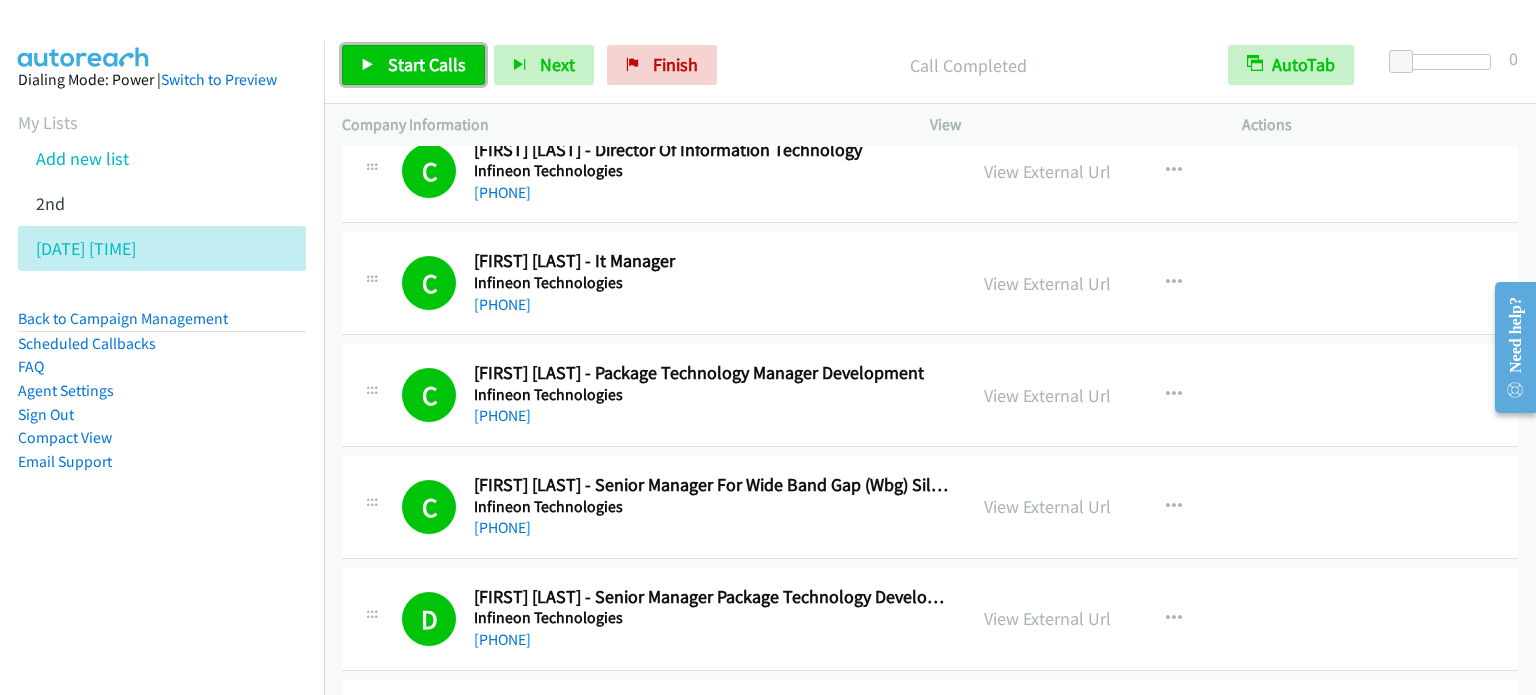 click on "Start Calls" at bounding box center (427, 64) 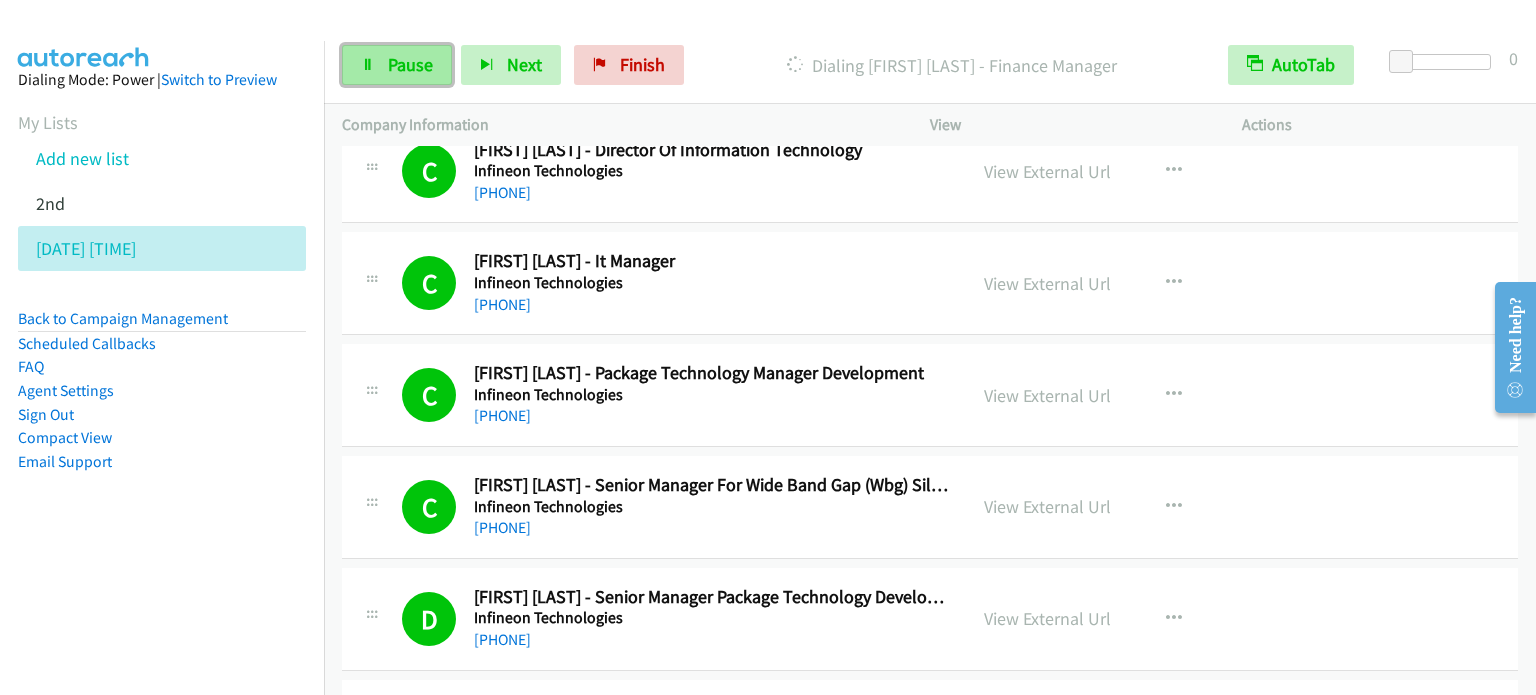 click on "Pause" at bounding box center [410, 64] 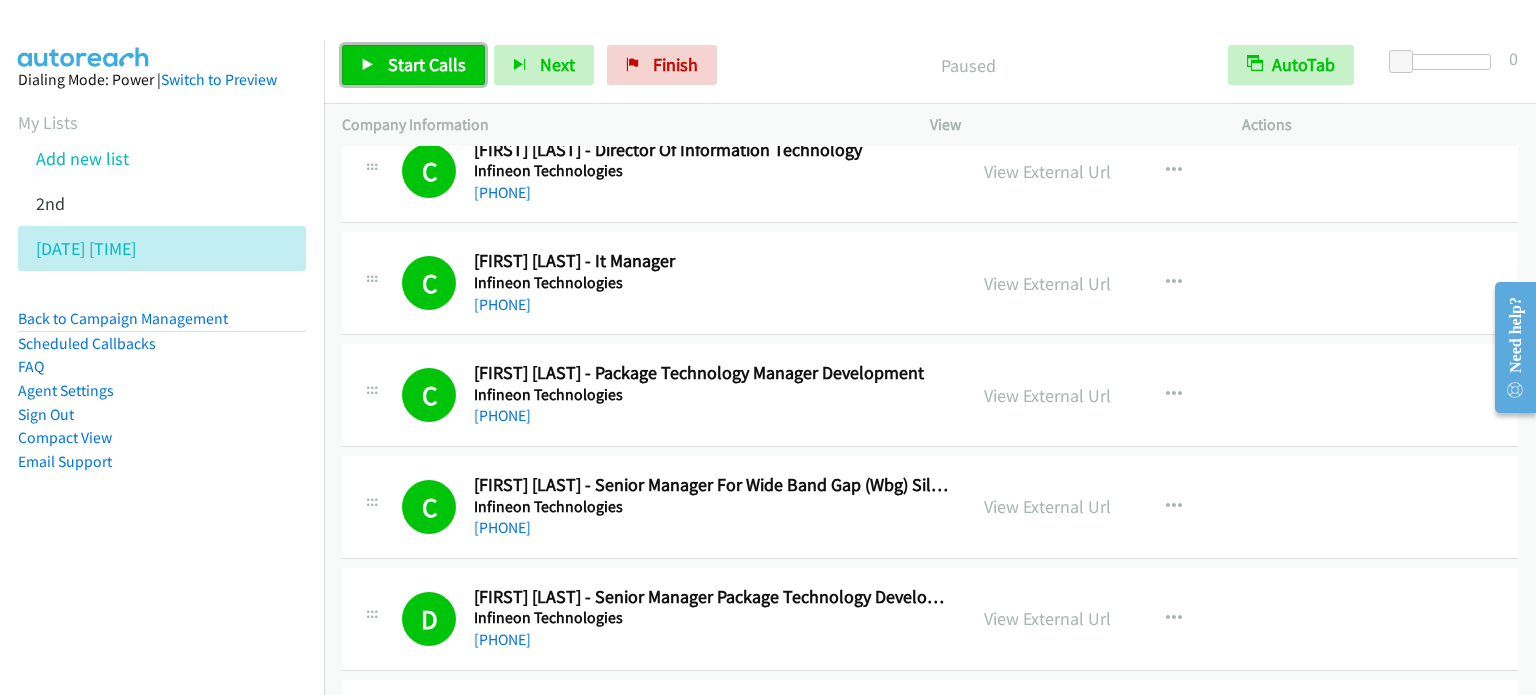 click on "Start Calls" at bounding box center (427, 64) 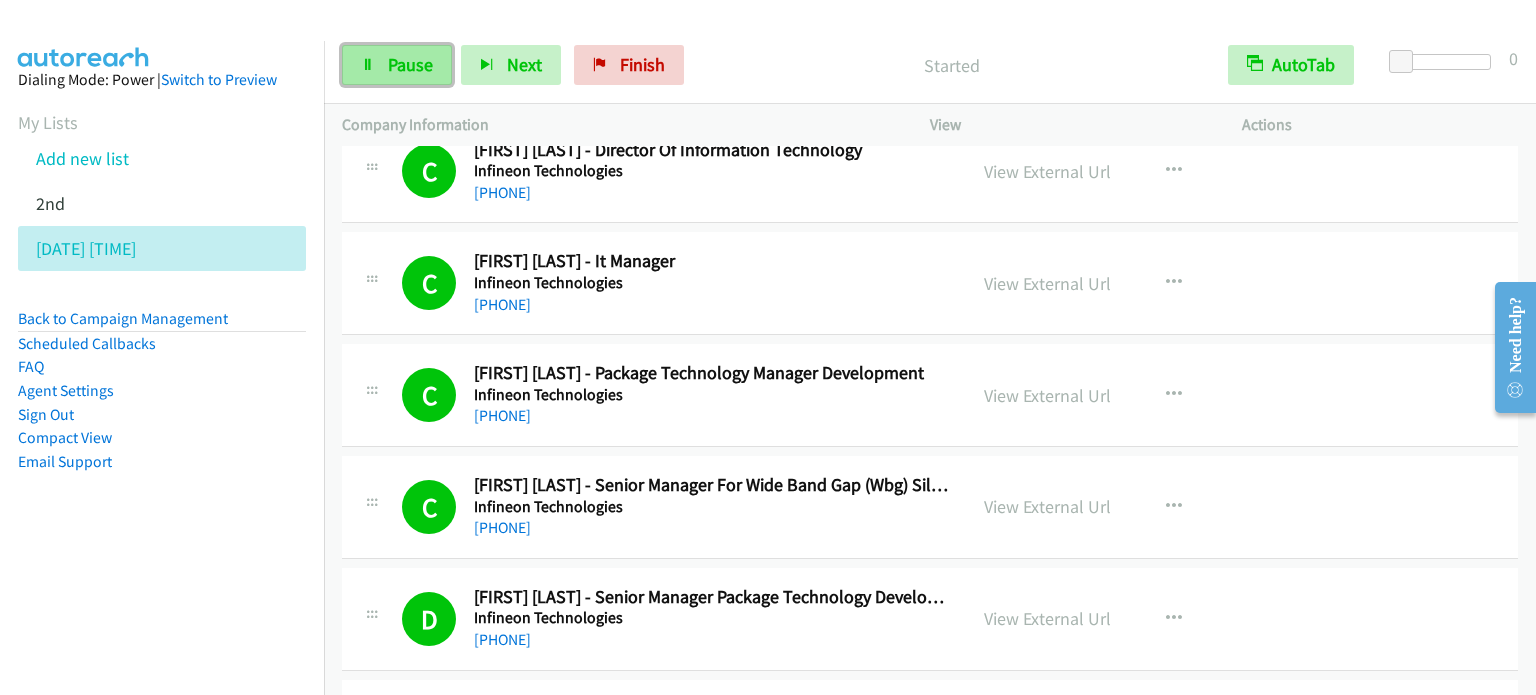 click on "Pause" at bounding box center (410, 64) 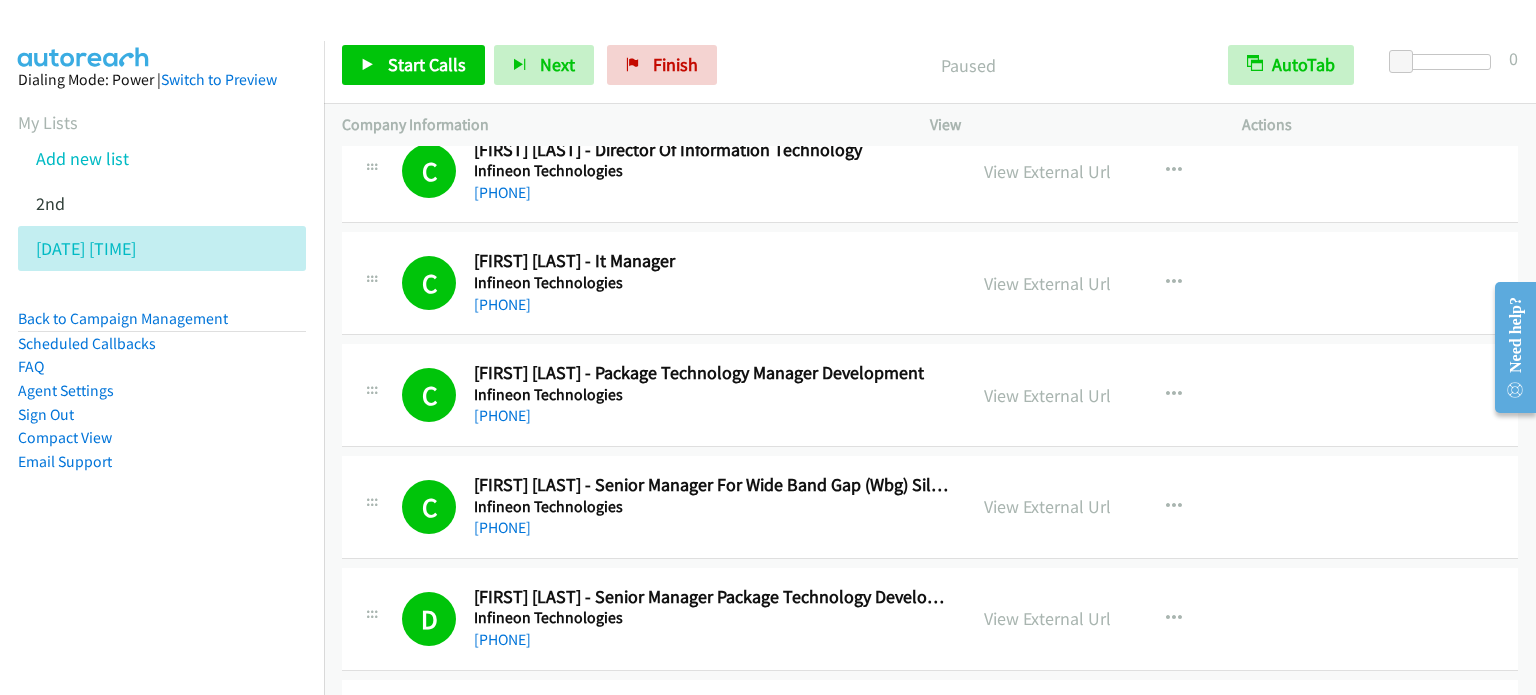 drag, startPoint x: 217, startPoint y: 581, endPoint x: 732, endPoint y: 15, distance: 765.23267 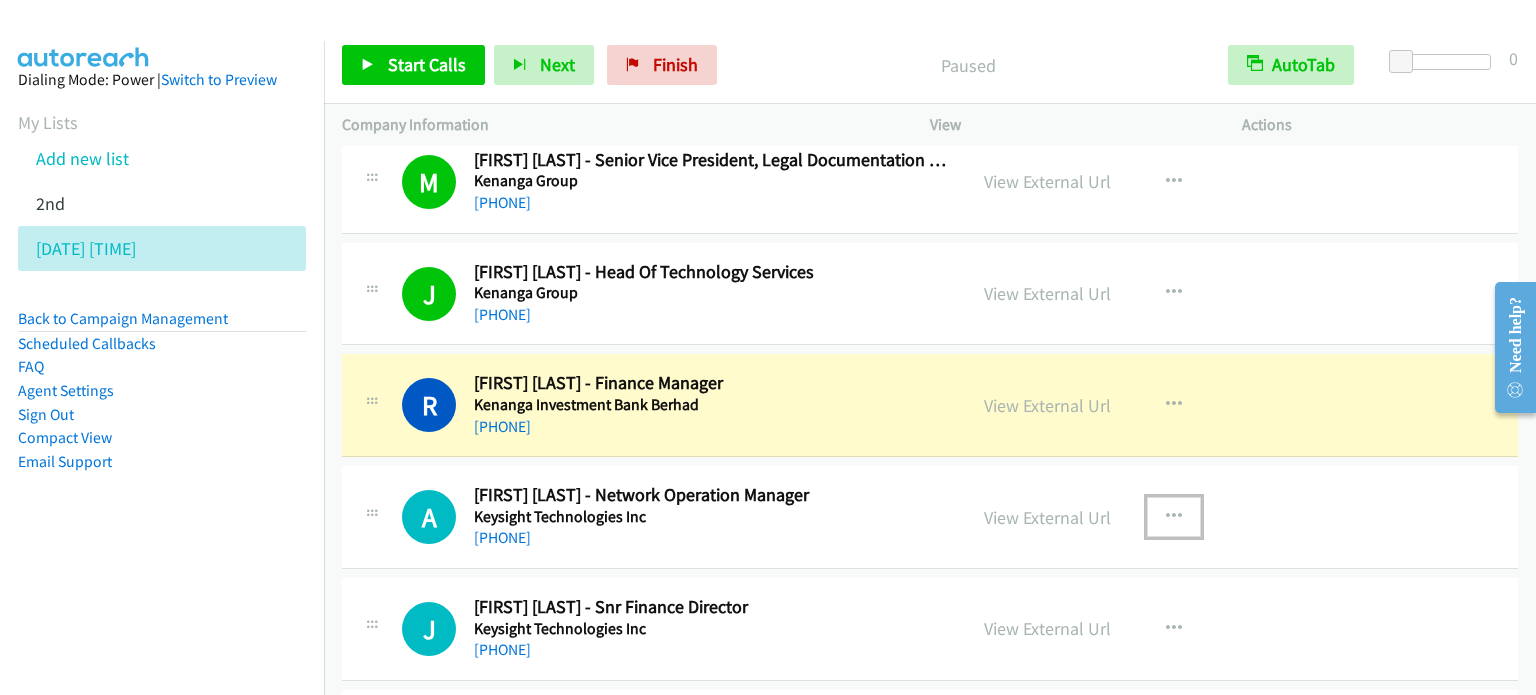 click at bounding box center (1174, 517) 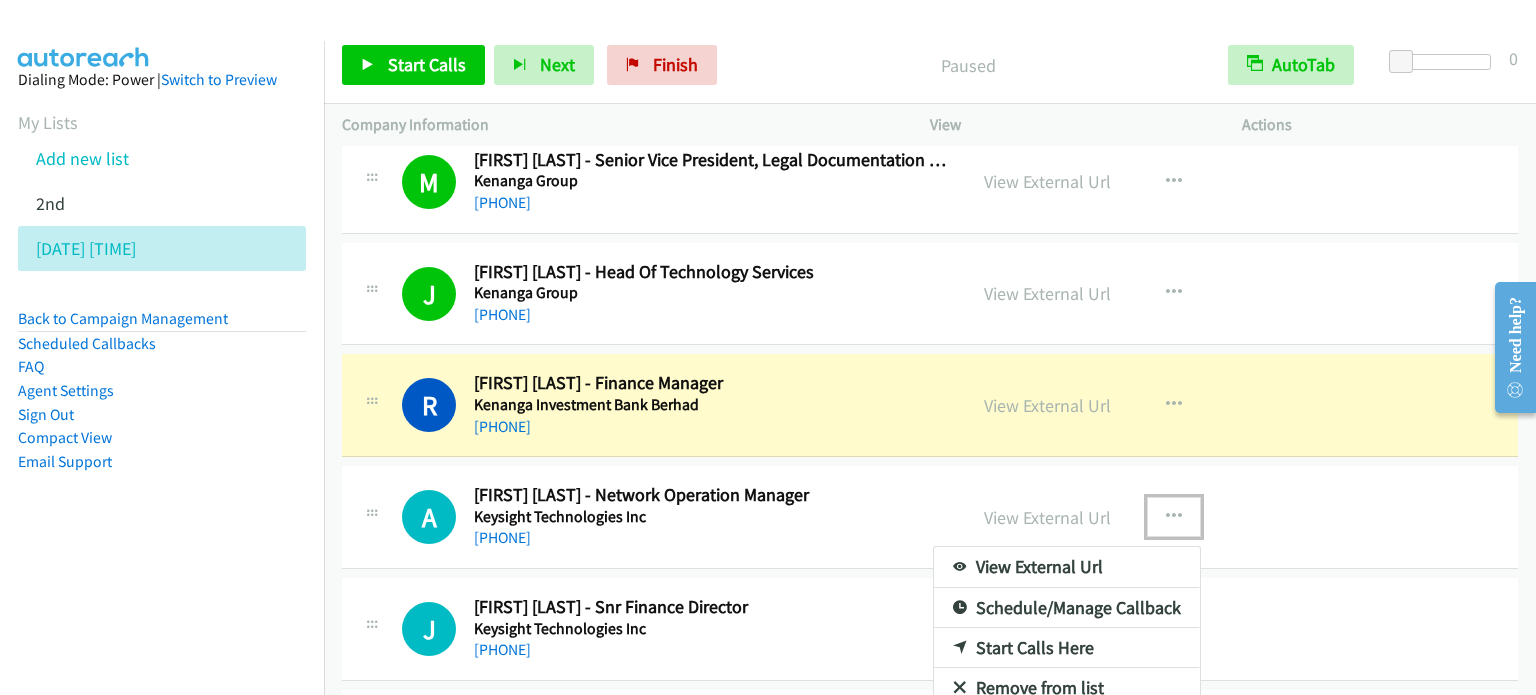 click on "Start Calls Here" at bounding box center (1067, 648) 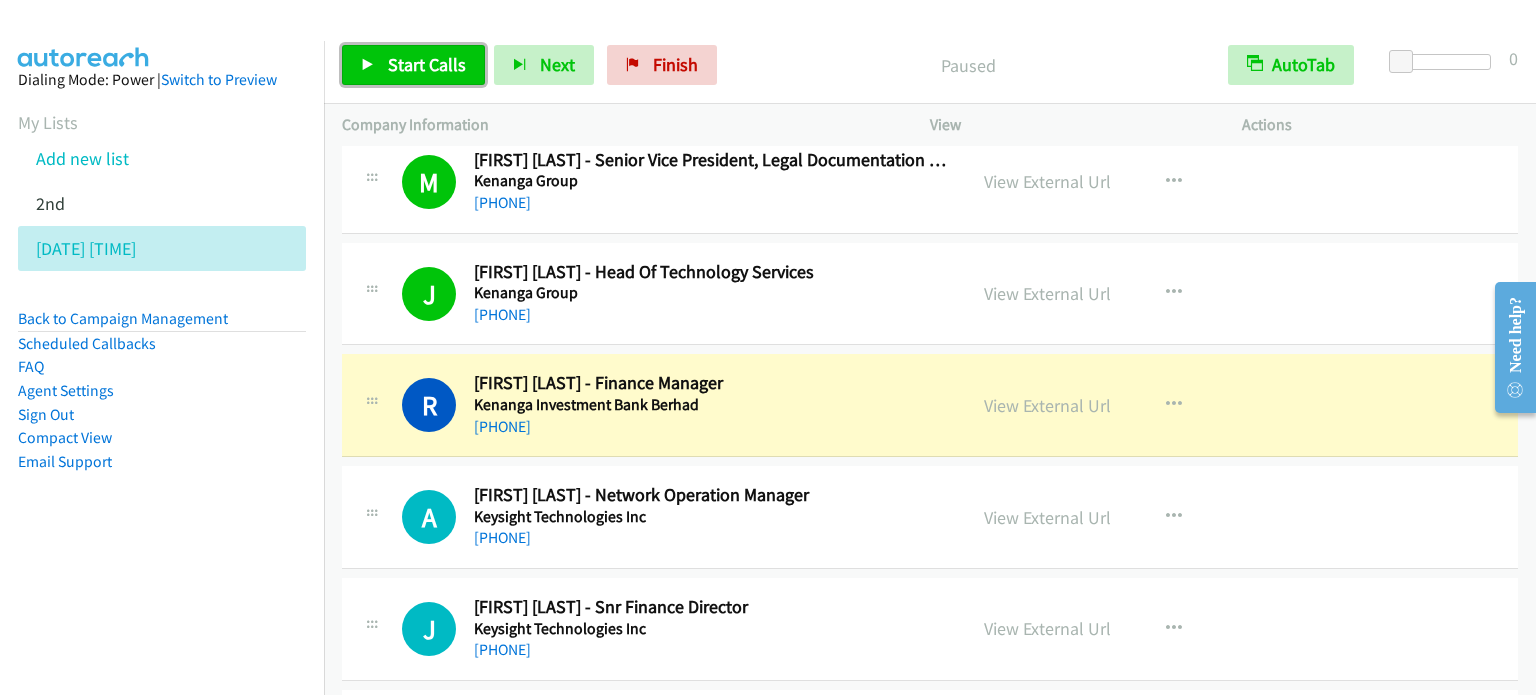 click on "Start Calls" at bounding box center (427, 64) 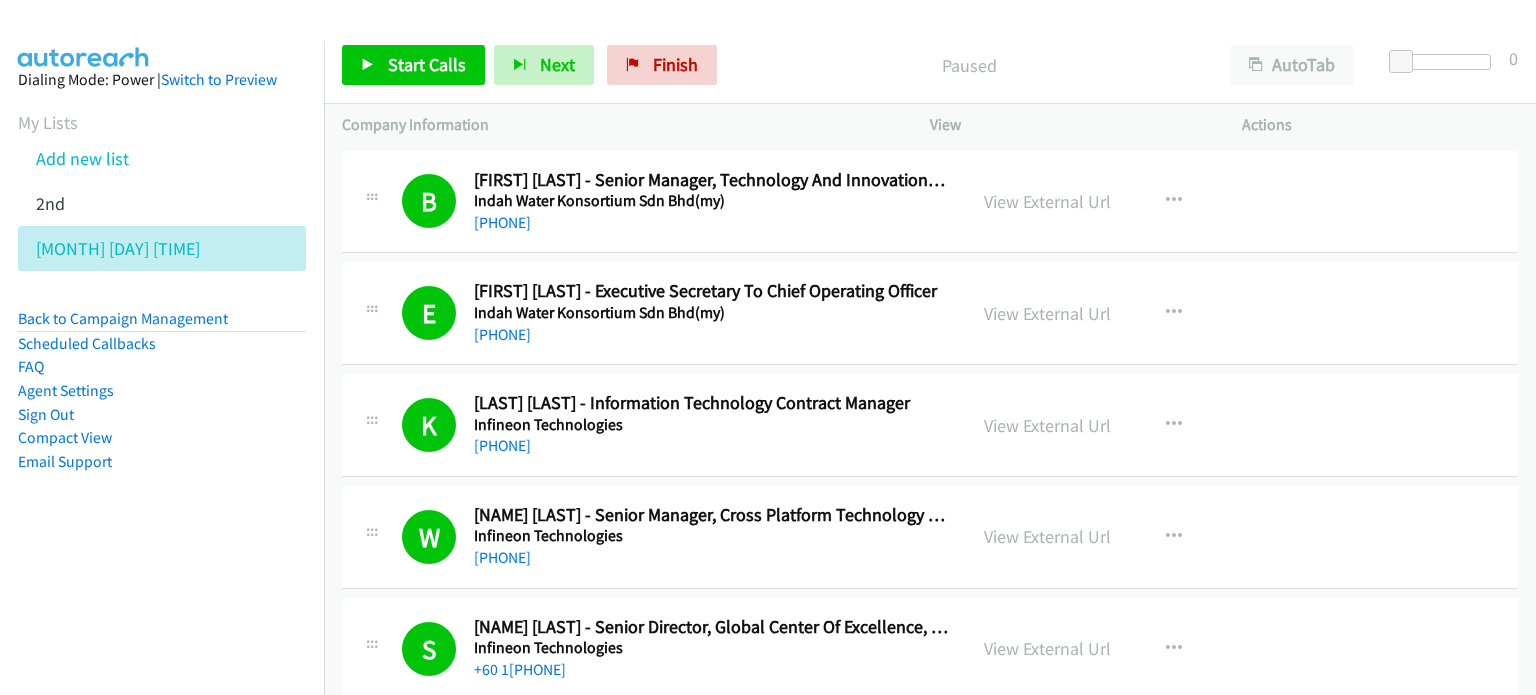 scroll, scrollTop: 0, scrollLeft: 0, axis: both 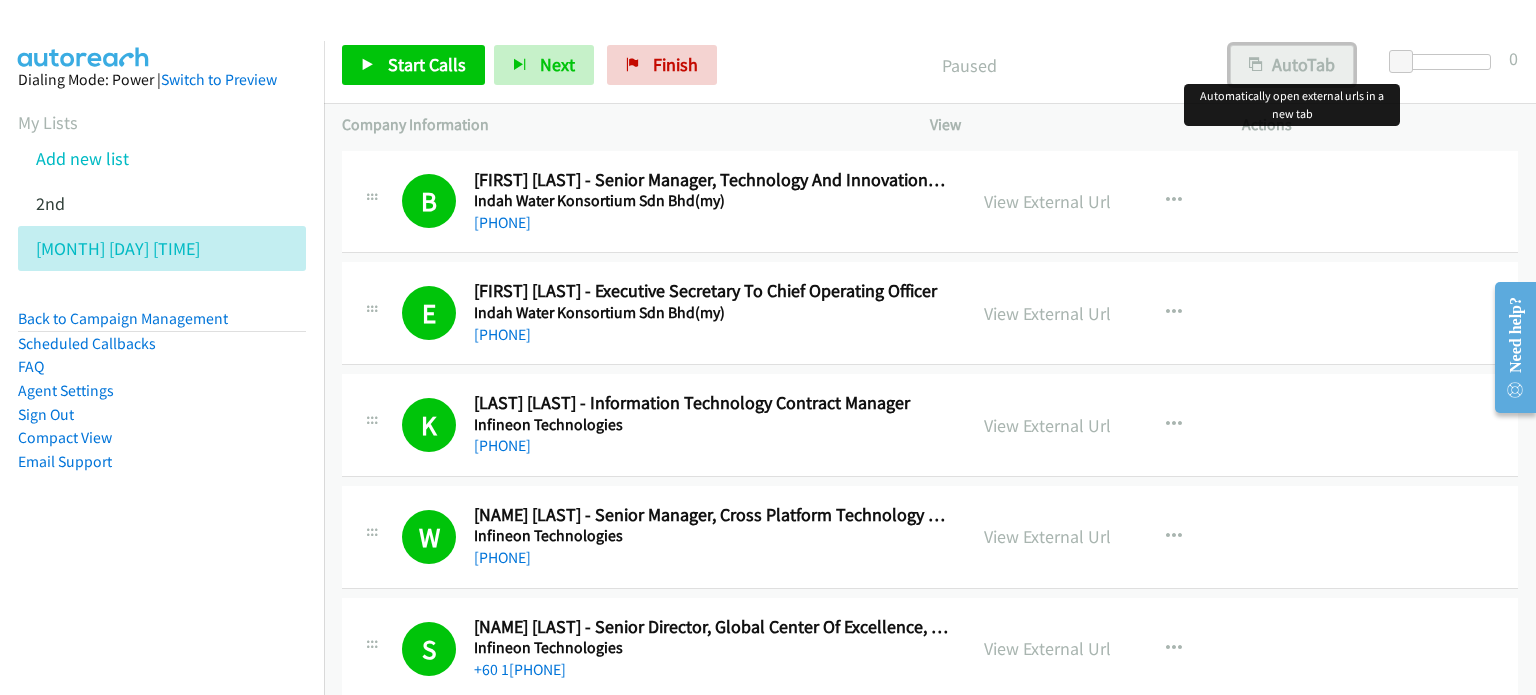 click on "AutoTab" at bounding box center (1292, 65) 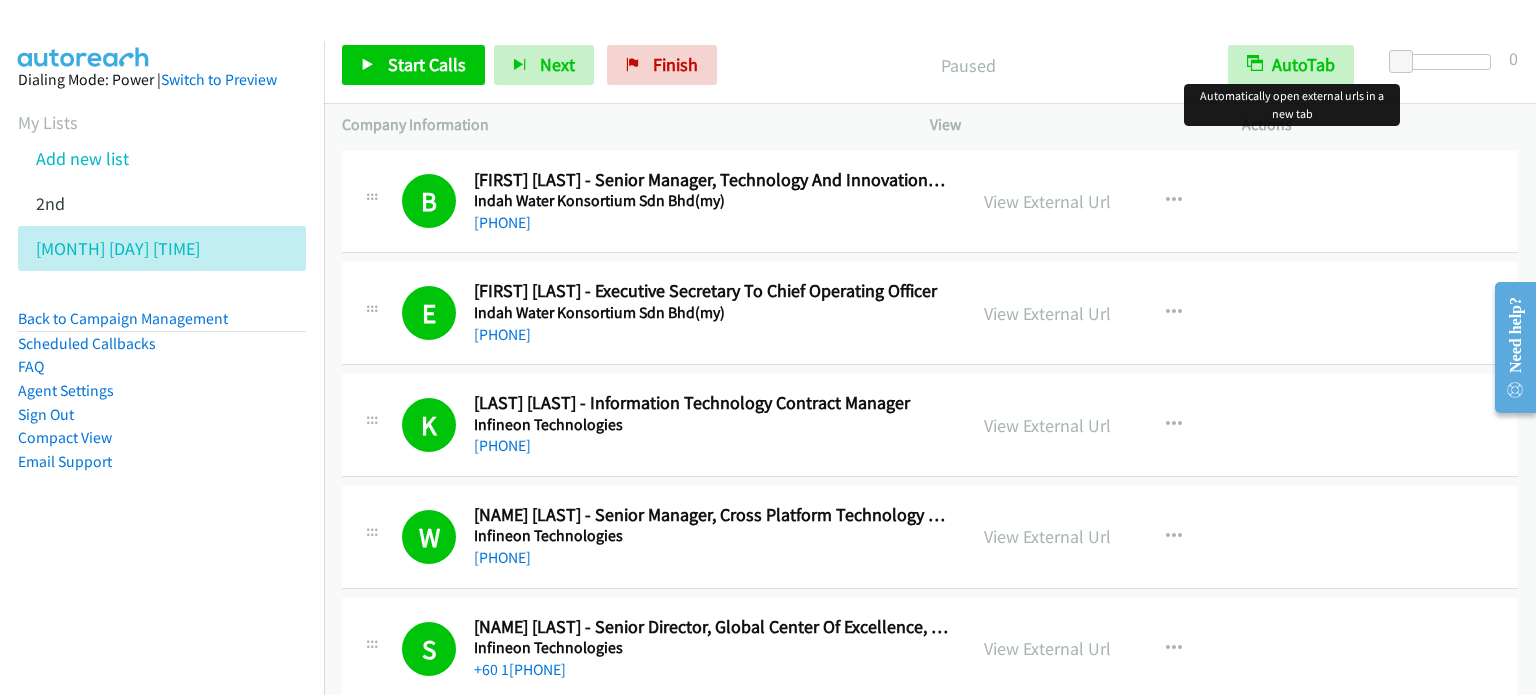 click on "Start Calls
Pause
Next
Finish
Paused
AutoTab
AutoTab
0" at bounding box center (930, 65) 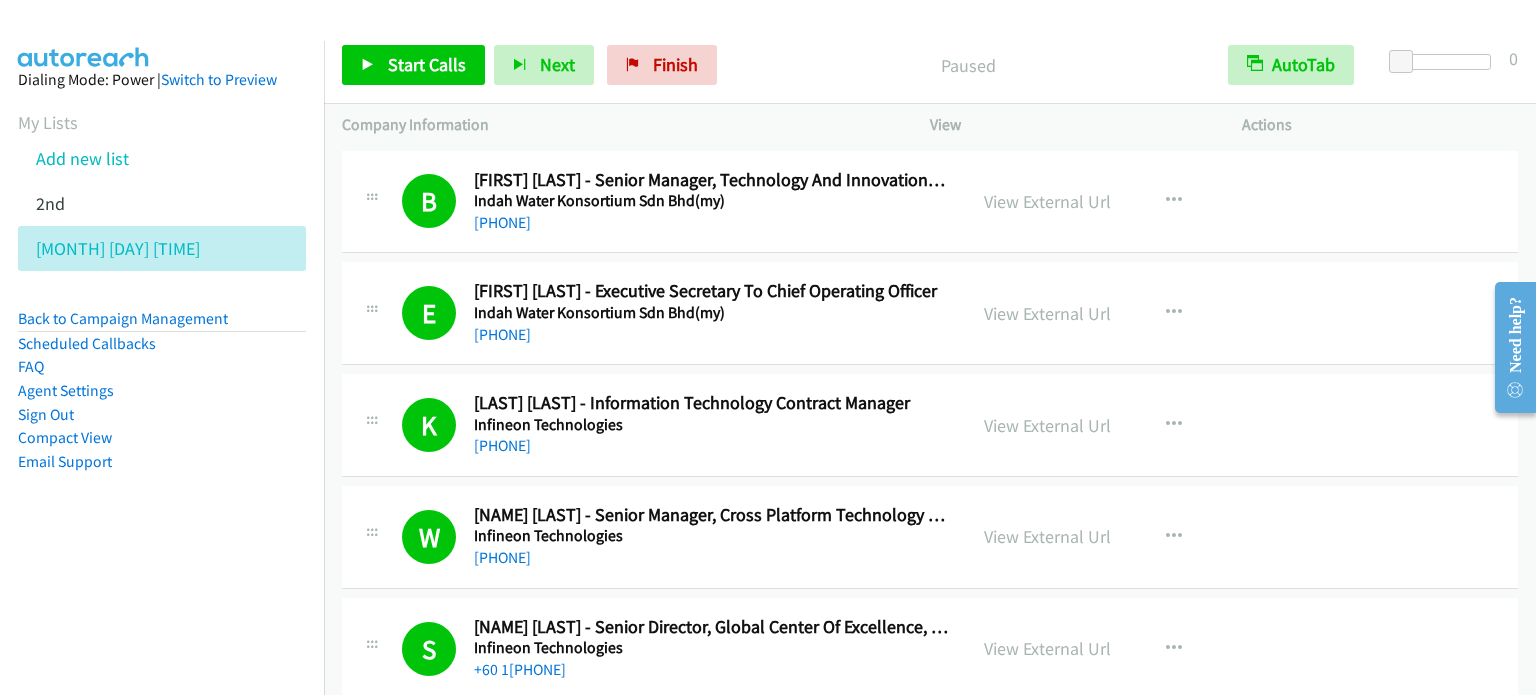 scroll, scrollTop: 6393, scrollLeft: 0, axis: vertical 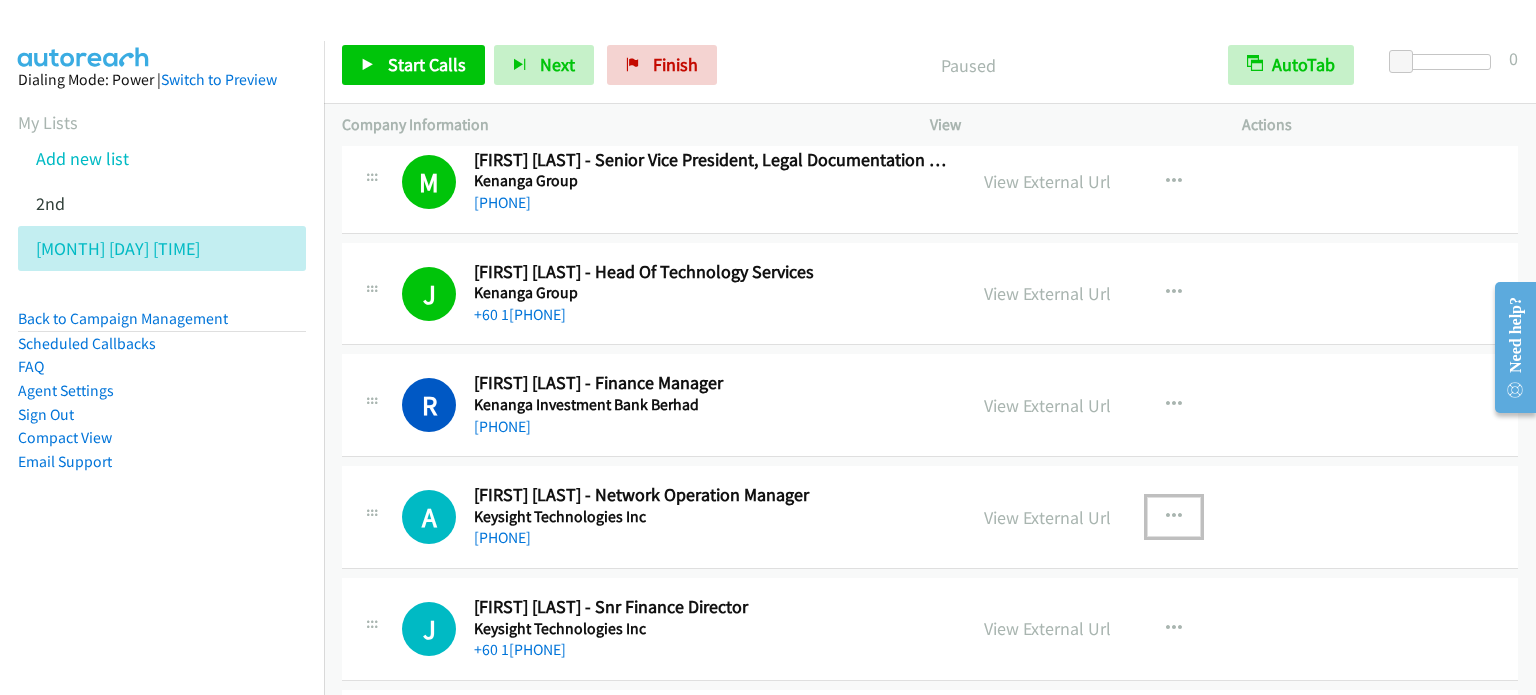 click at bounding box center [1174, 517] 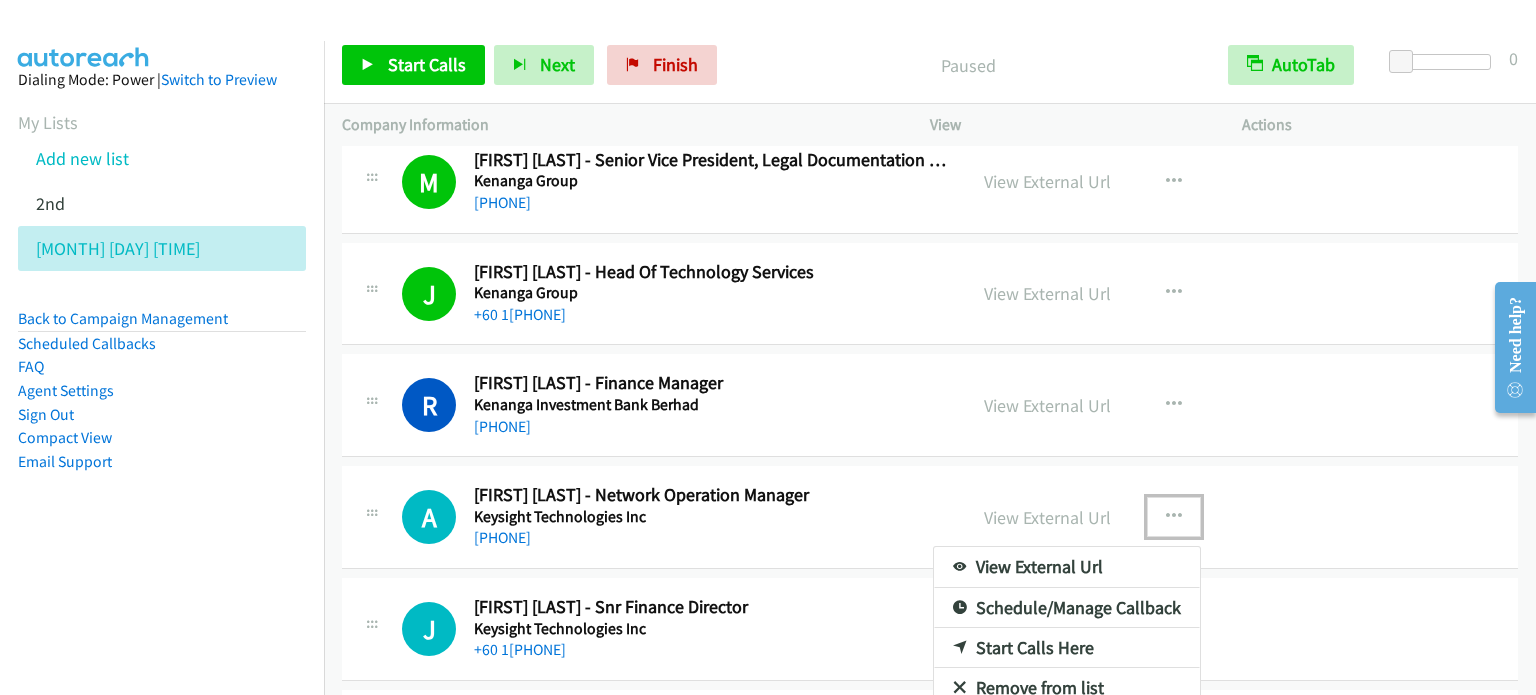 click on "Start Calls Here" at bounding box center (1067, 648) 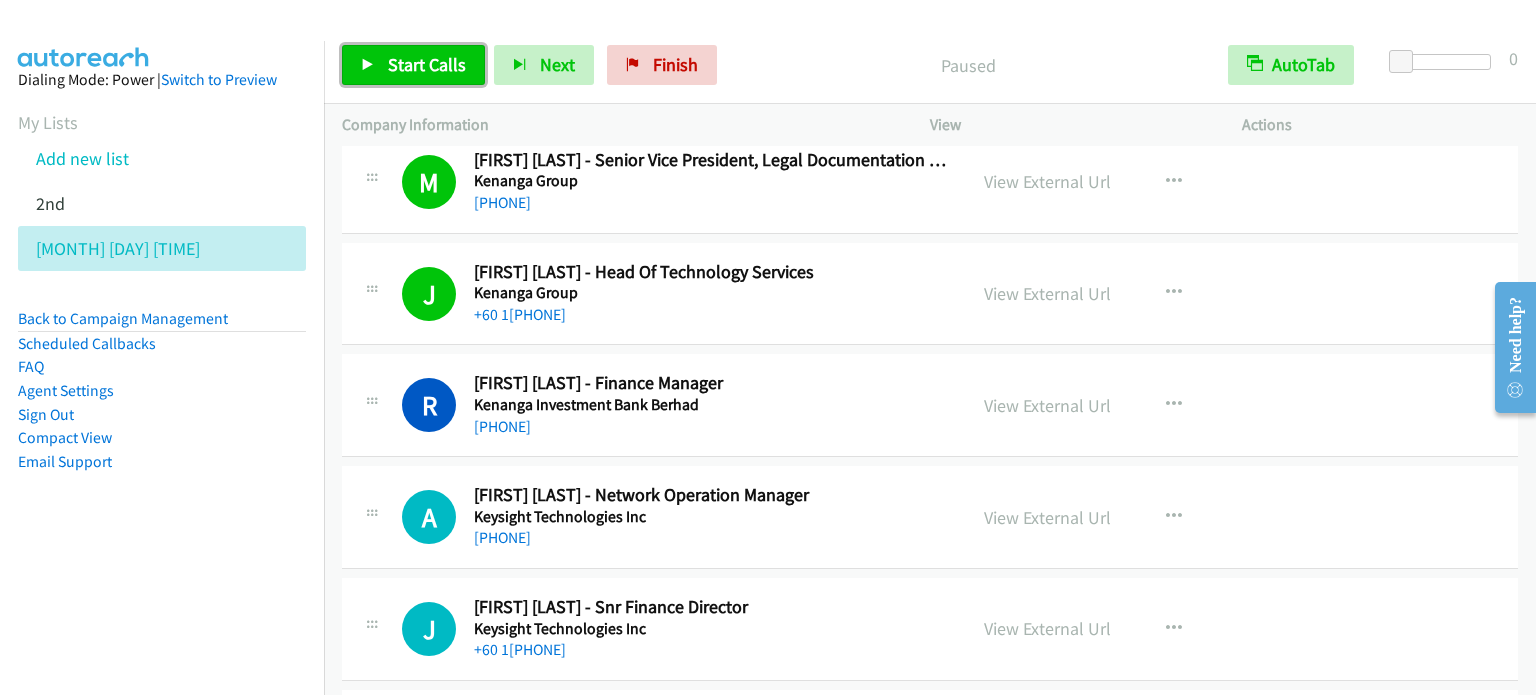 click on "Start Calls" at bounding box center (427, 64) 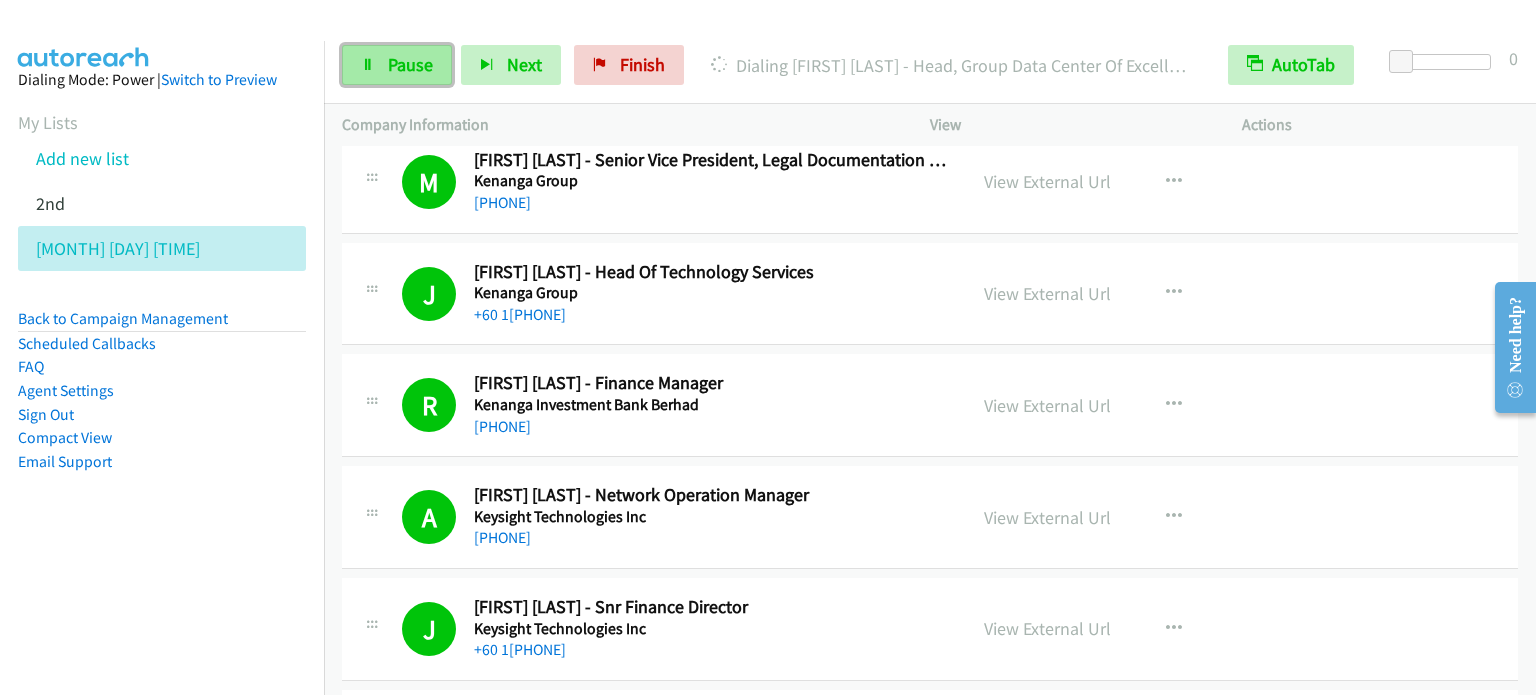 click on "Pause" at bounding box center [410, 64] 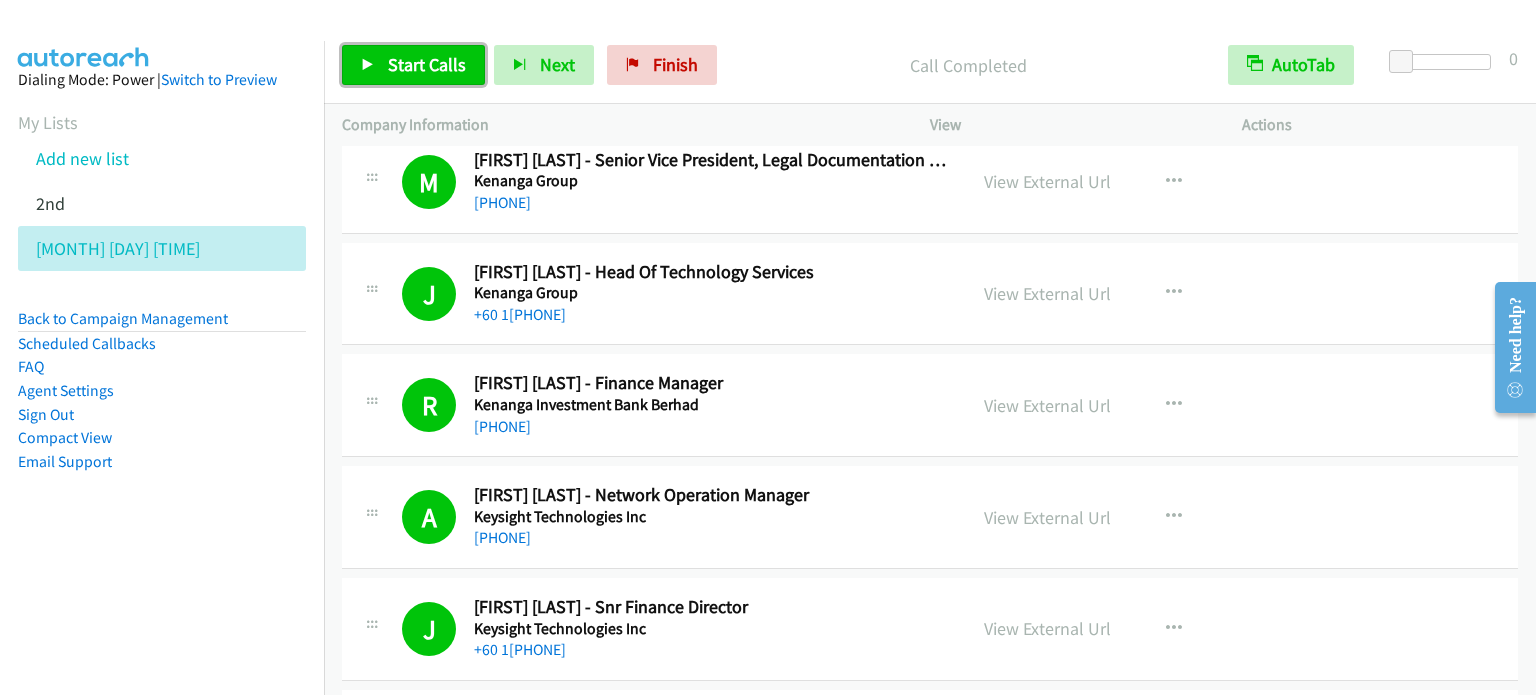 click on "Start Calls" at bounding box center [427, 64] 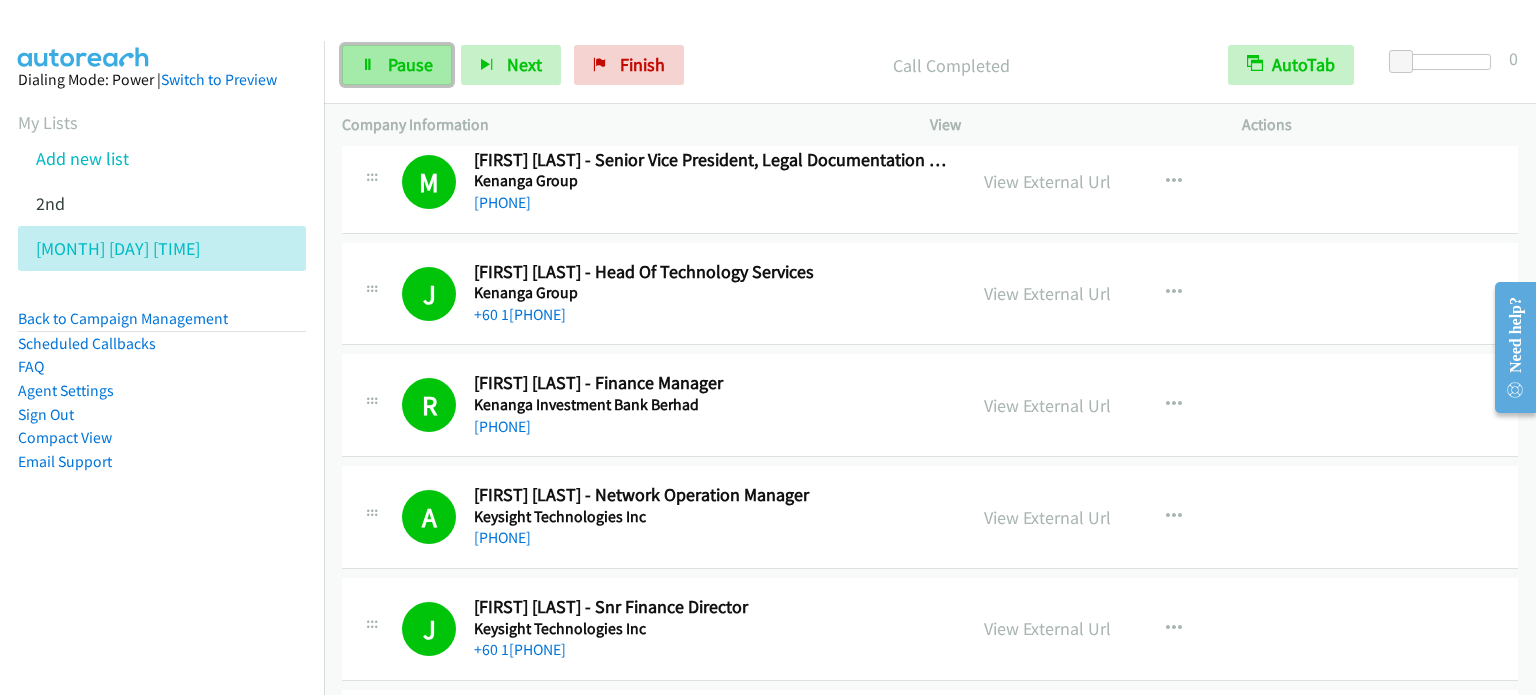 click on "Pause" at bounding box center (397, 65) 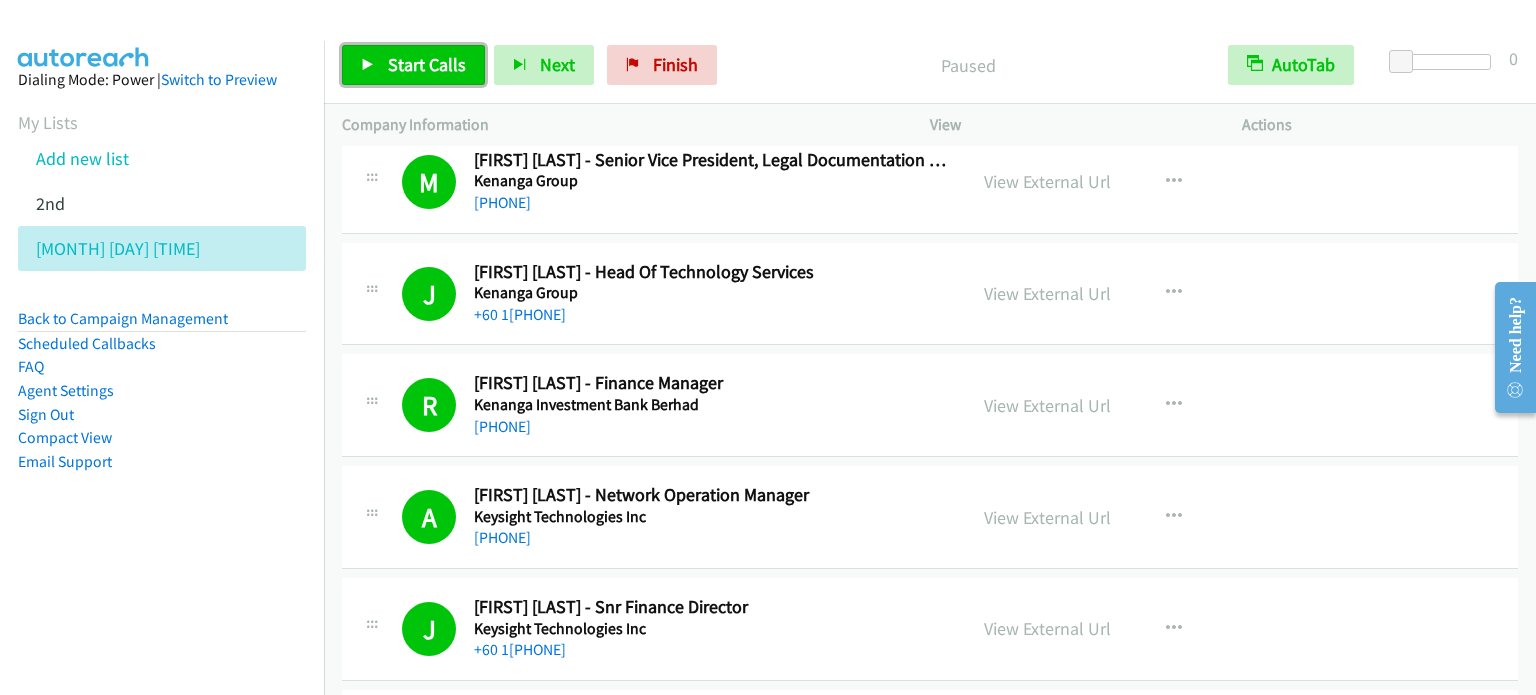 click on "Start Calls" at bounding box center (427, 64) 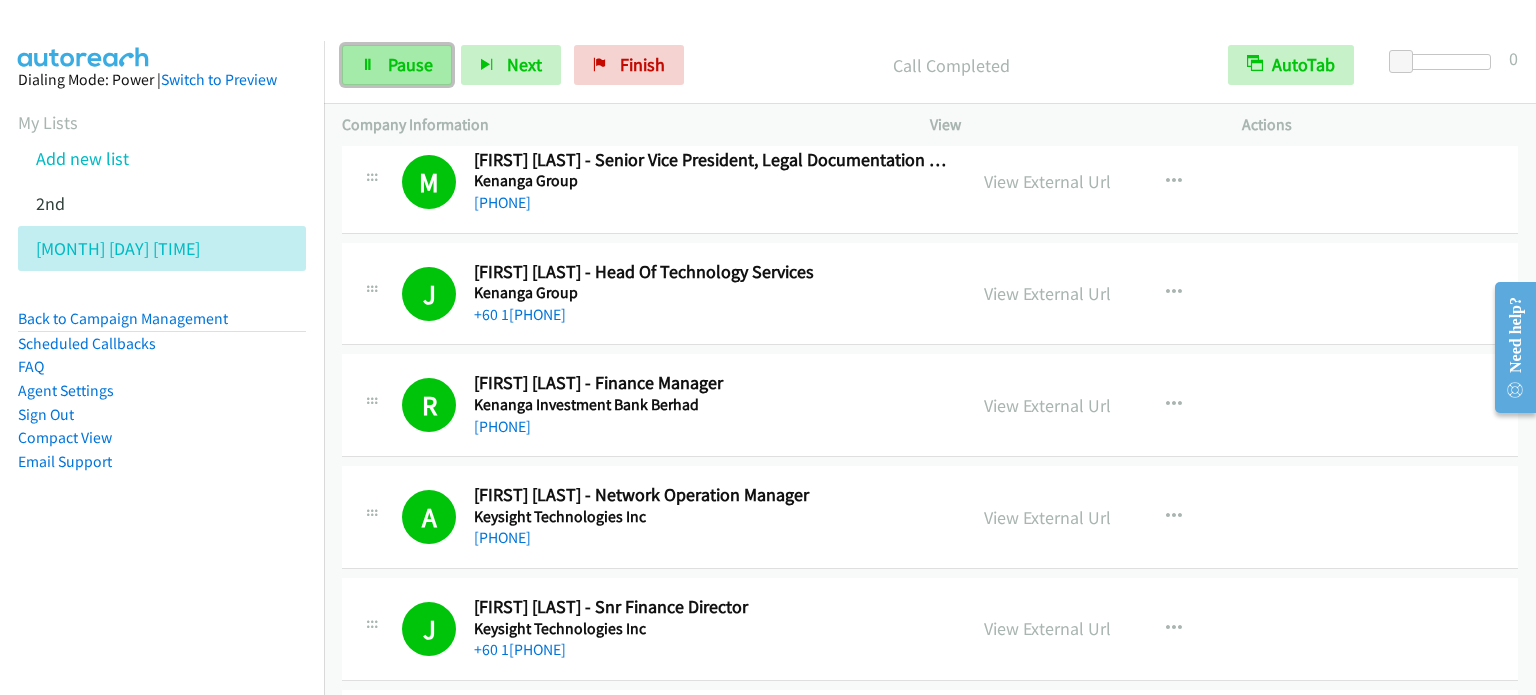 click on "Pause" at bounding box center (397, 65) 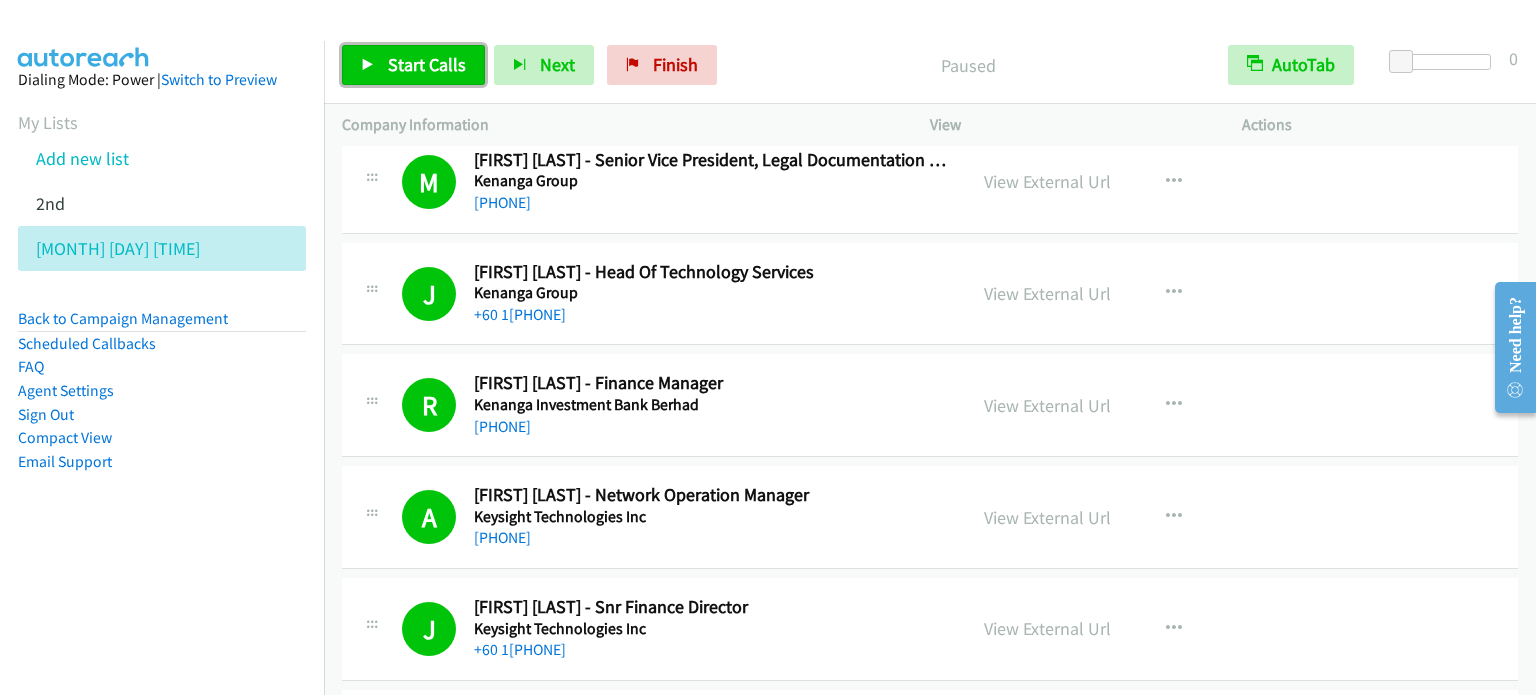 click on "Start Calls" at bounding box center [427, 64] 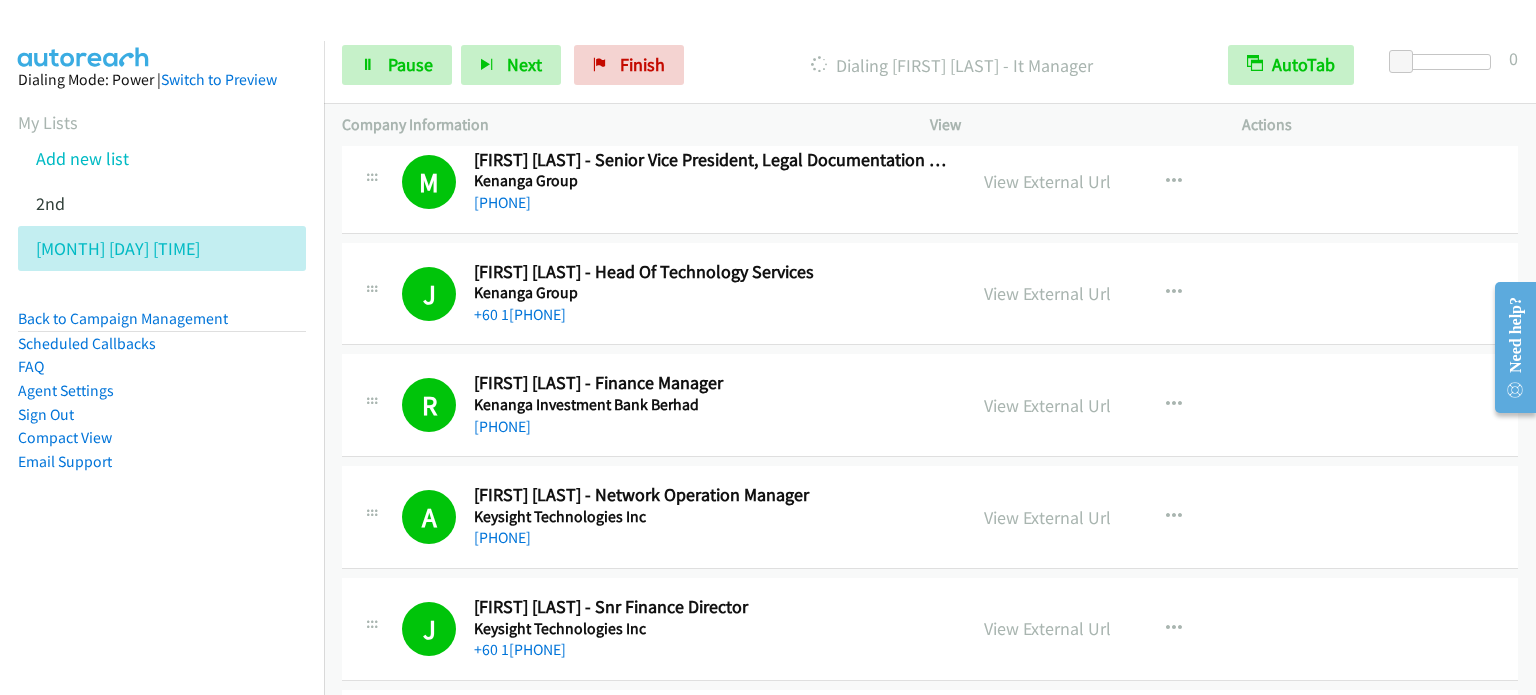 click on "Dialing Mode: Power
|
Switch to Preview
My Lists
Add new list
2nd
Aug 5 Pm
Back to Campaign Management
Scheduled Callbacks
FAQ
Agent Settings
Sign Out
Compact View
Email Support" at bounding box center [162, 302] 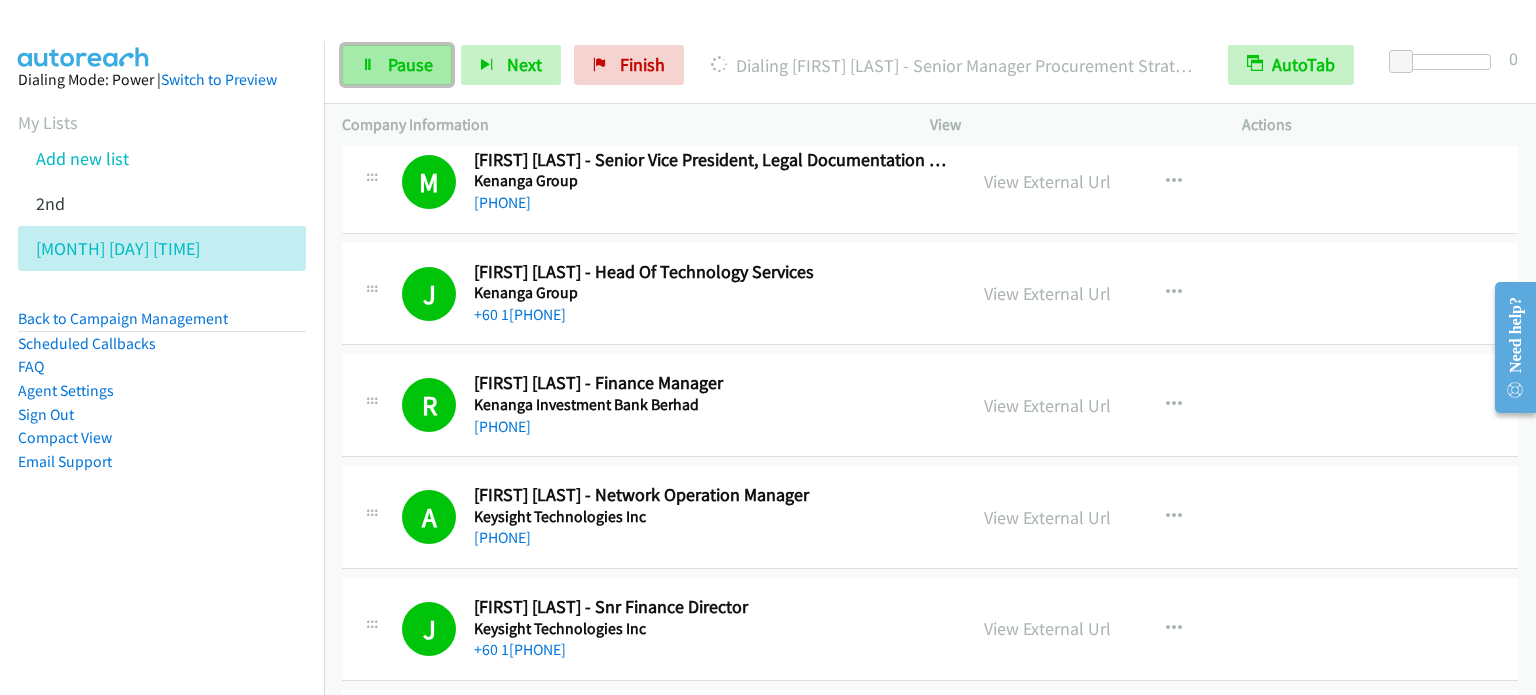 click on "Pause" at bounding box center [410, 64] 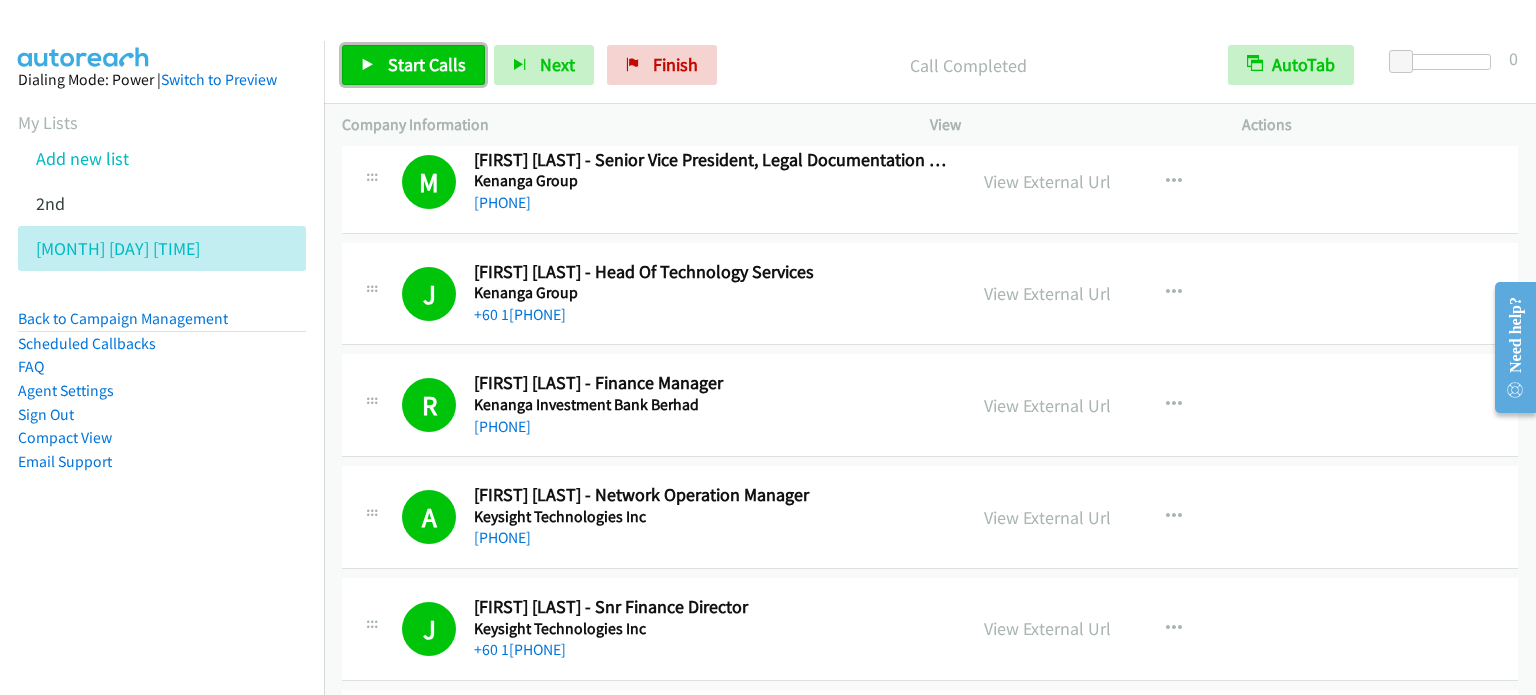 click on "Start Calls" at bounding box center [427, 64] 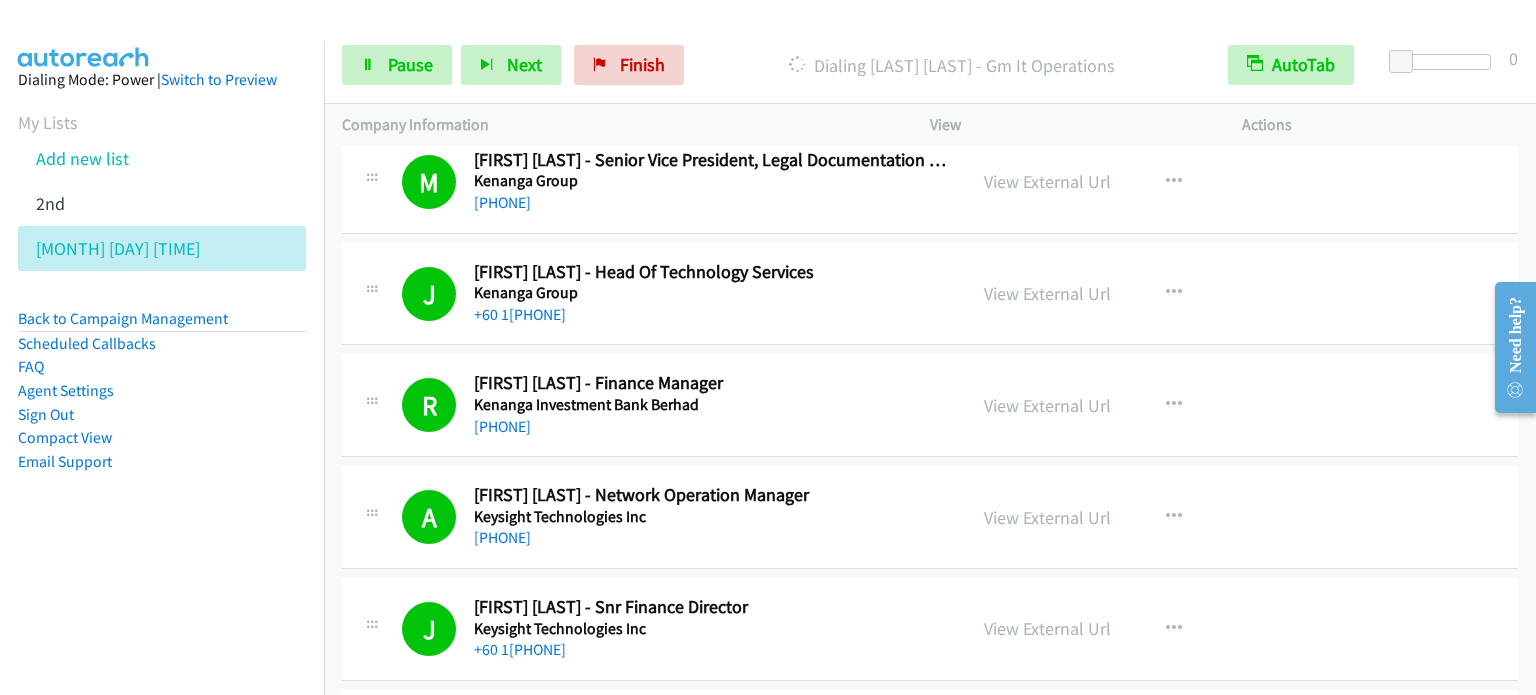 drag, startPoint x: 202, startPoint y: 551, endPoint x: 677, endPoint y: 23, distance: 710.2176 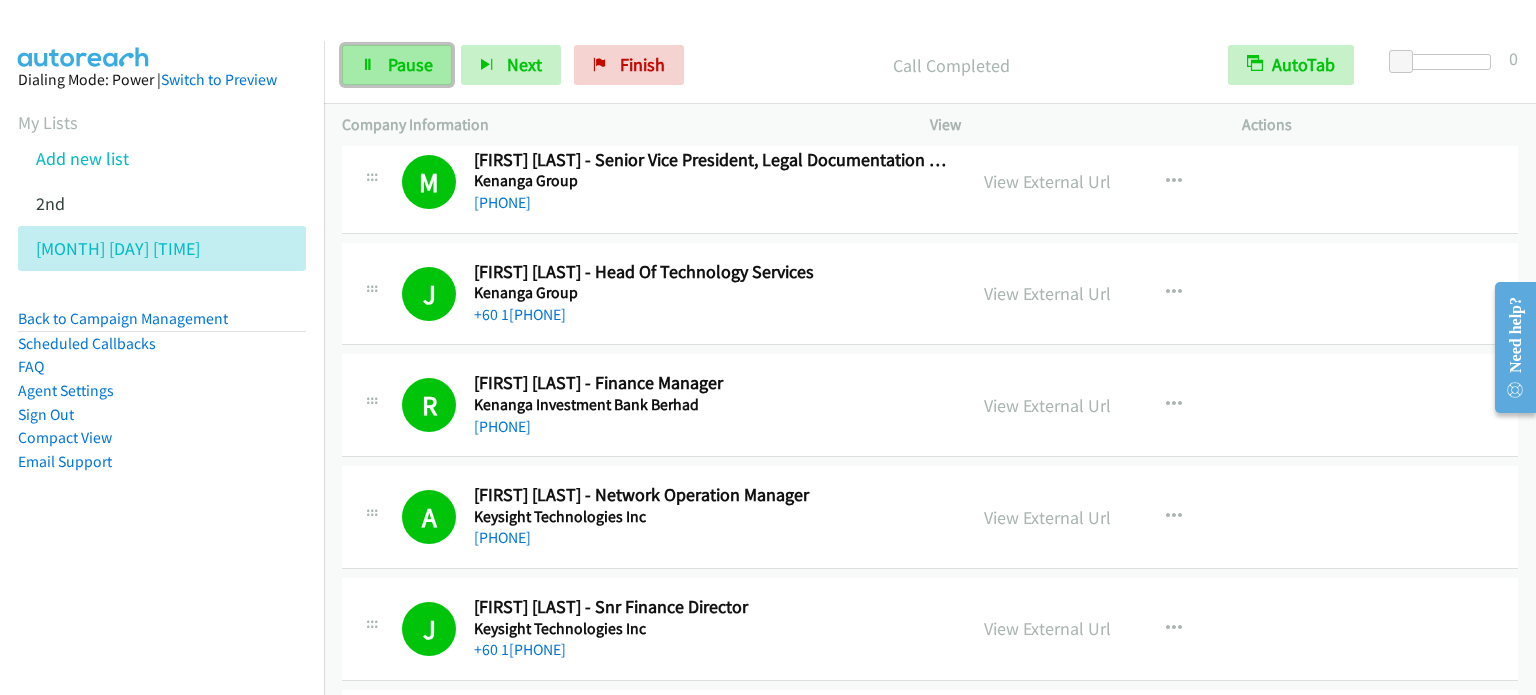 click on "Pause" at bounding box center (410, 64) 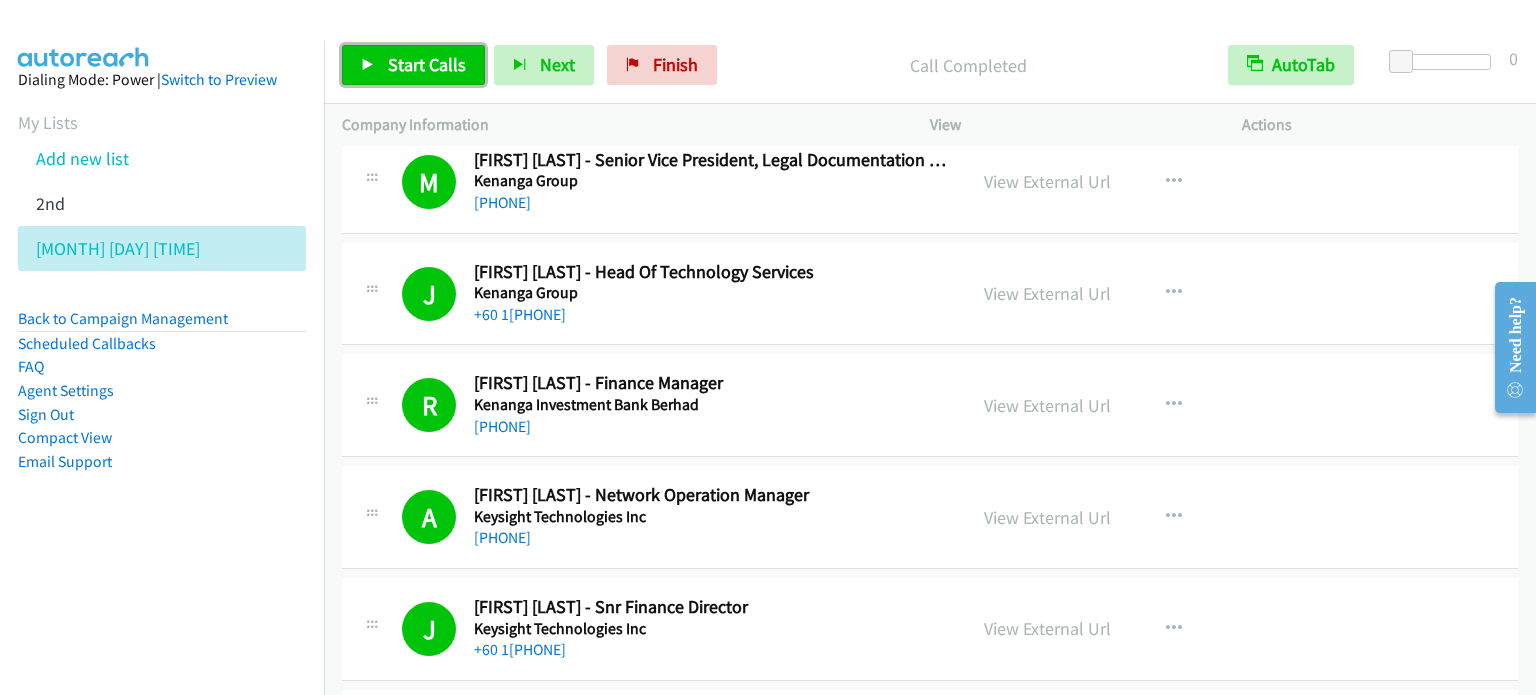 click on "Start Calls" at bounding box center [427, 64] 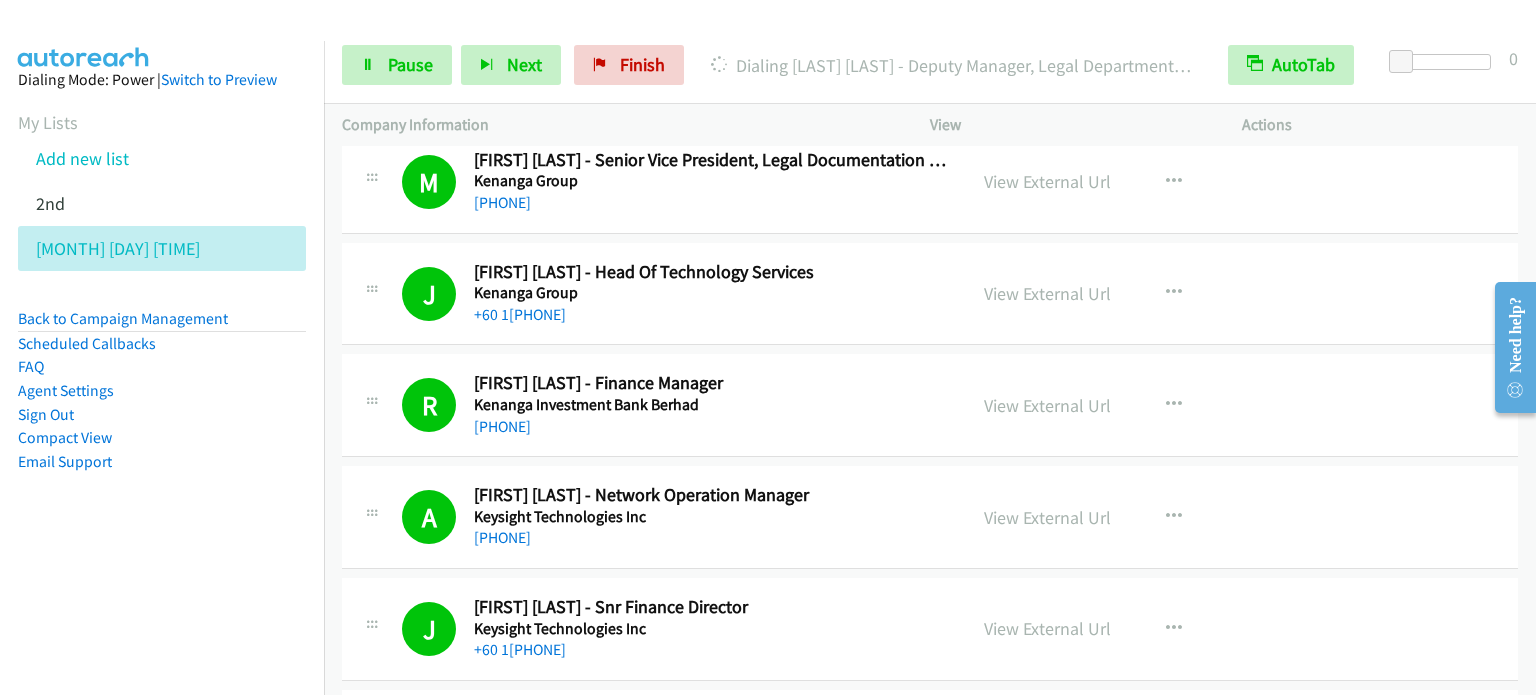 click on "Dialing Mode: Power
|
Switch to Preview
My Lists
Add new list
2nd
Aug 5 Pm
Back to Campaign Management
Scheduled Callbacks
FAQ
Agent Settings
Sign Out
Compact View
Email Support" at bounding box center [162, 302] 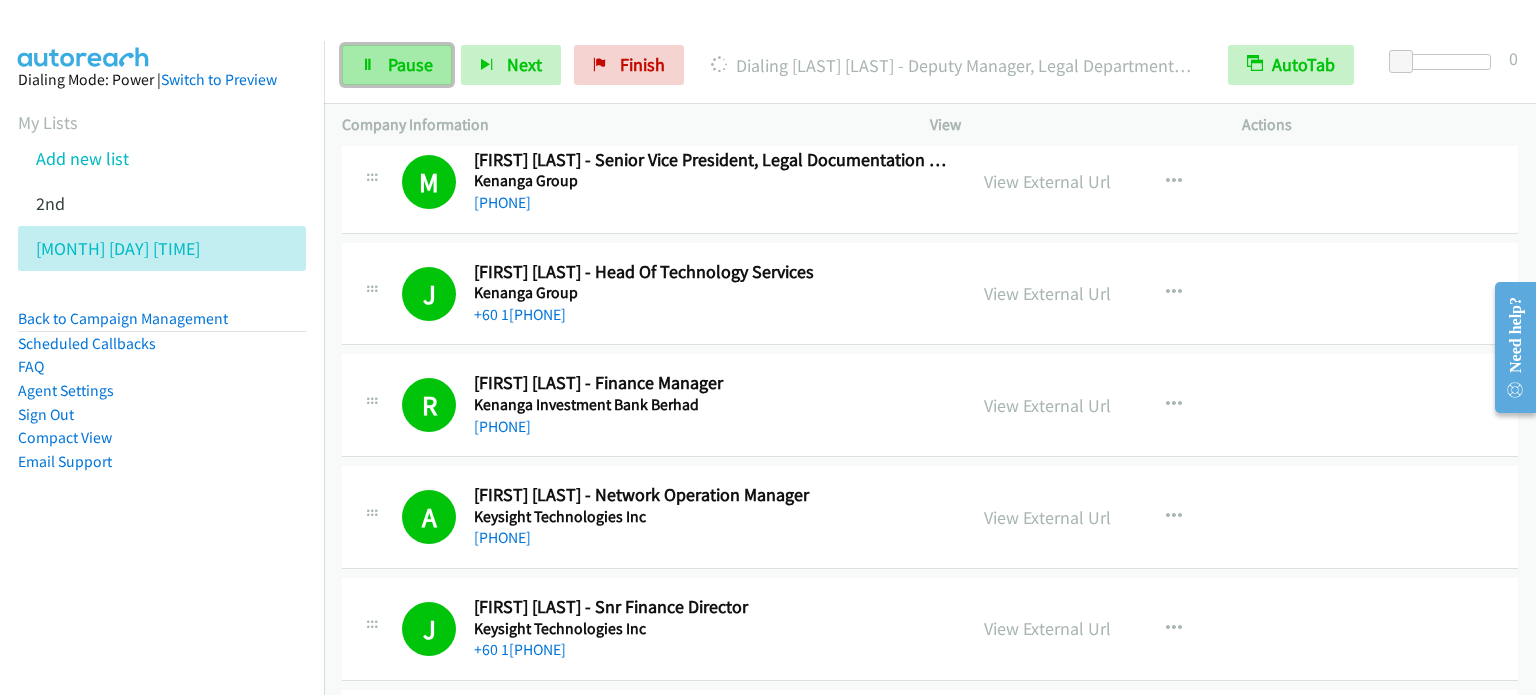 click on "Pause" at bounding box center (410, 64) 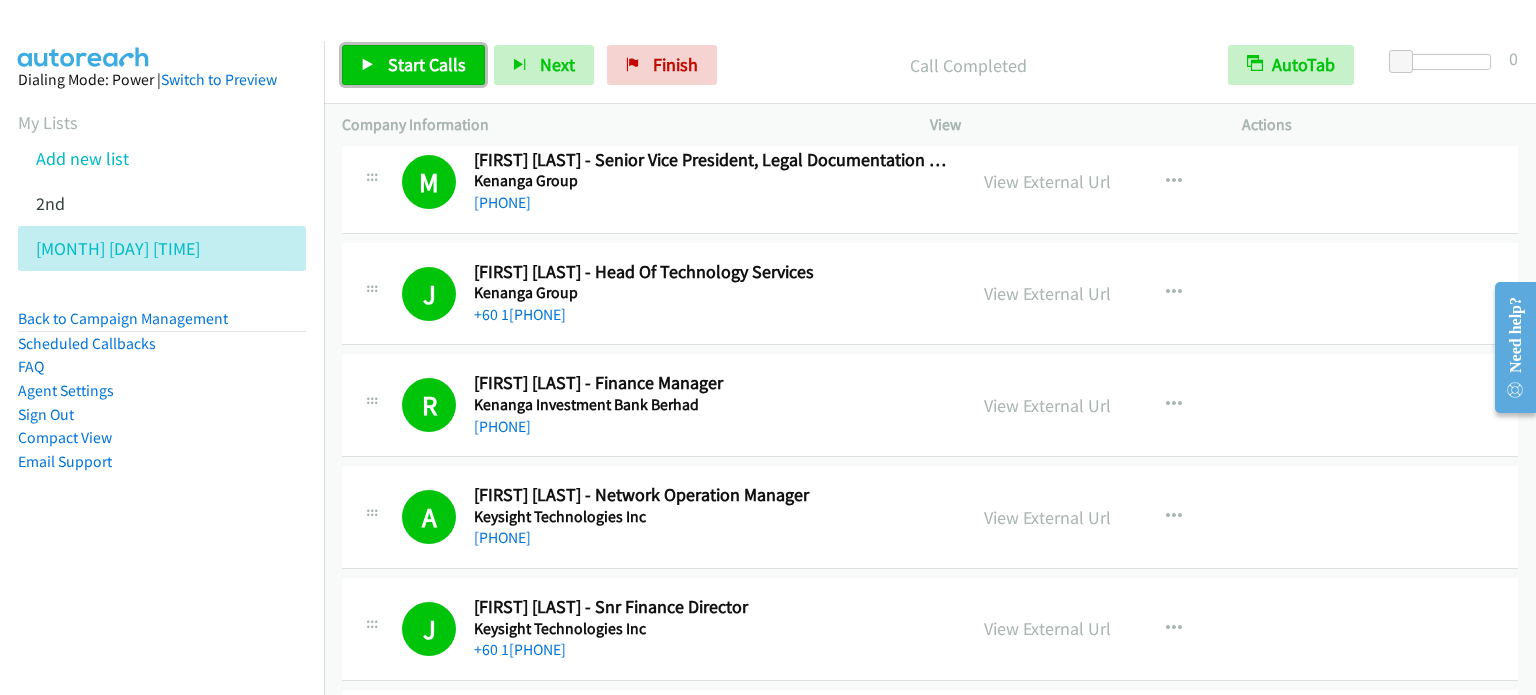 click on "Start Calls" at bounding box center [427, 64] 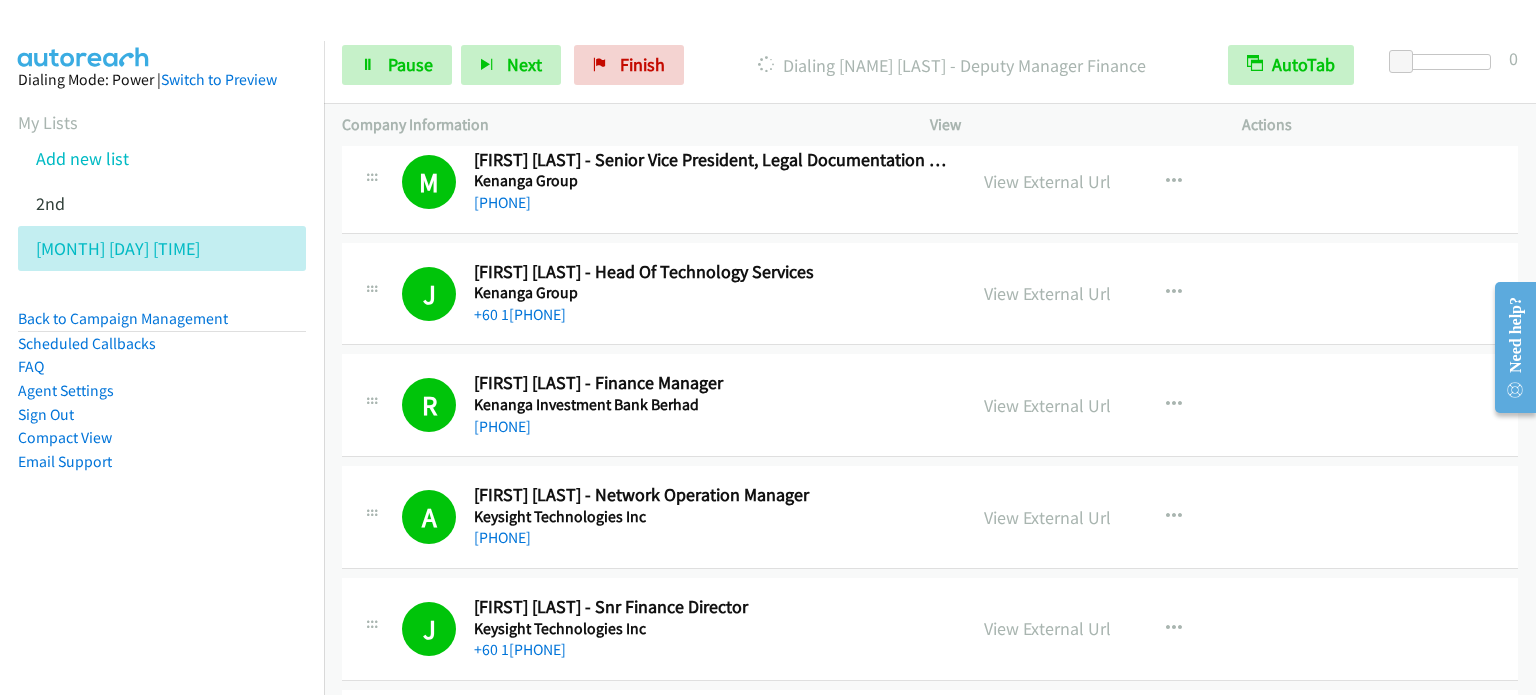 click on "Dialing Mode: Power
|
Switch to Preview
My Lists
Add new list
2nd
Aug 5 Pm
Back to Campaign Management
Scheduled Callbacks
FAQ
Agent Settings
Sign Out
Compact View
Email Support" at bounding box center [162, 302] 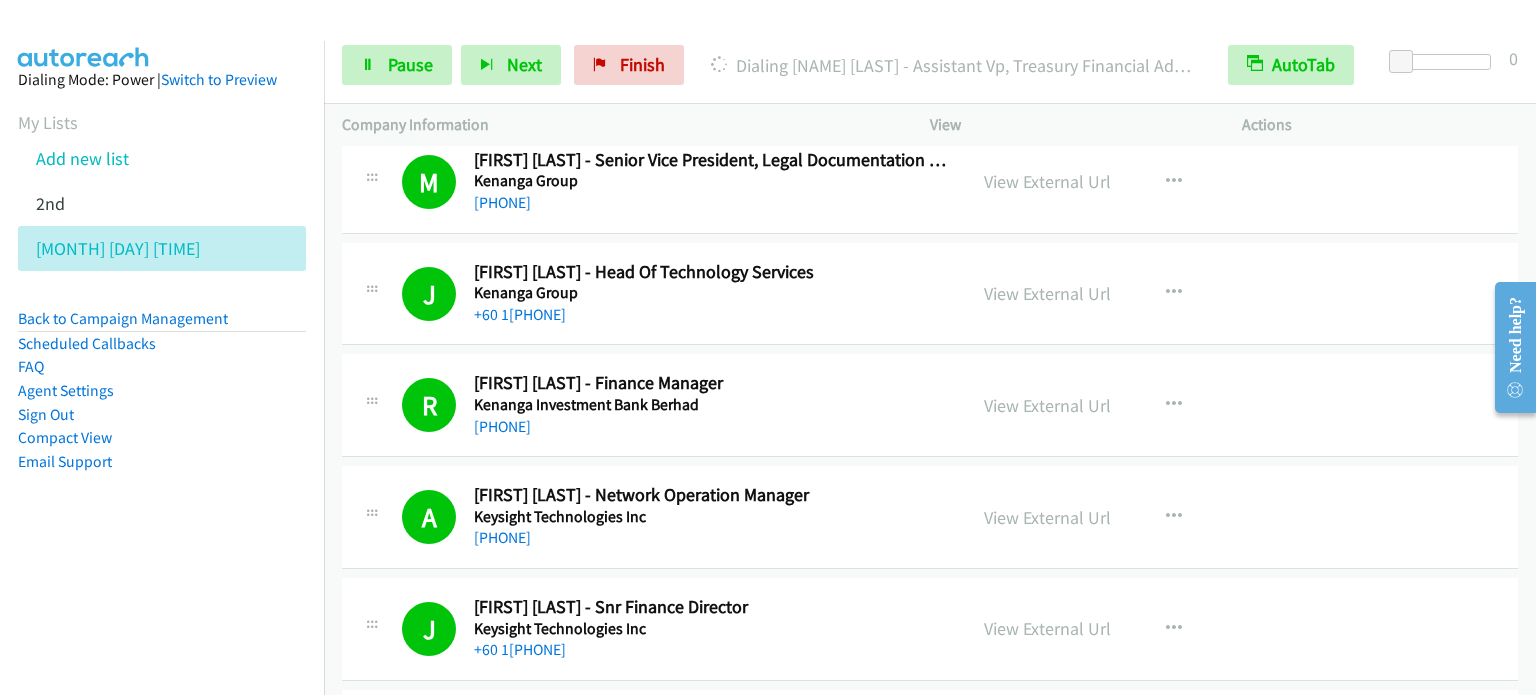 scroll, scrollTop: 11192, scrollLeft: 0, axis: vertical 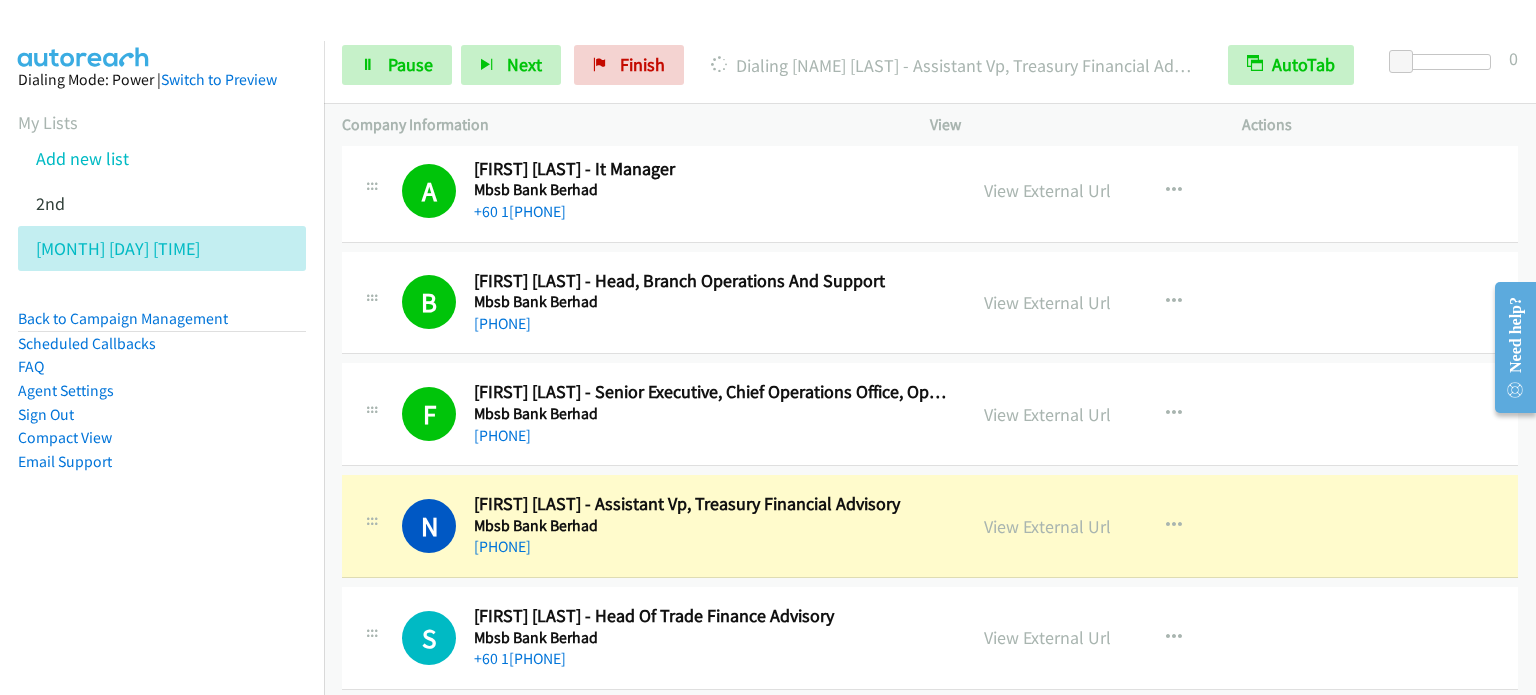 click on "Dialing Mode: Power
|
Switch to Preview
My Lists
Add new list
2nd
Aug 5 Pm
Back to Campaign Management
Scheduled Callbacks
FAQ
Agent Settings
Sign Out
Compact View
Email Support" at bounding box center (162, 388) 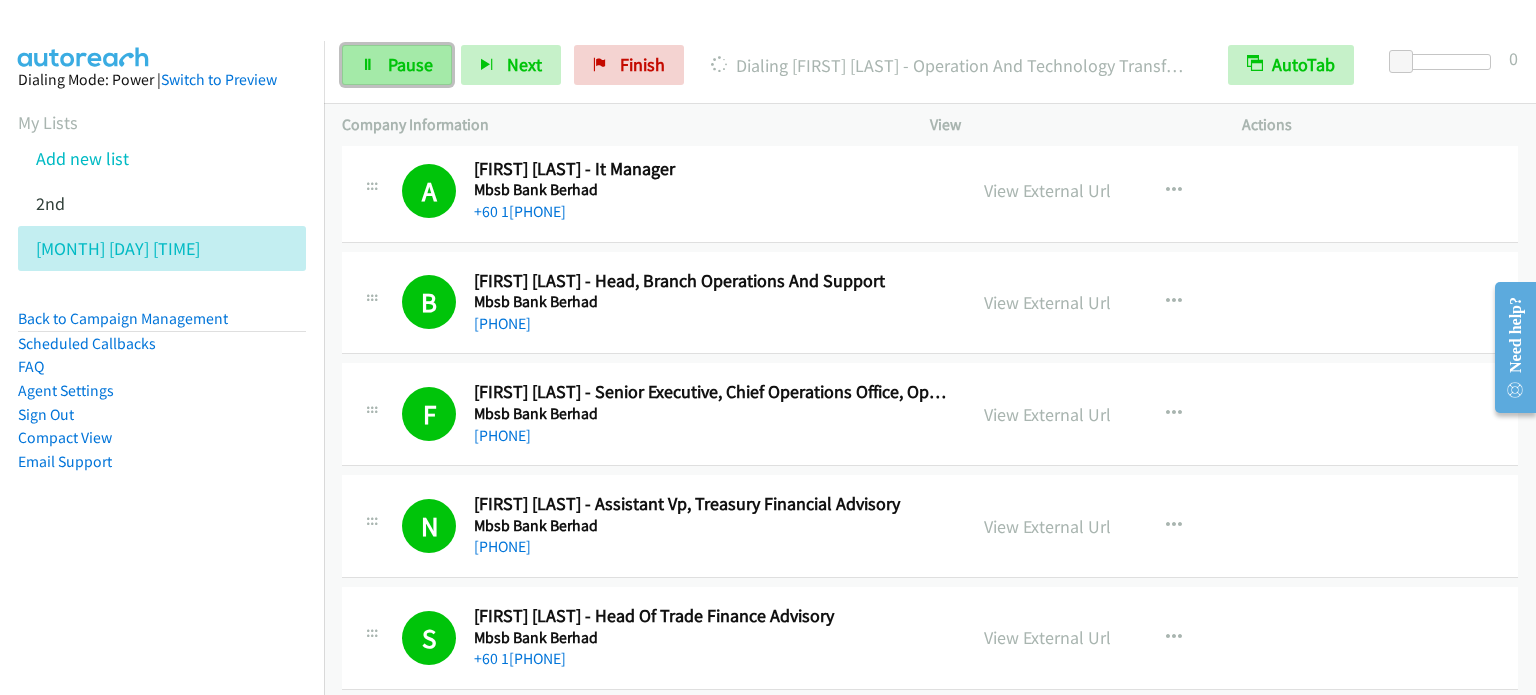 click on "Pause" at bounding box center [397, 65] 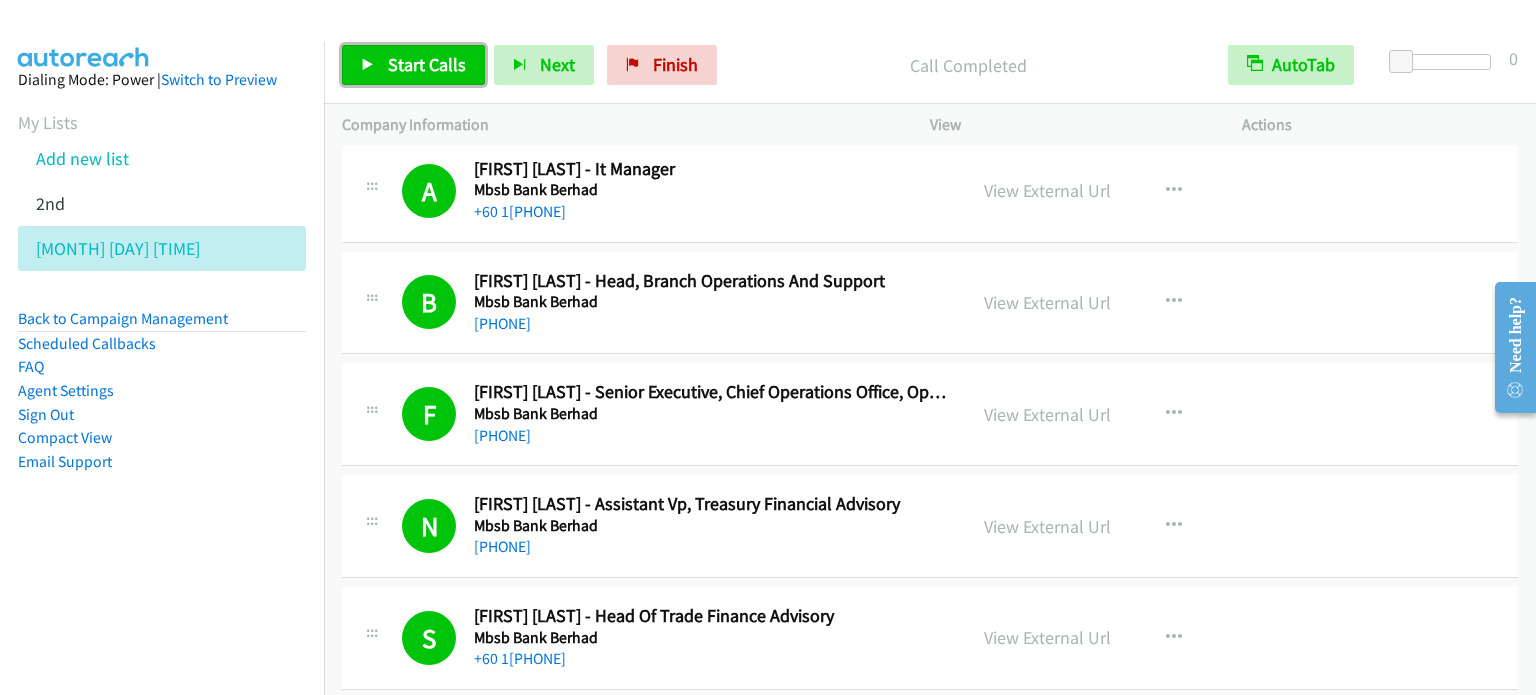 click on "Start Calls" at bounding box center (427, 64) 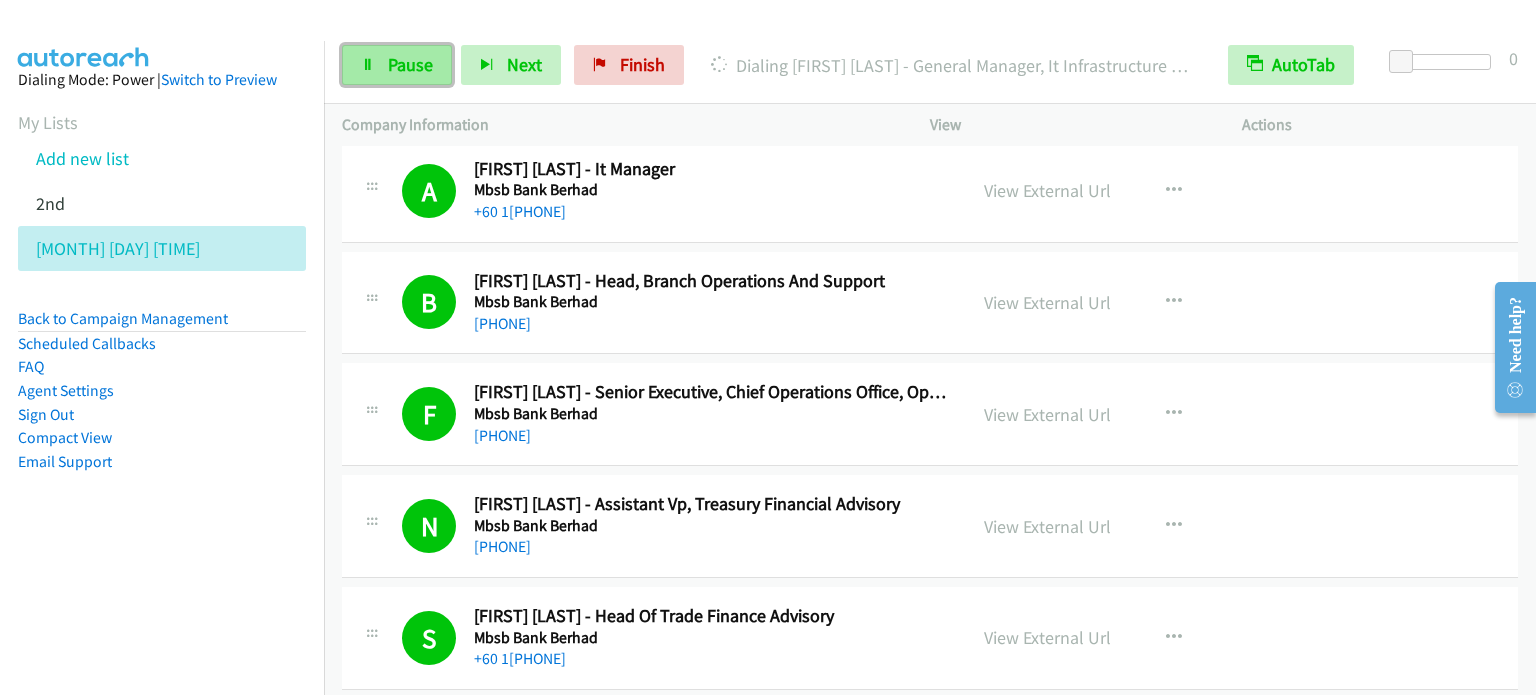 click on "Pause" at bounding box center (410, 64) 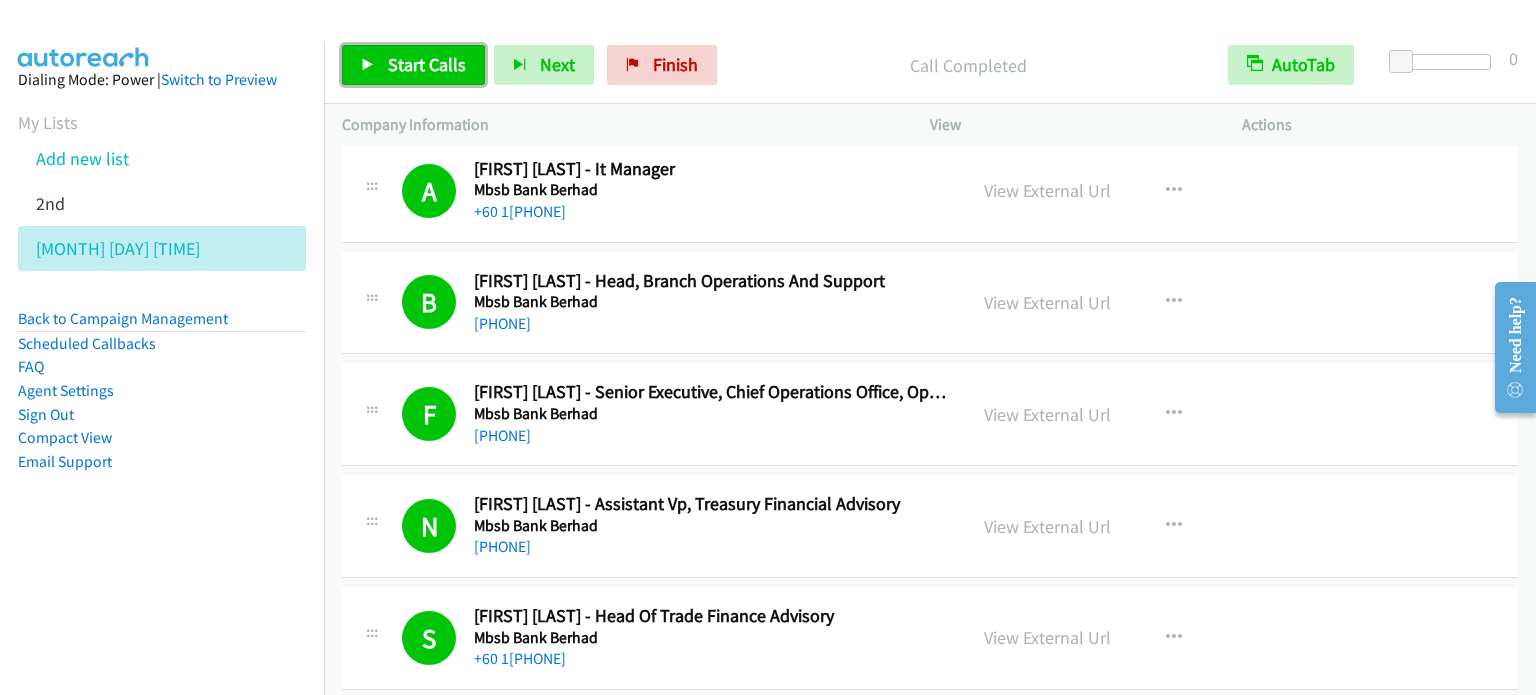click on "Start Calls" at bounding box center [427, 64] 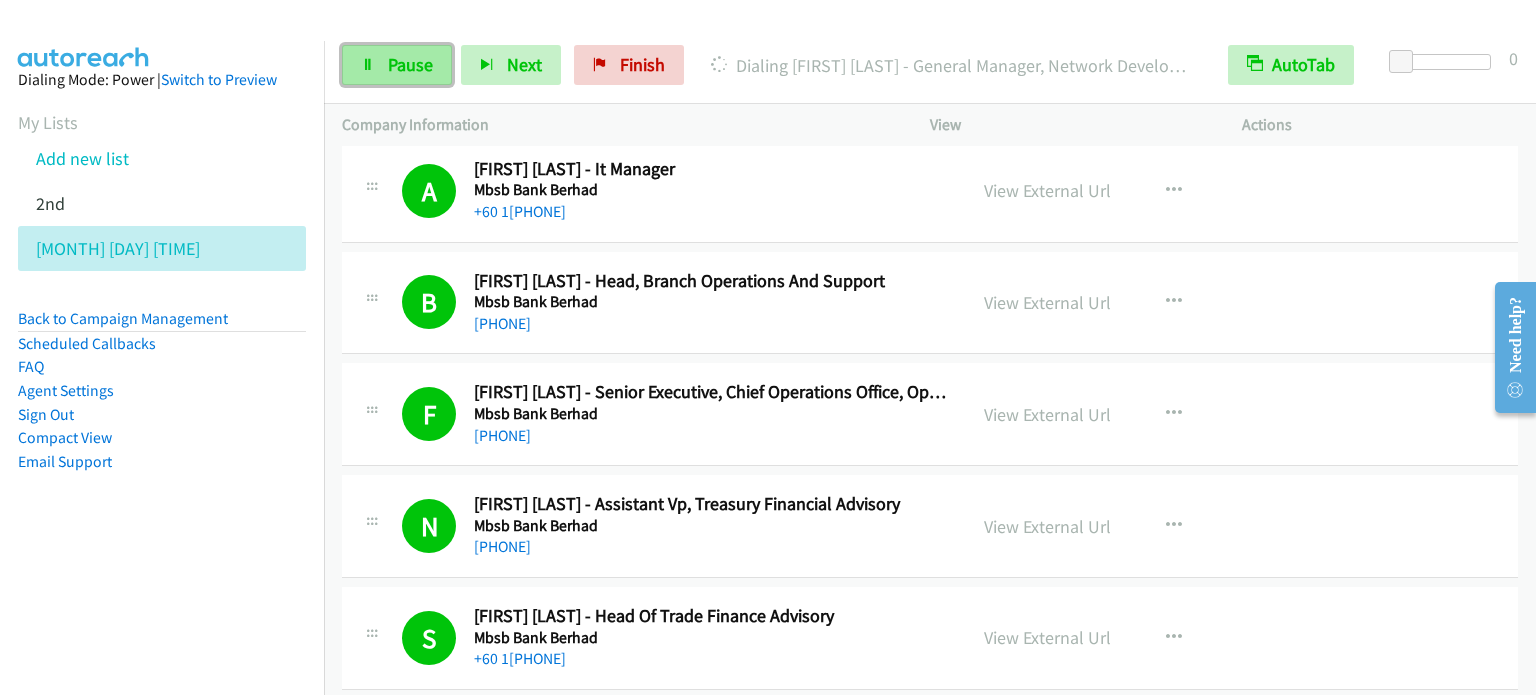 click on "Pause" at bounding box center [410, 64] 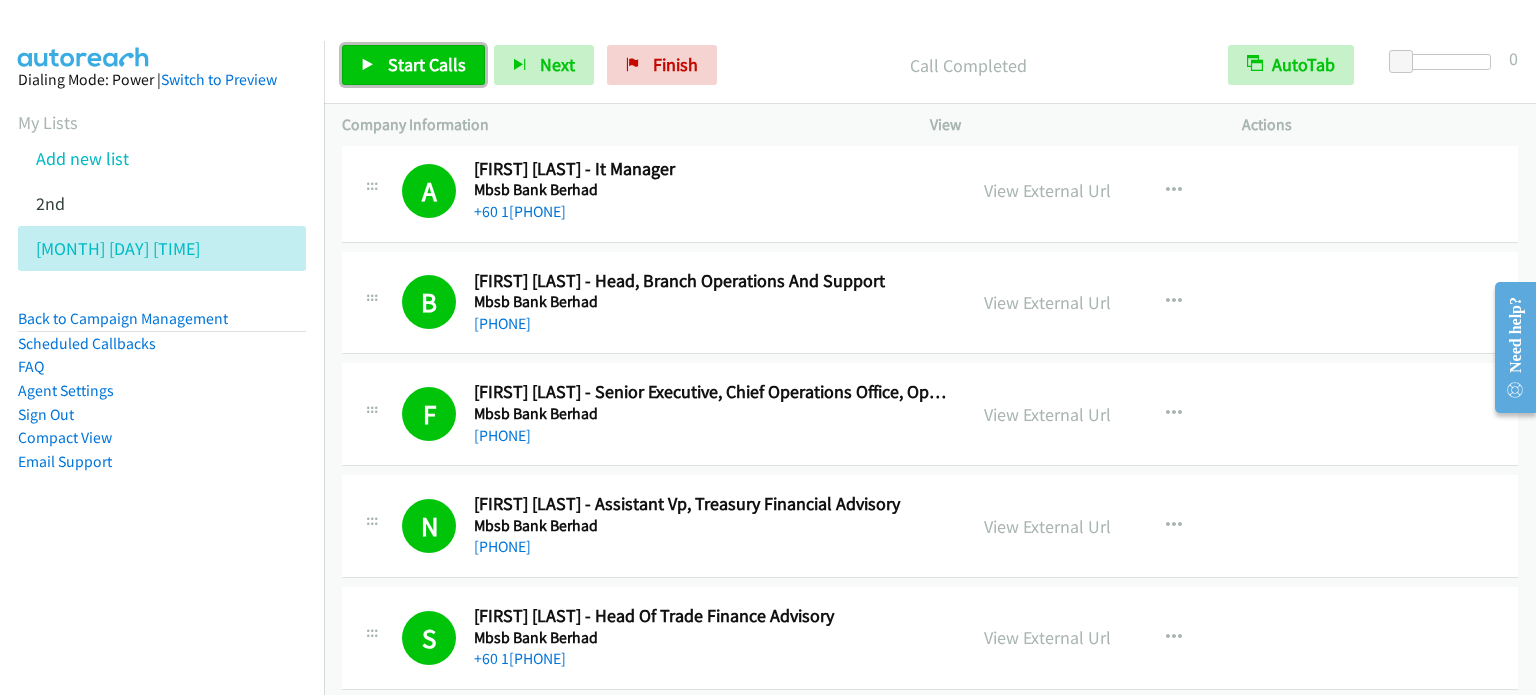 click on "Start Calls" at bounding box center [427, 64] 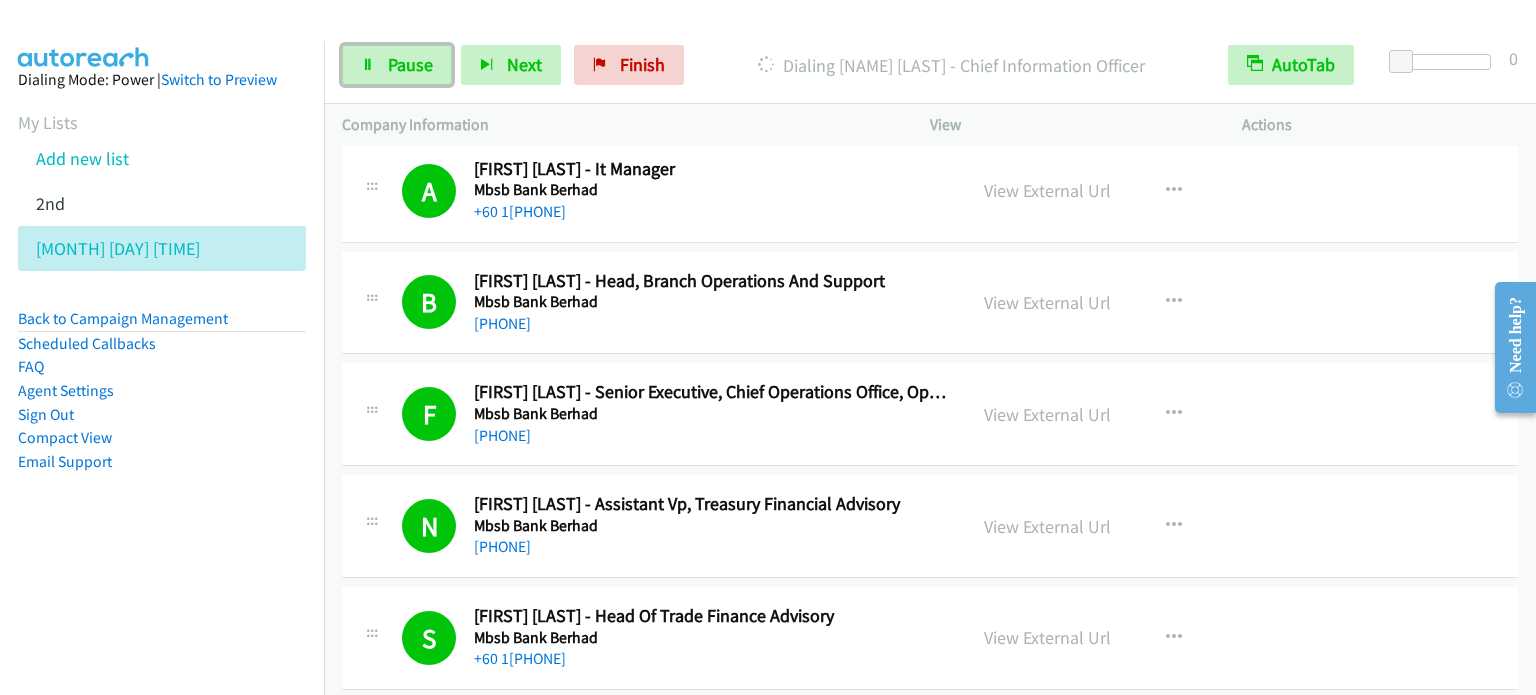drag, startPoint x: 368, startPoint y: 65, endPoint x: 561, endPoint y: 4, distance: 202.41048 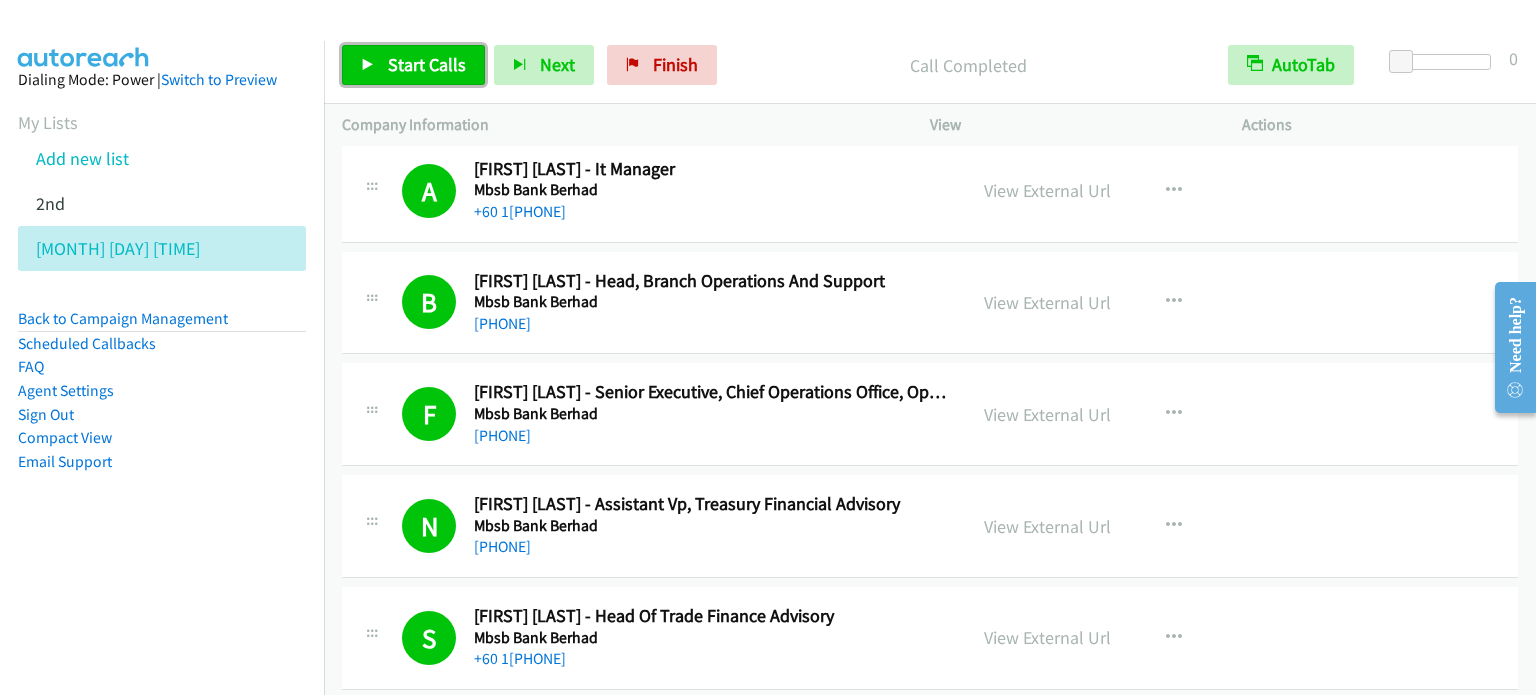 click on "Start Calls" at bounding box center [427, 64] 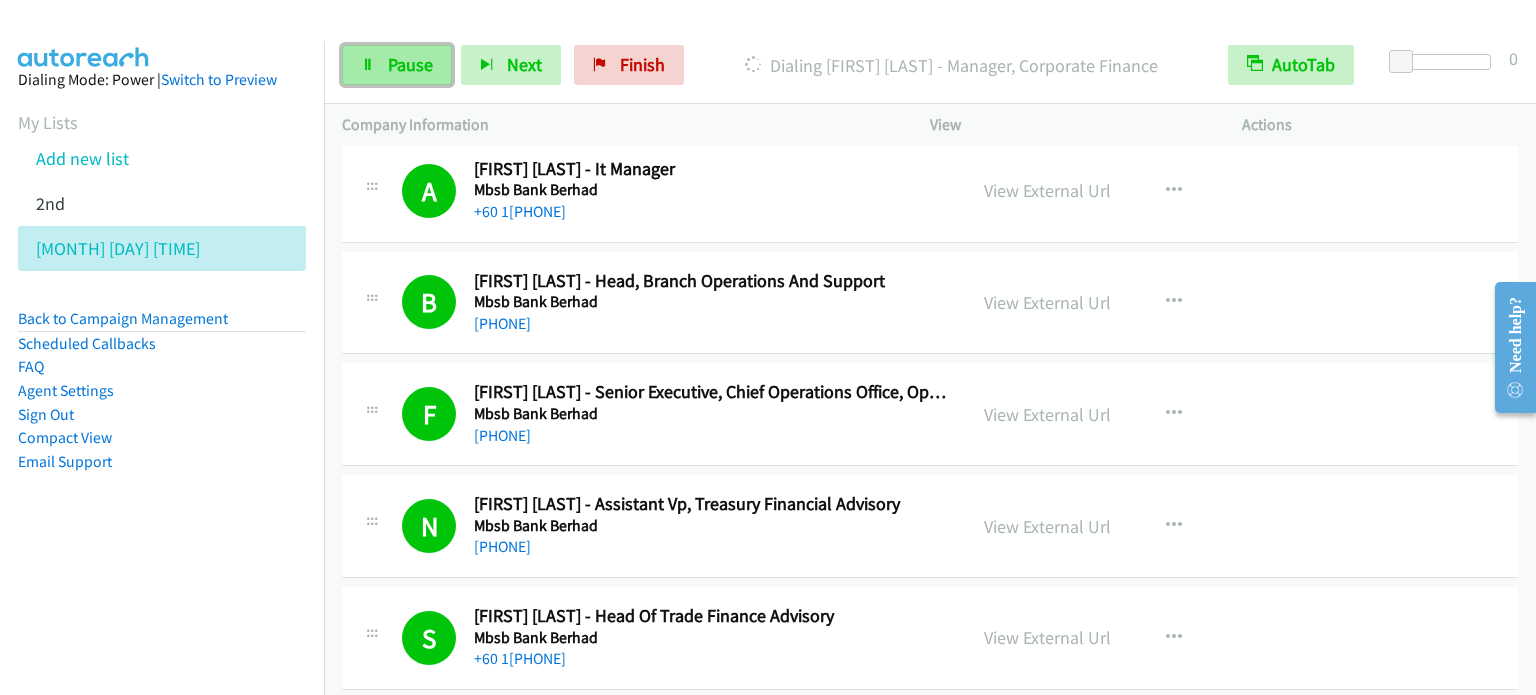 click on "Pause" at bounding box center [410, 64] 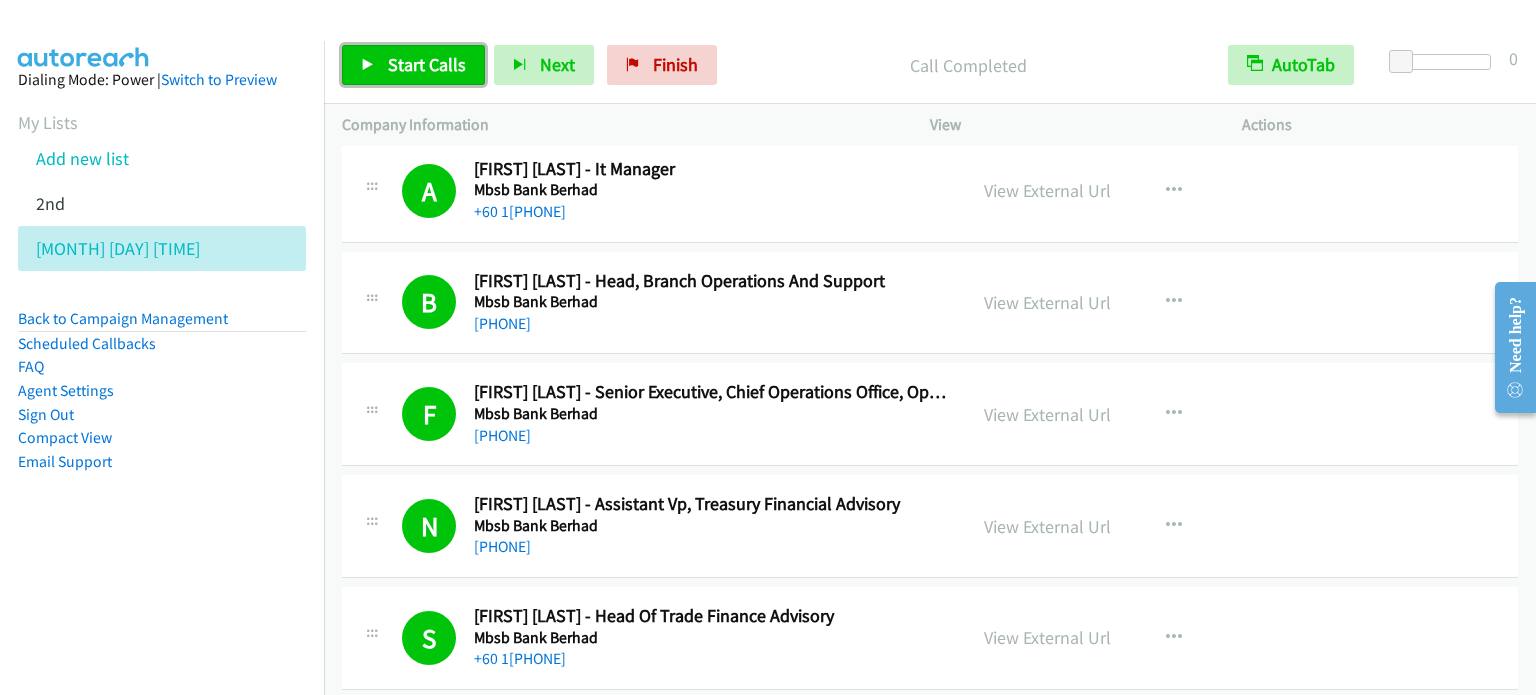 click on "Start Calls" at bounding box center [427, 64] 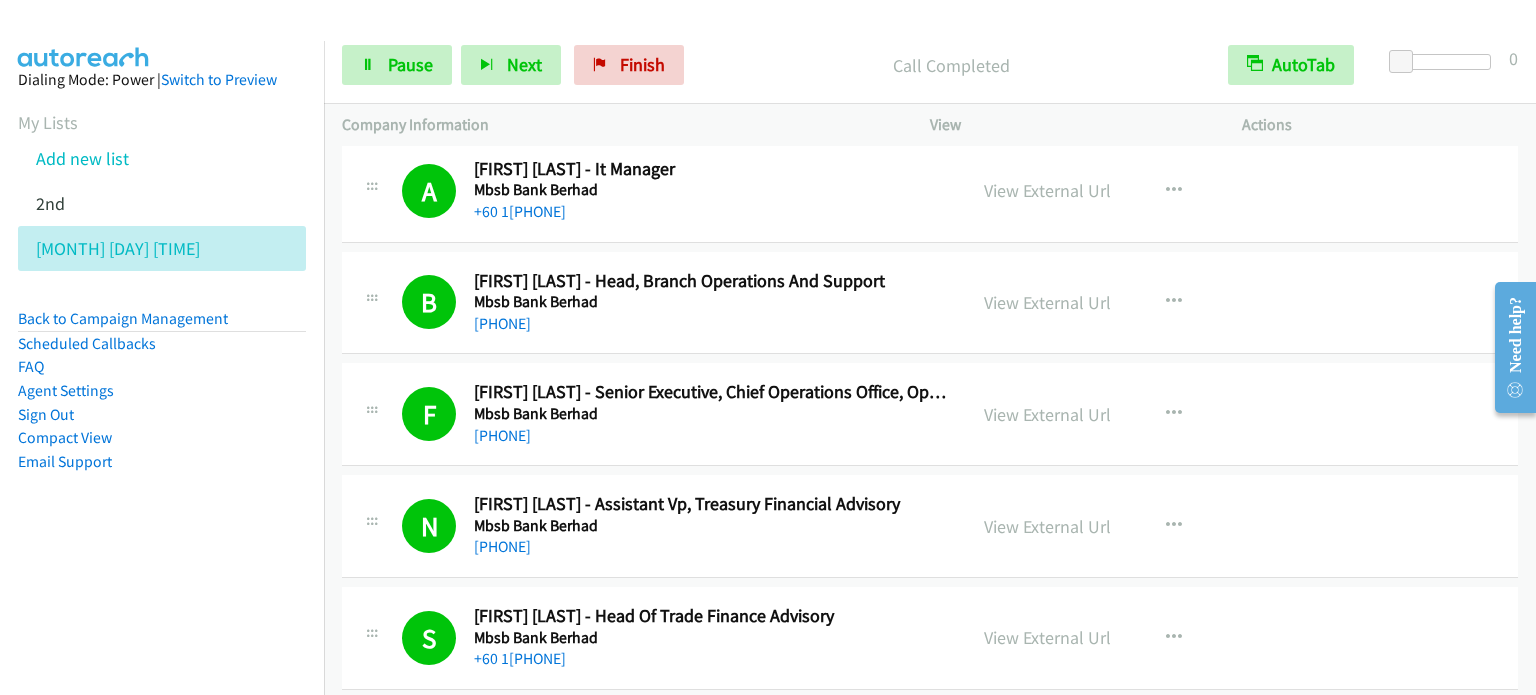 click on "Dialing Mode: Power
|
Switch to Preview
My Lists
Add new list
2nd
Aug 5 Pm
Back to Campaign Management
Scheduled Callbacks
FAQ
Agent Settings
Sign Out
Compact View
Email Support" at bounding box center (162, 302) 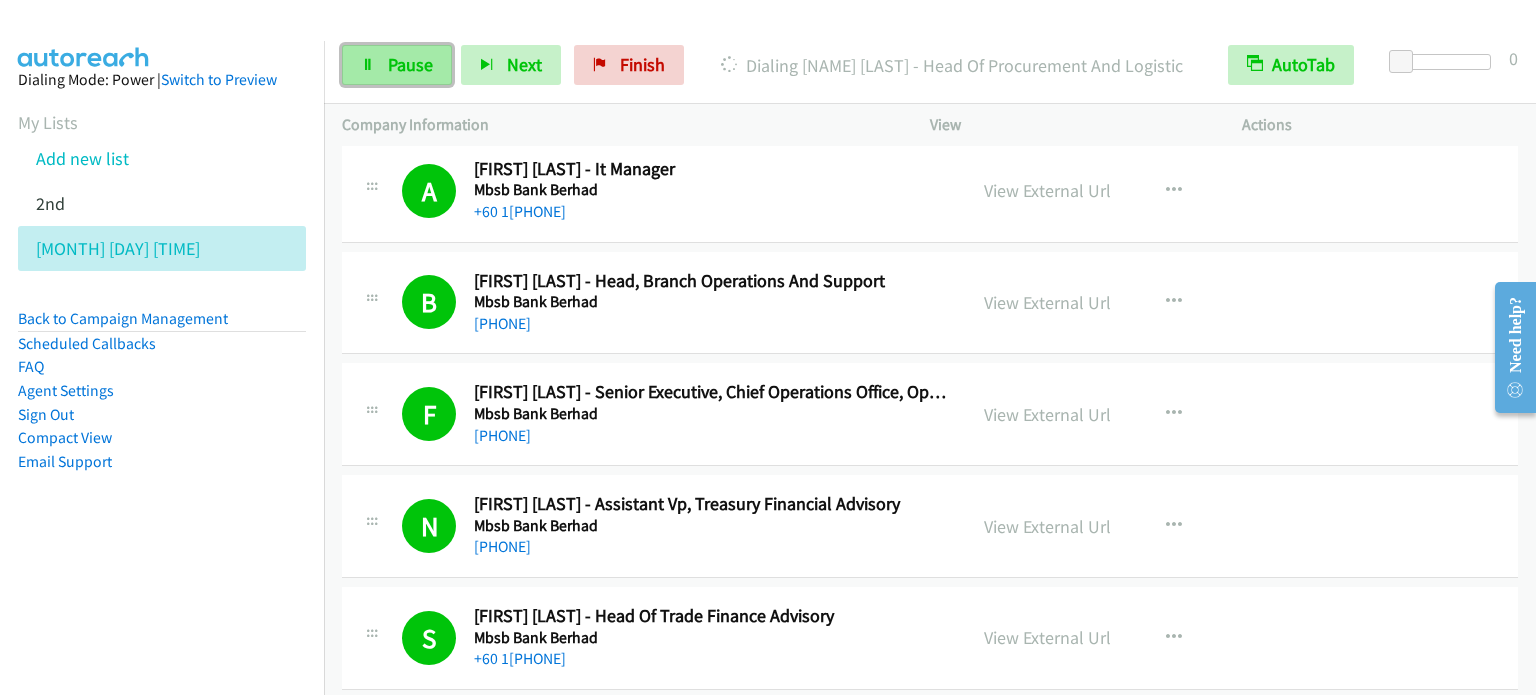 click on "Pause" at bounding box center [410, 64] 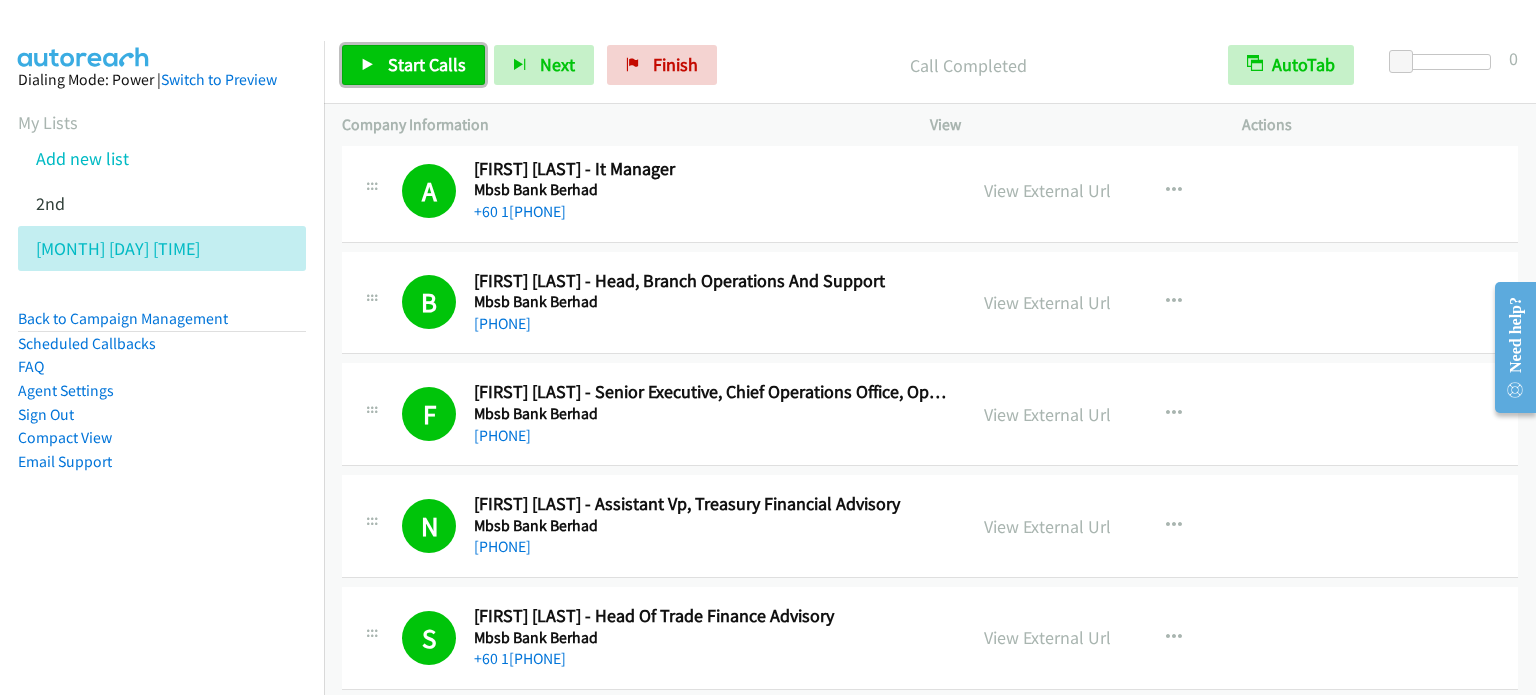 click on "Start Calls" at bounding box center (427, 64) 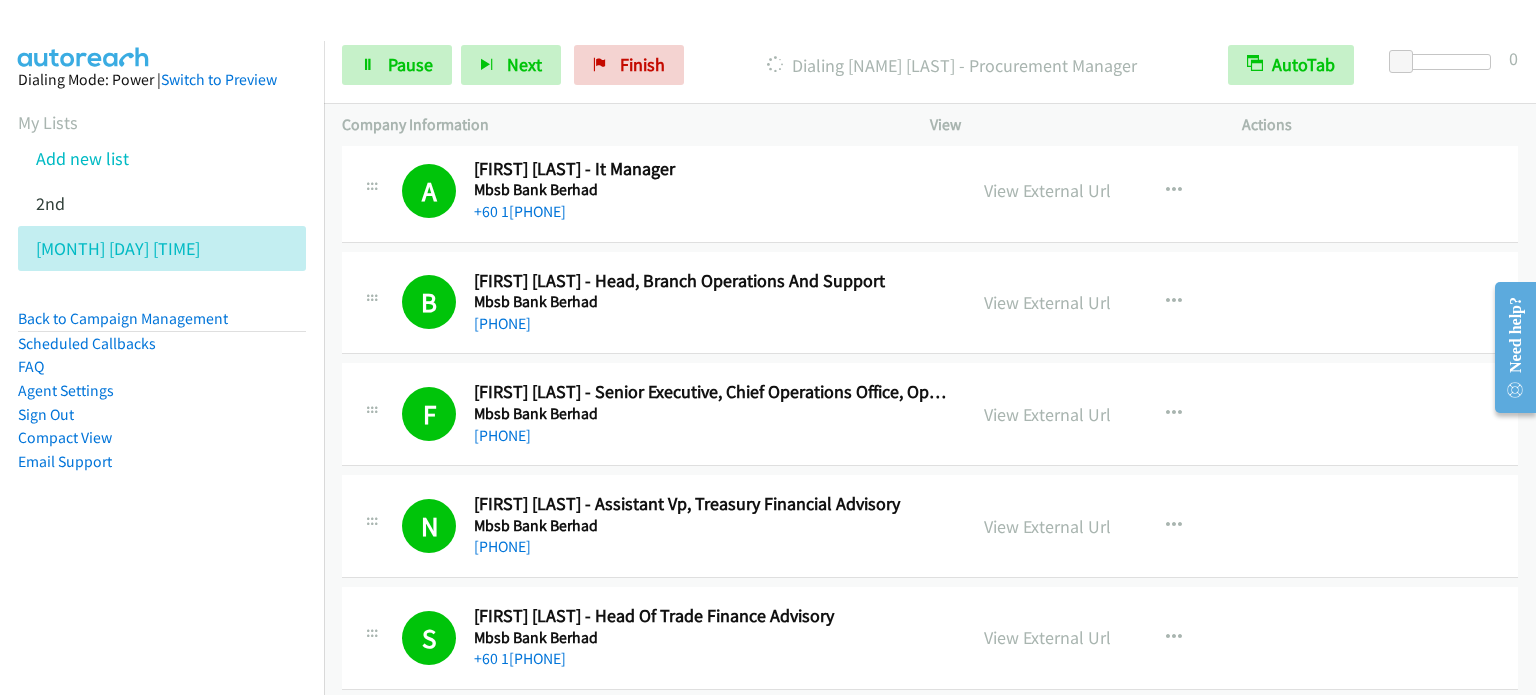 drag, startPoint x: 234, startPoint y: 518, endPoint x: 665, endPoint y: 147, distance: 568.68445 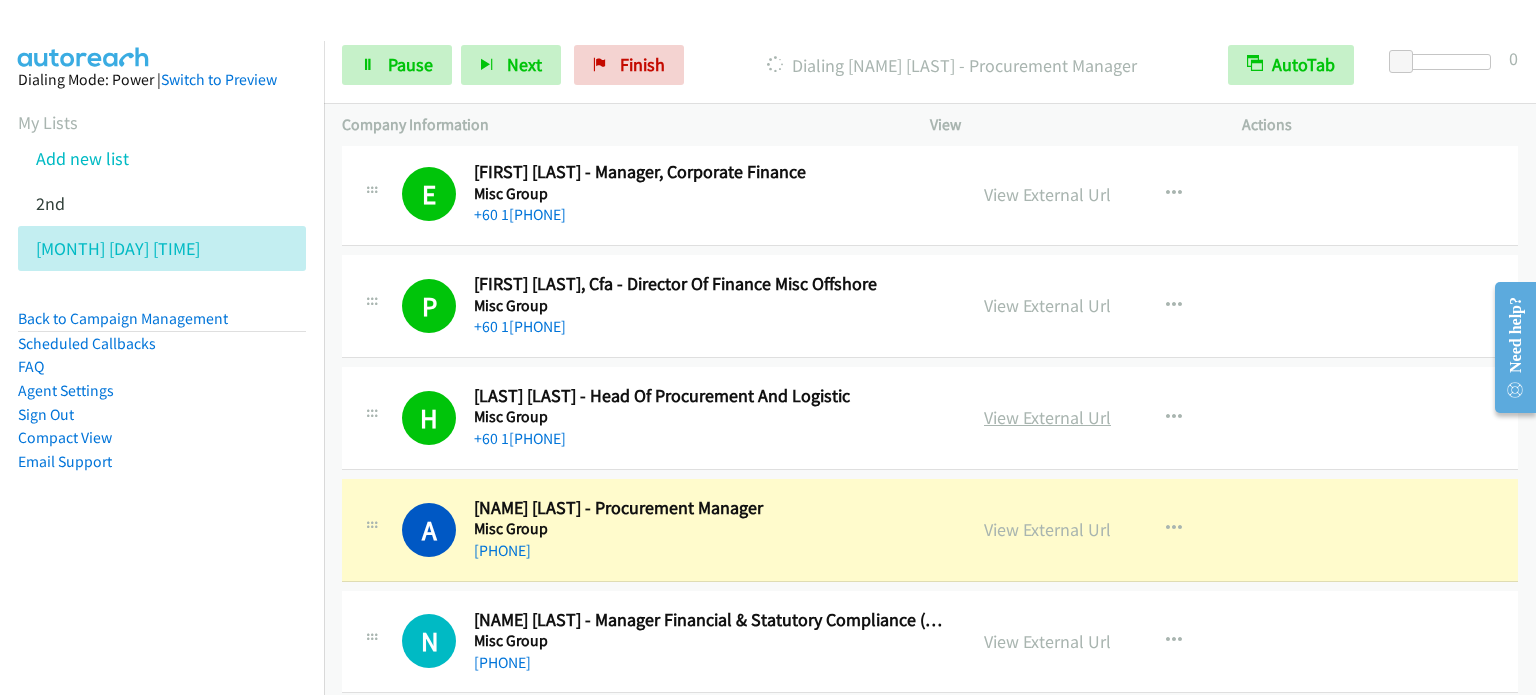 click on "View External Url" at bounding box center [1047, 417] 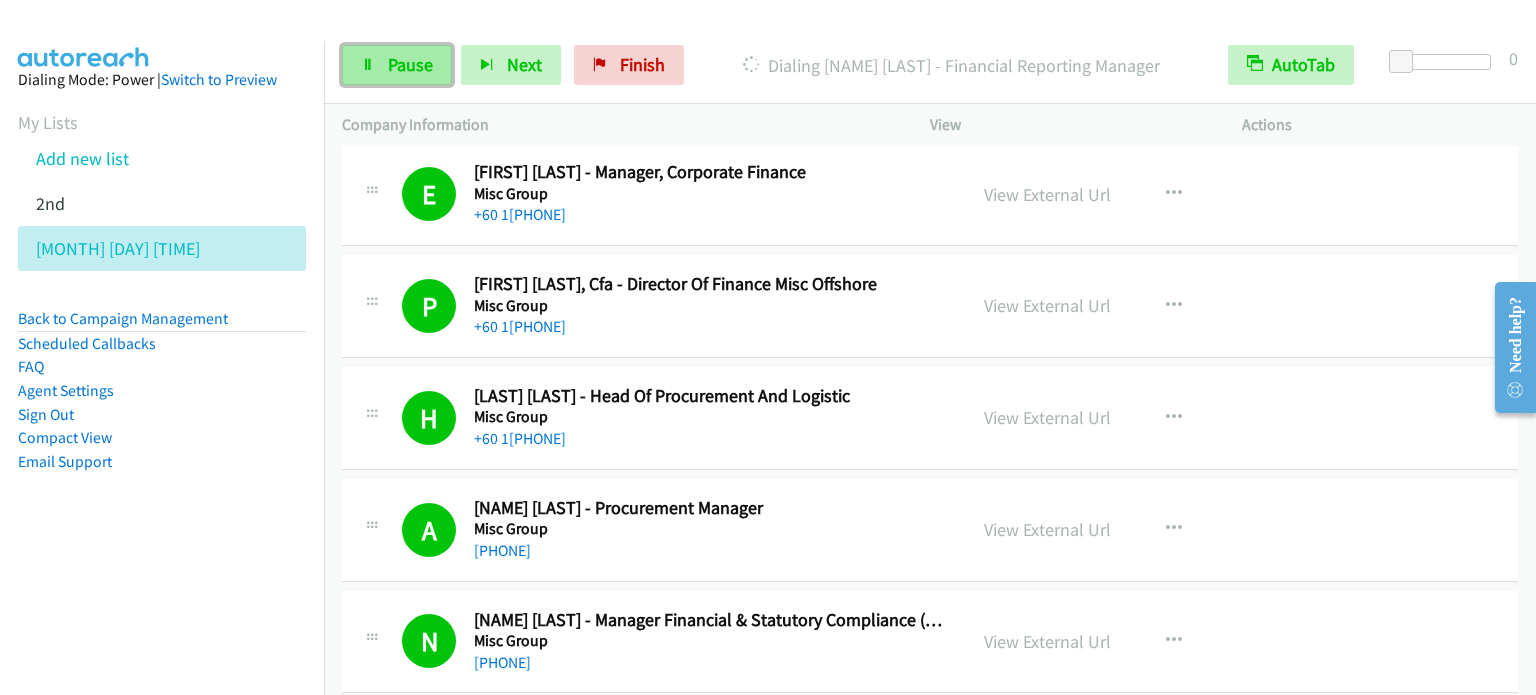 click on "Pause" at bounding box center (397, 65) 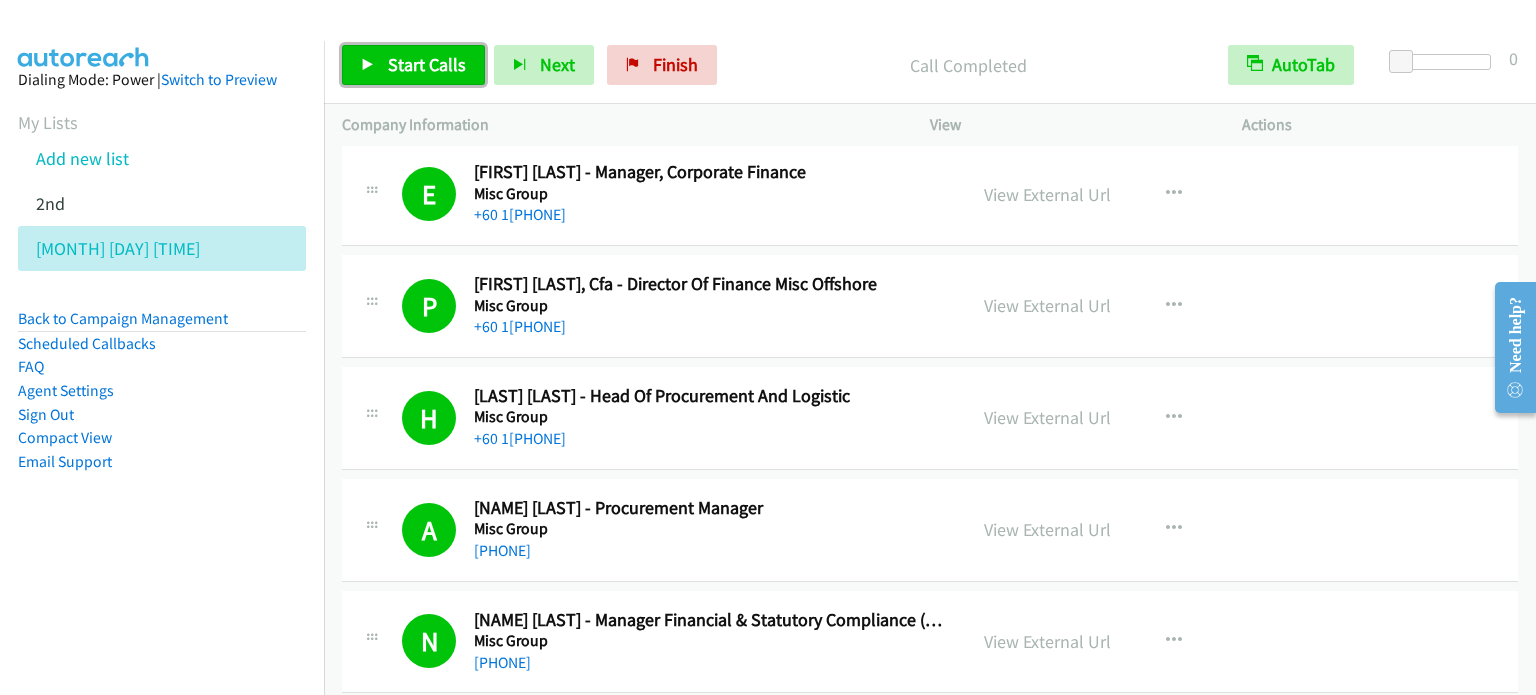 click on "Start Calls" at bounding box center (427, 64) 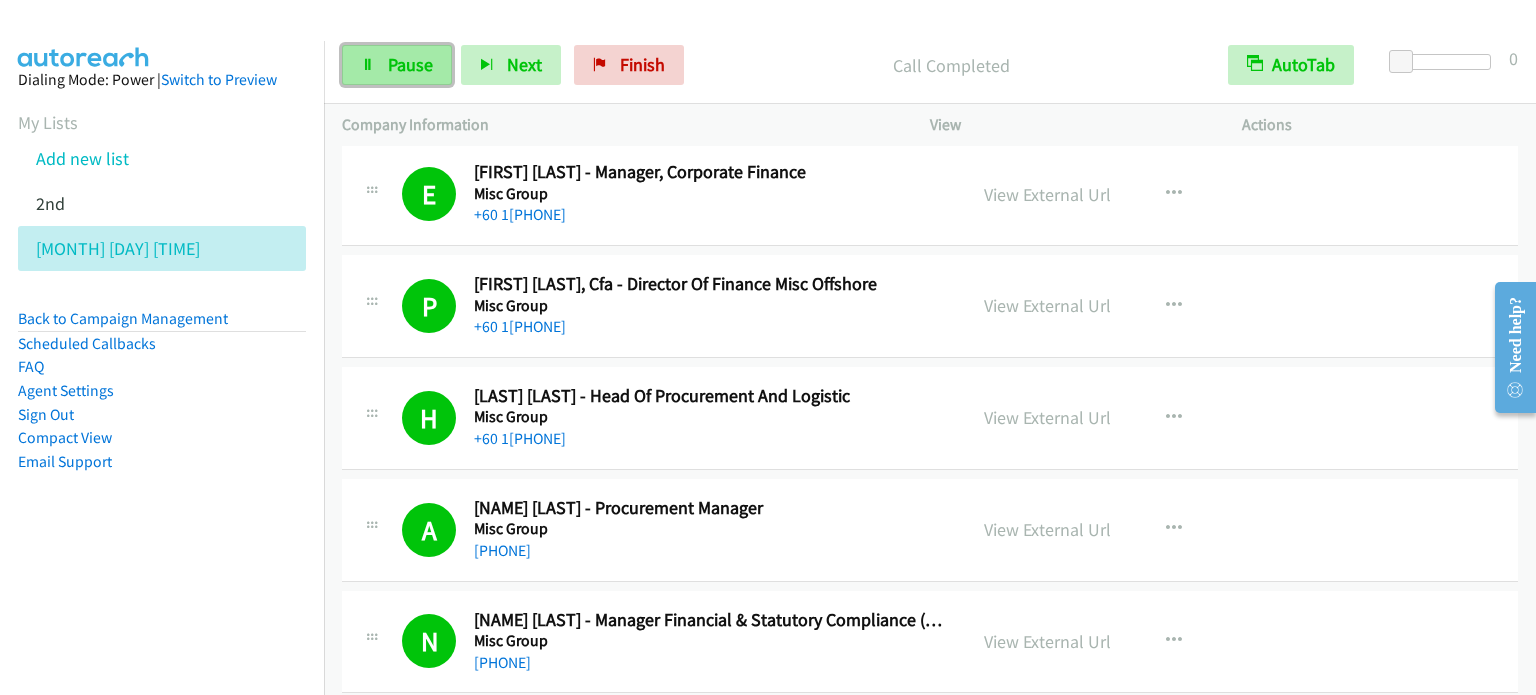 click on "Pause" at bounding box center (410, 64) 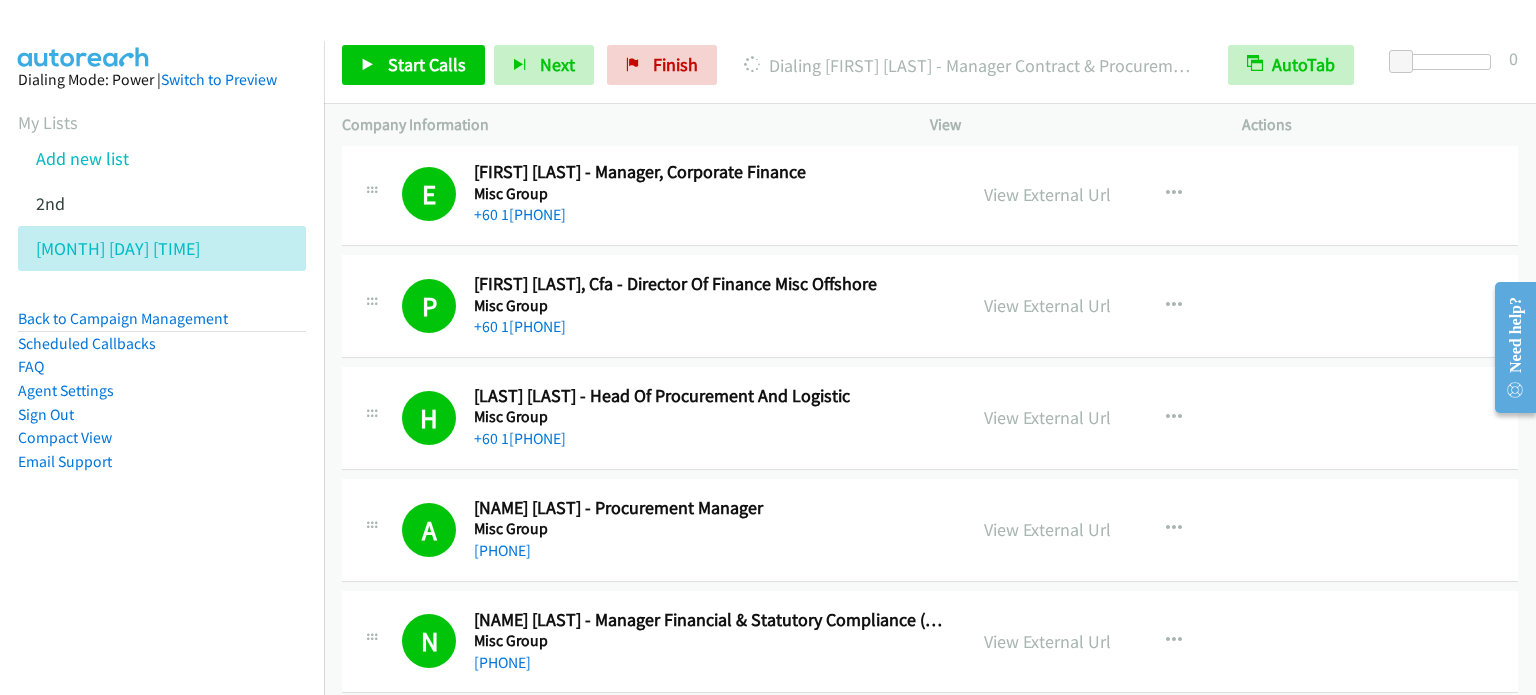 drag, startPoint x: 220, startPoint y: 499, endPoint x: 232, endPoint y: 479, distance: 23.323807 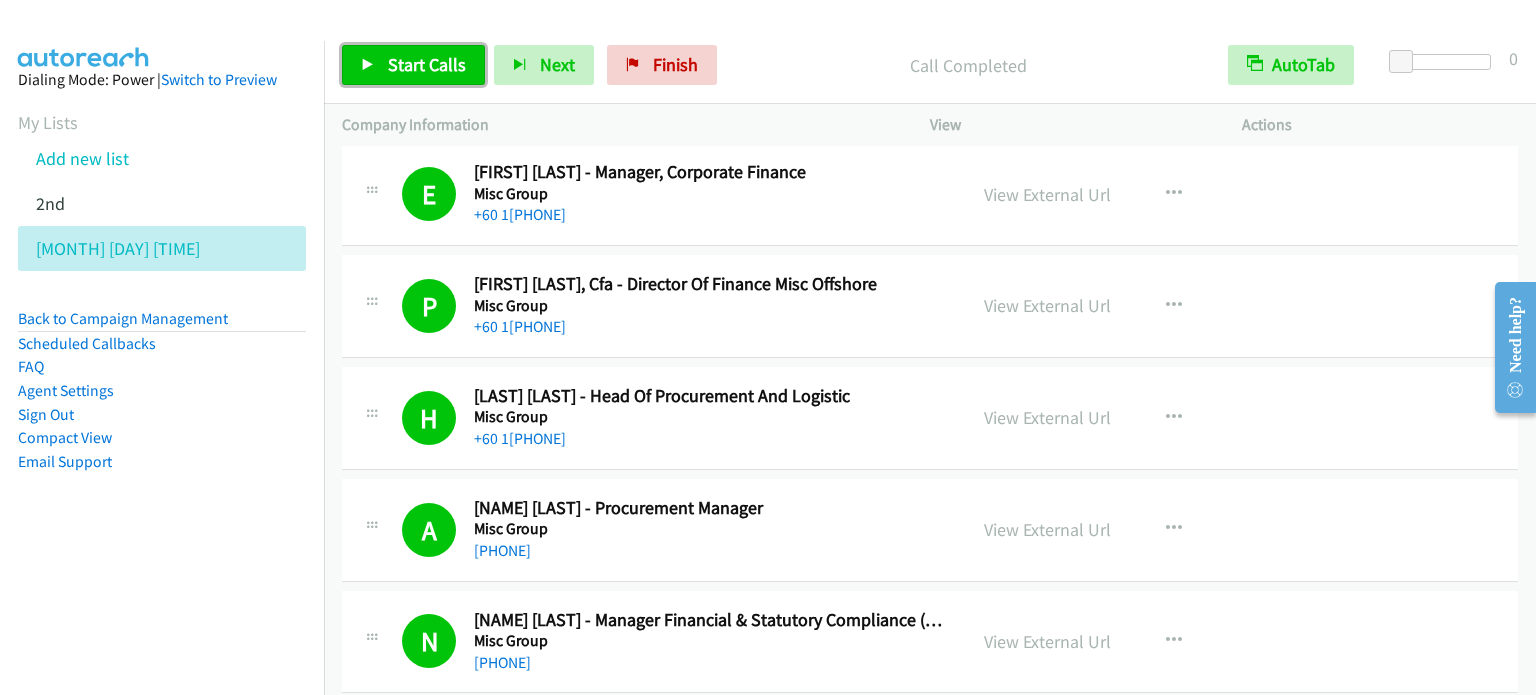 click on "Start Calls" at bounding box center (427, 64) 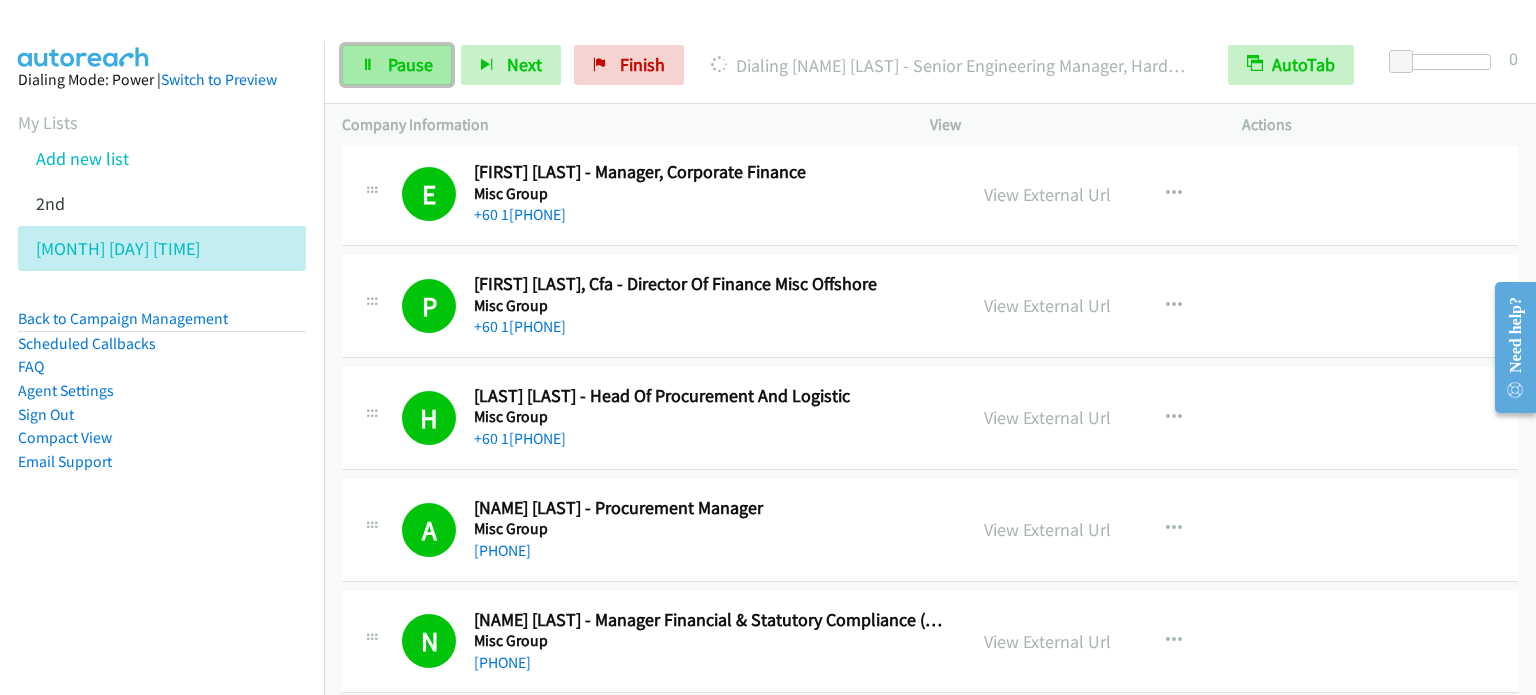 click on "Pause" at bounding box center (410, 64) 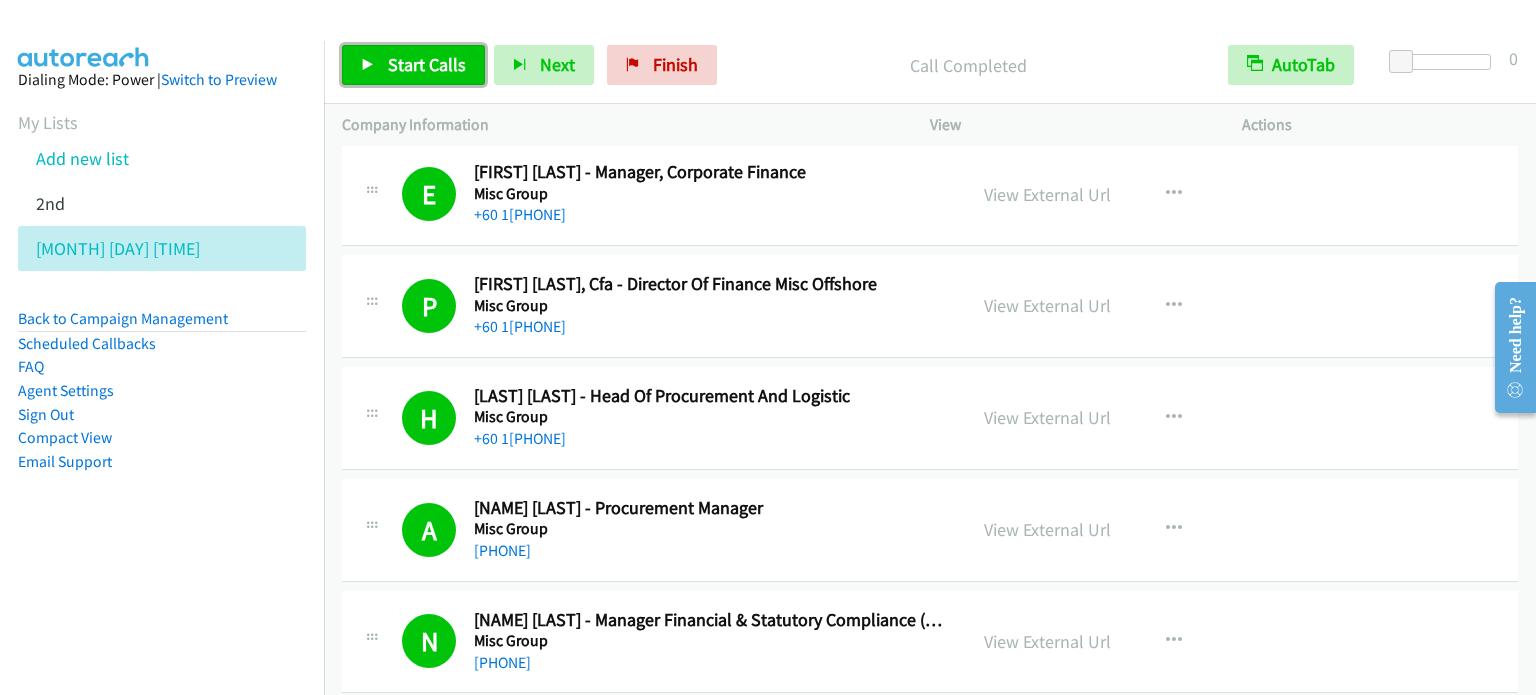click on "Start Calls" at bounding box center (427, 64) 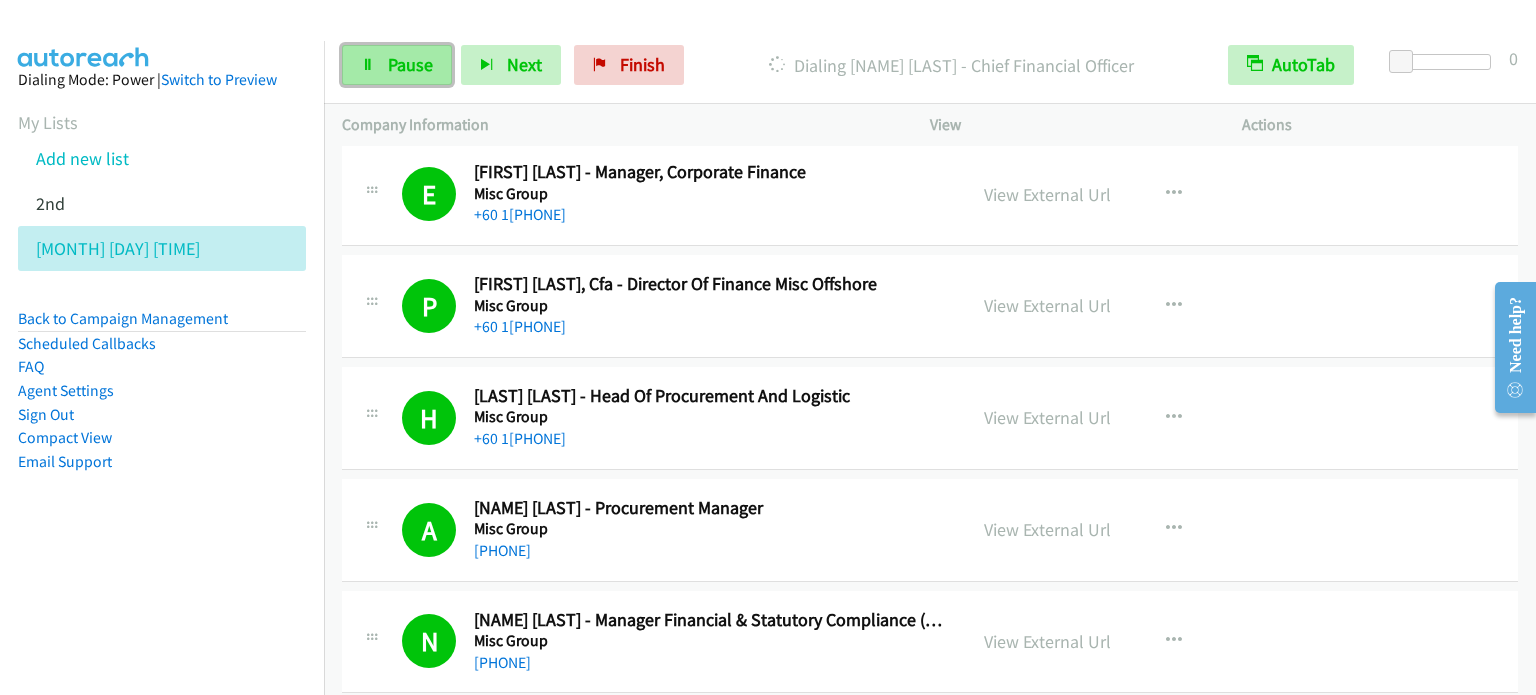 click on "Pause" at bounding box center [410, 64] 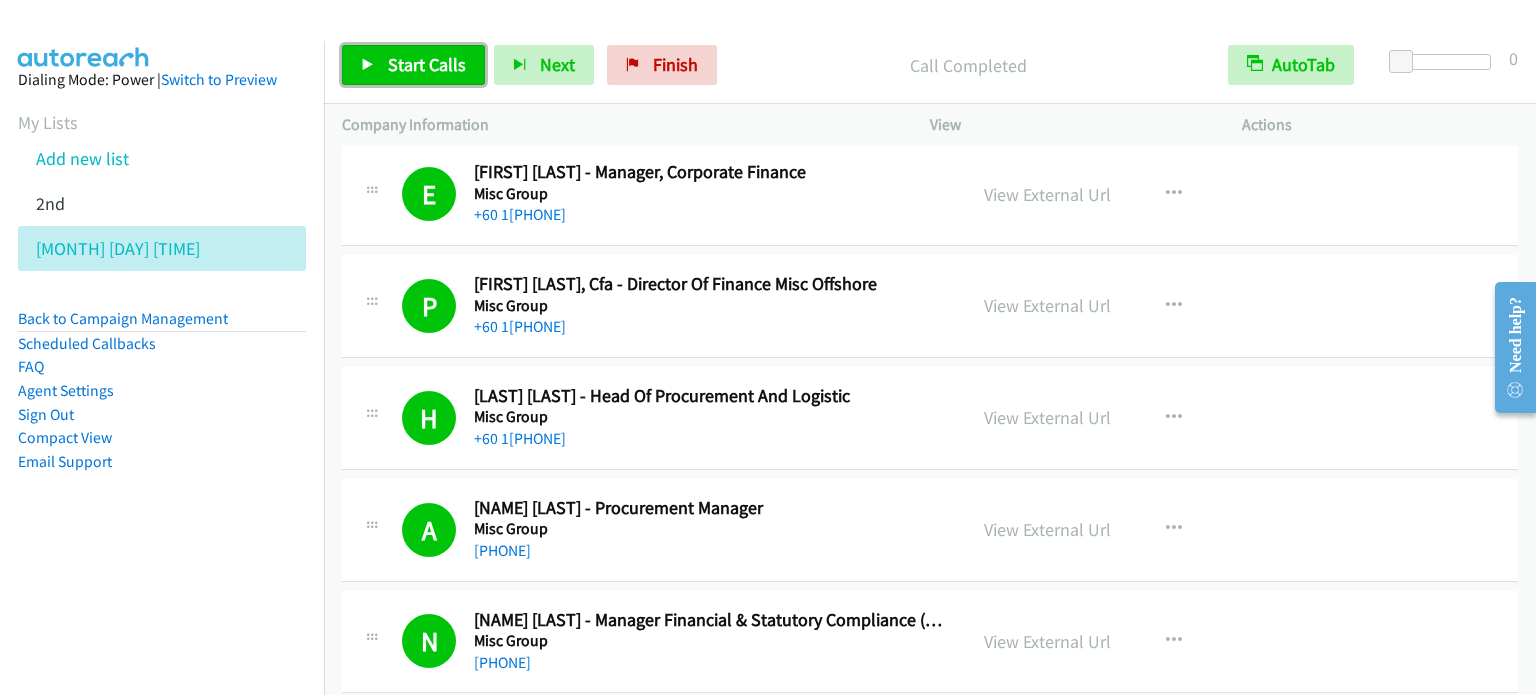 click on "Start Calls" at bounding box center (427, 64) 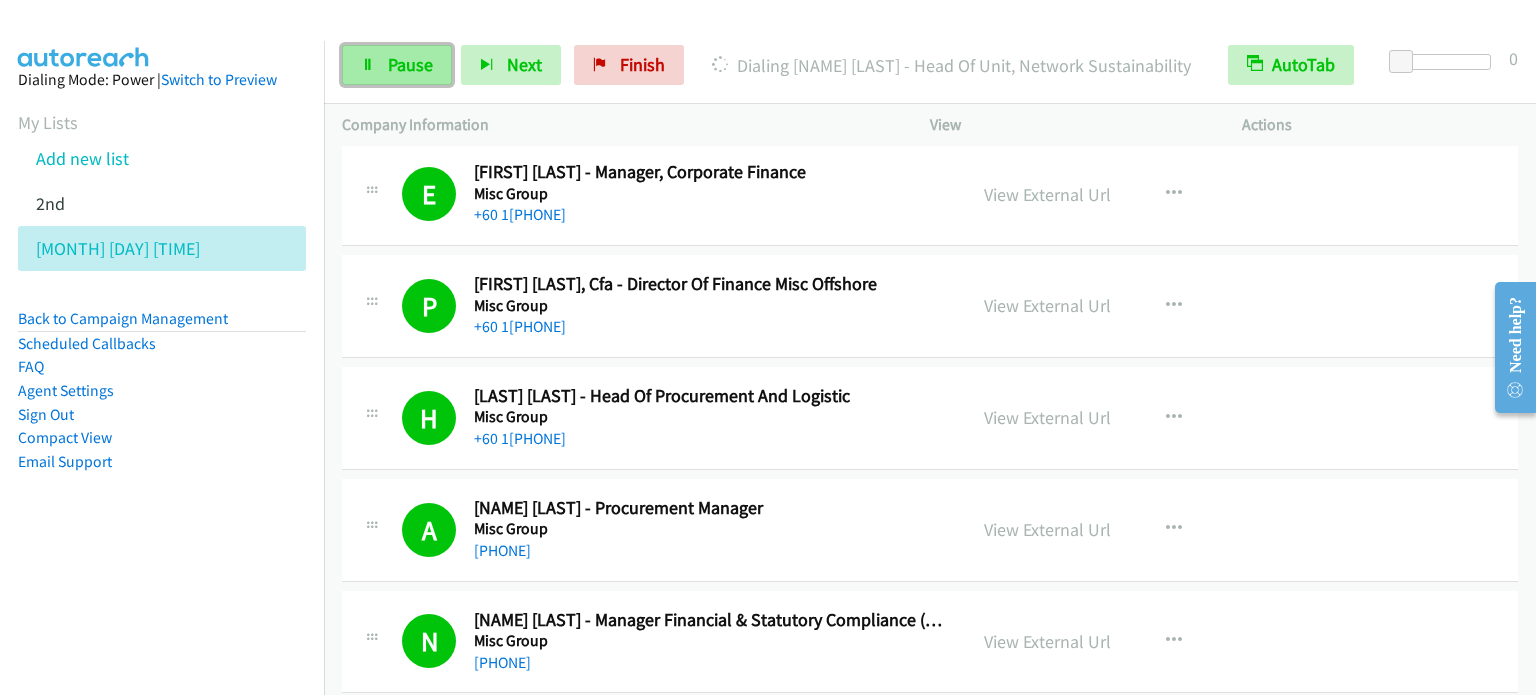 click on "Pause" at bounding box center [410, 64] 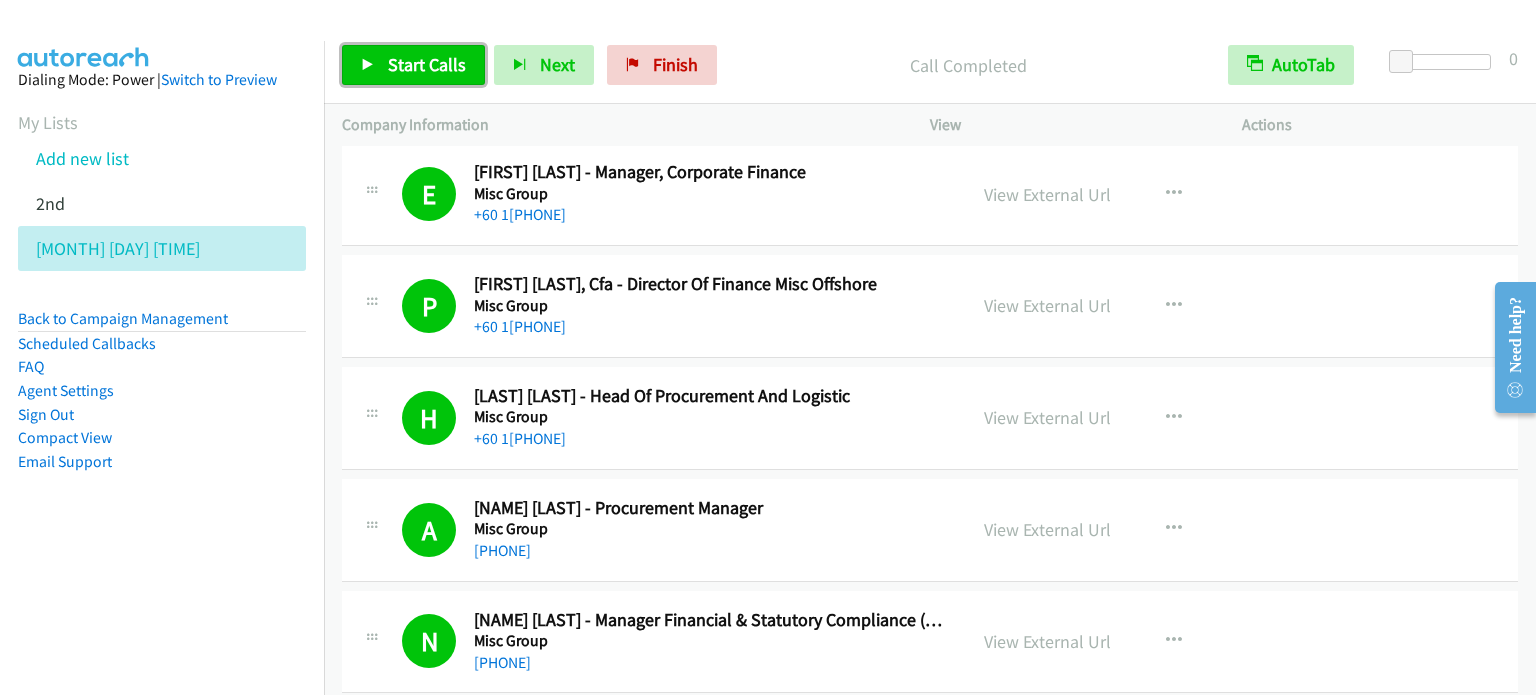 click on "Start Calls" at bounding box center [427, 64] 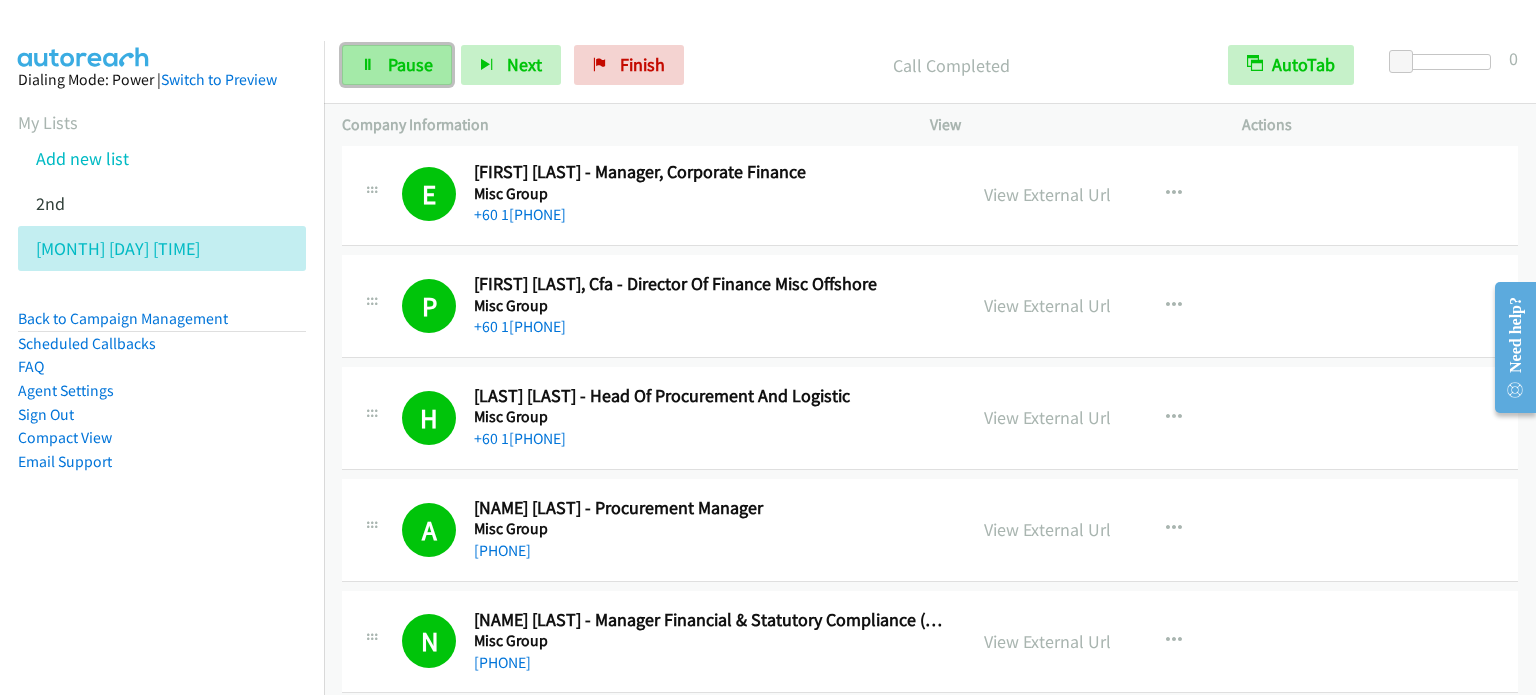 click on "Pause" at bounding box center (410, 64) 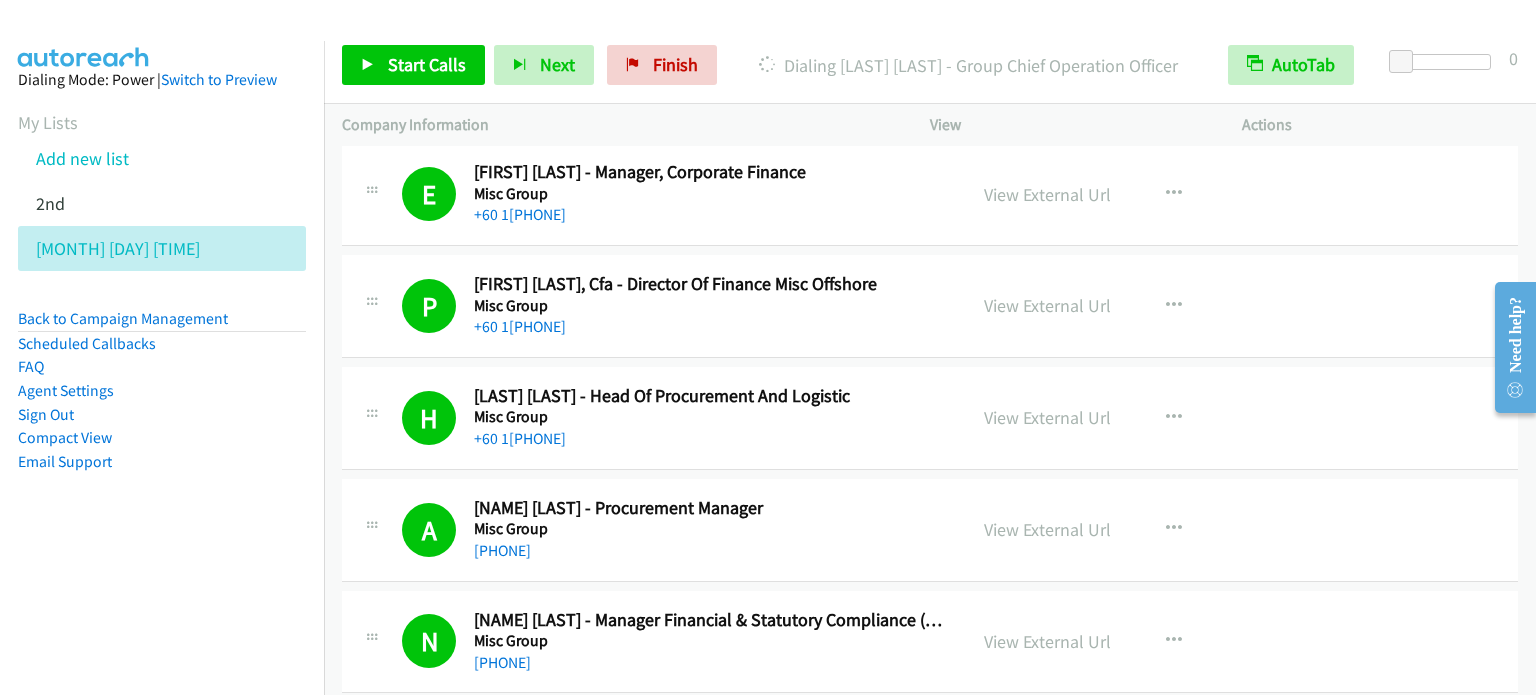 click on "Email Support" at bounding box center (162, 462) 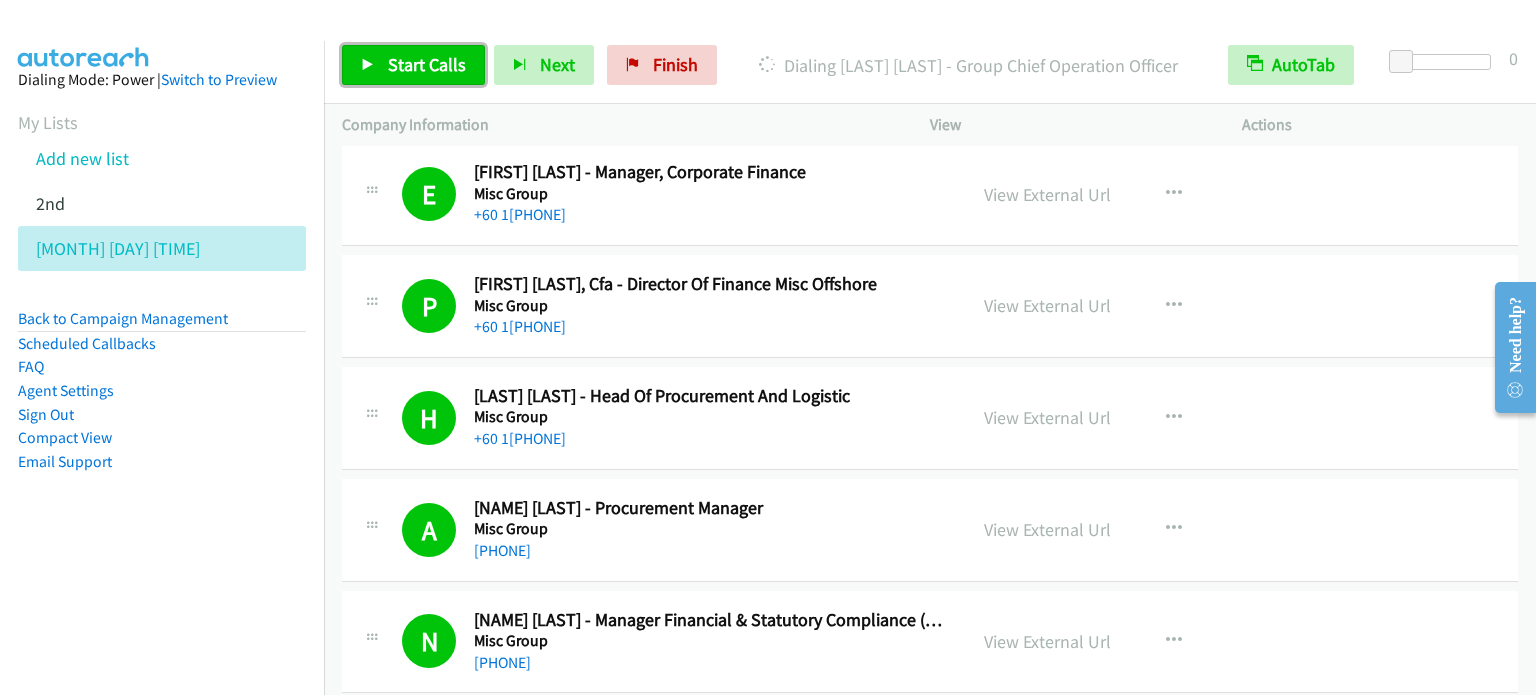 click on "Start Calls" at bounding box center [427, 64] 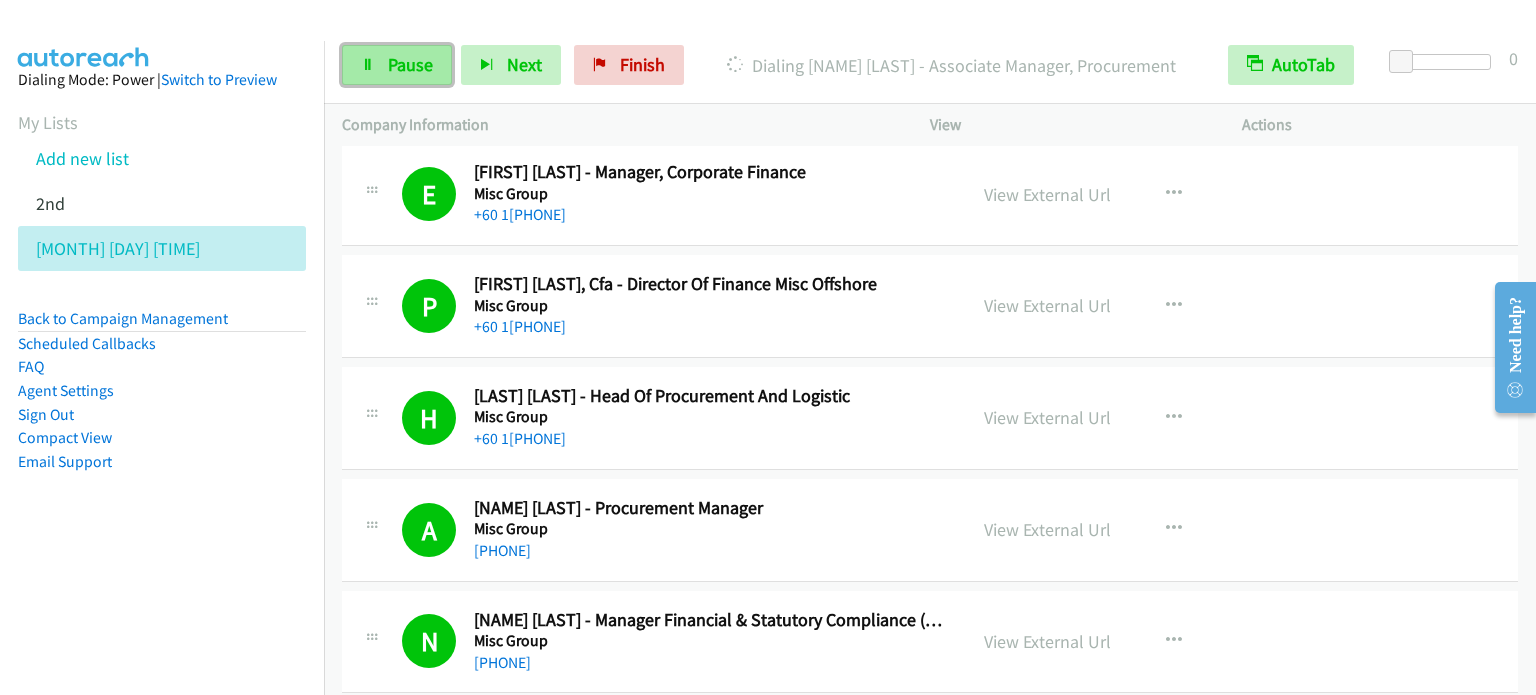 click on "Pause" at bounding box center (410, 64) 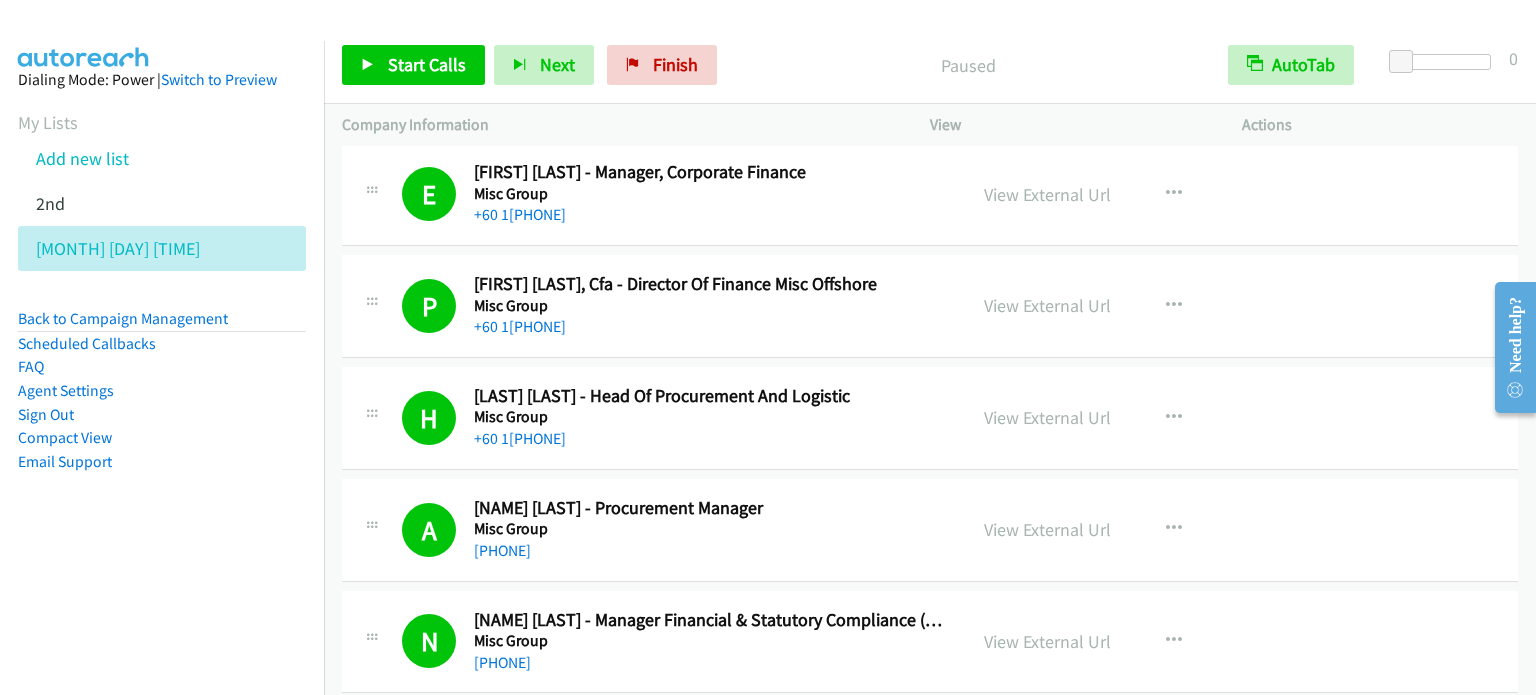 click on "Dialing Mode: Power
|
Switch to Preview
My Lists
Add new list
2nd
Aug 5 Pm
Back to Campaign Management
Scheduled Callbacks
FAQ
Agent Settings
Sign Out
Compact View
Email Support" at bounding box center [162, 388] 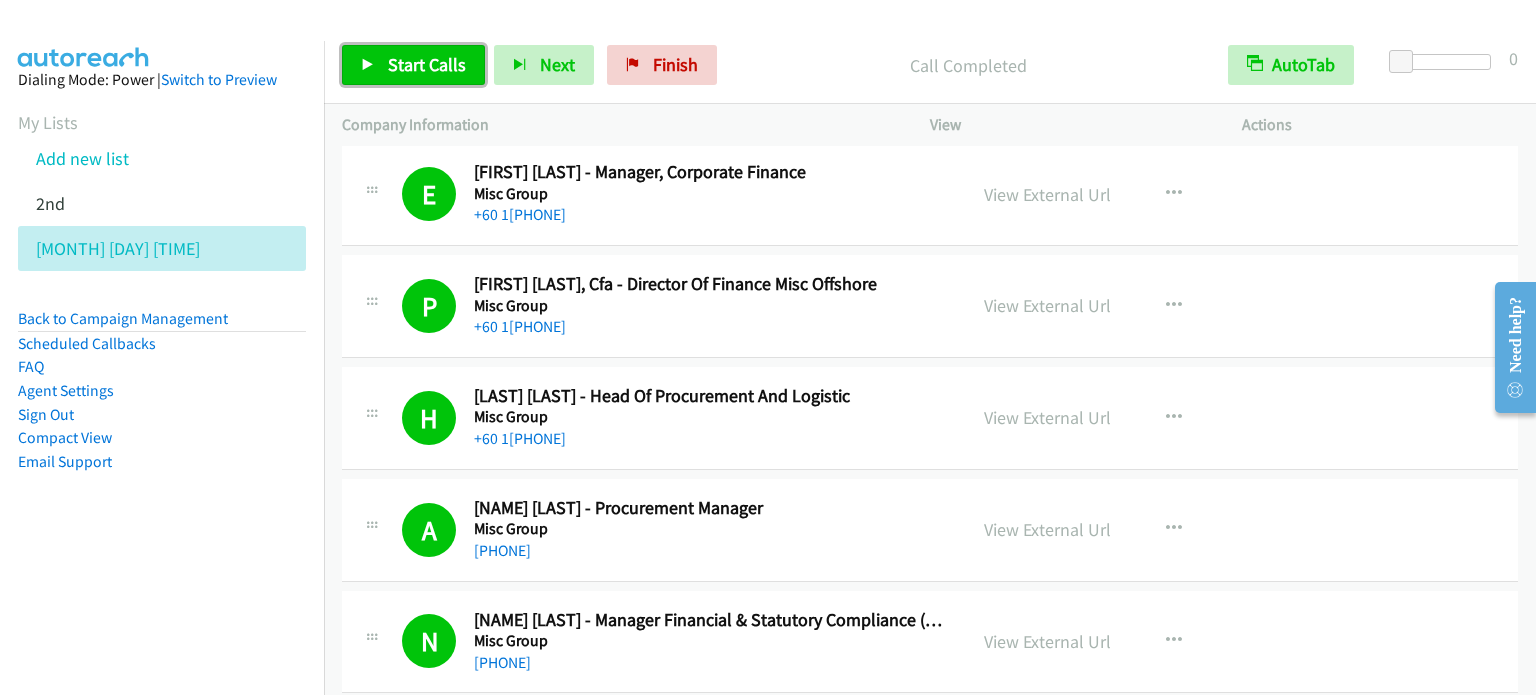 click on "Start Calls" at bounding box center [427, 64] 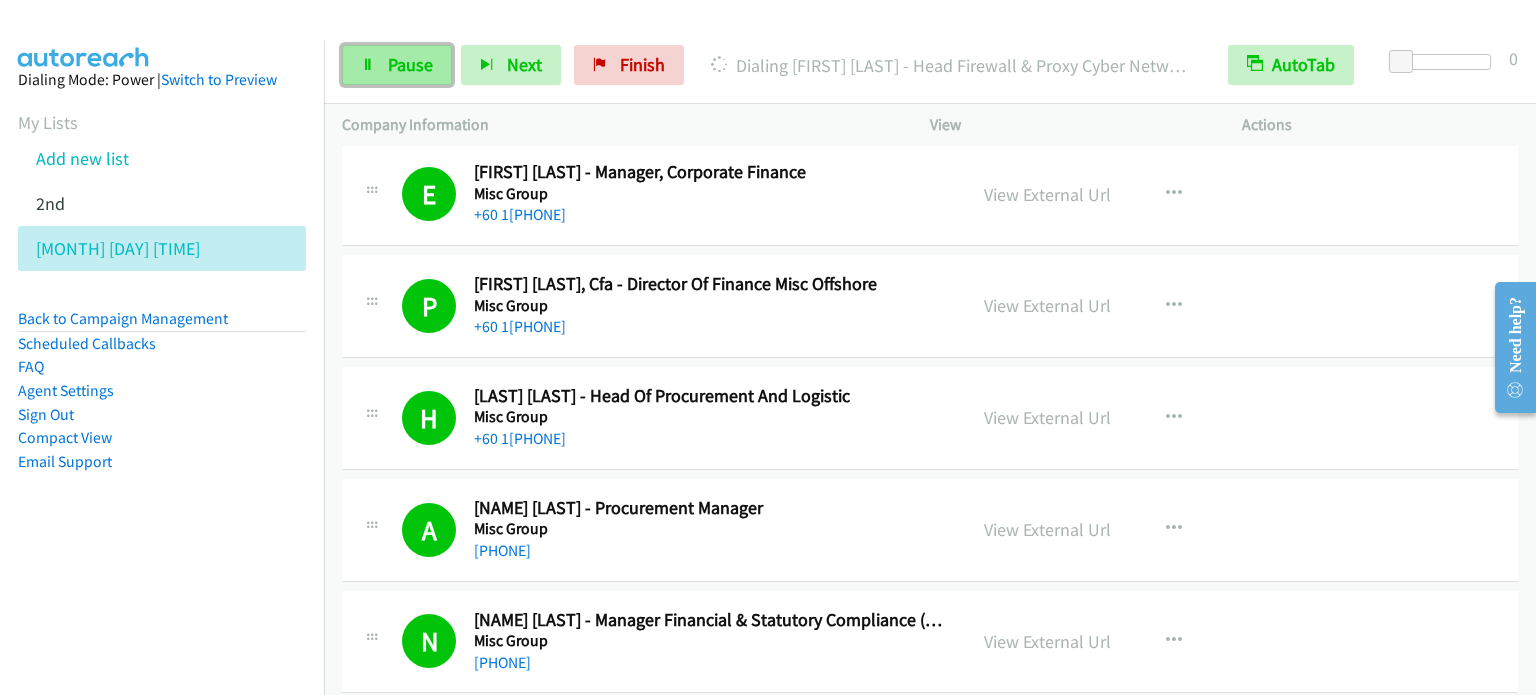 click on "Pause" at bounding box center (397, 65) 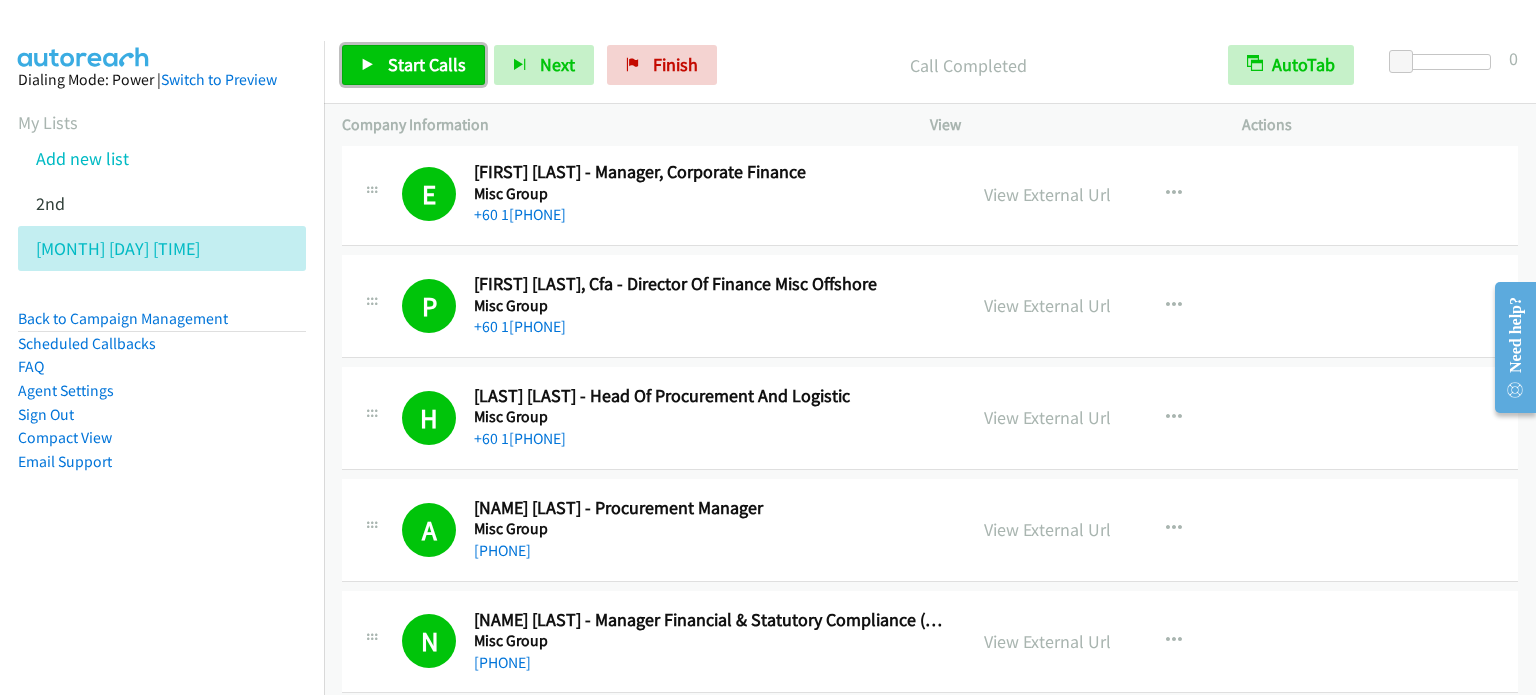 click on "Start Calls" at bounding box center [427, 64] 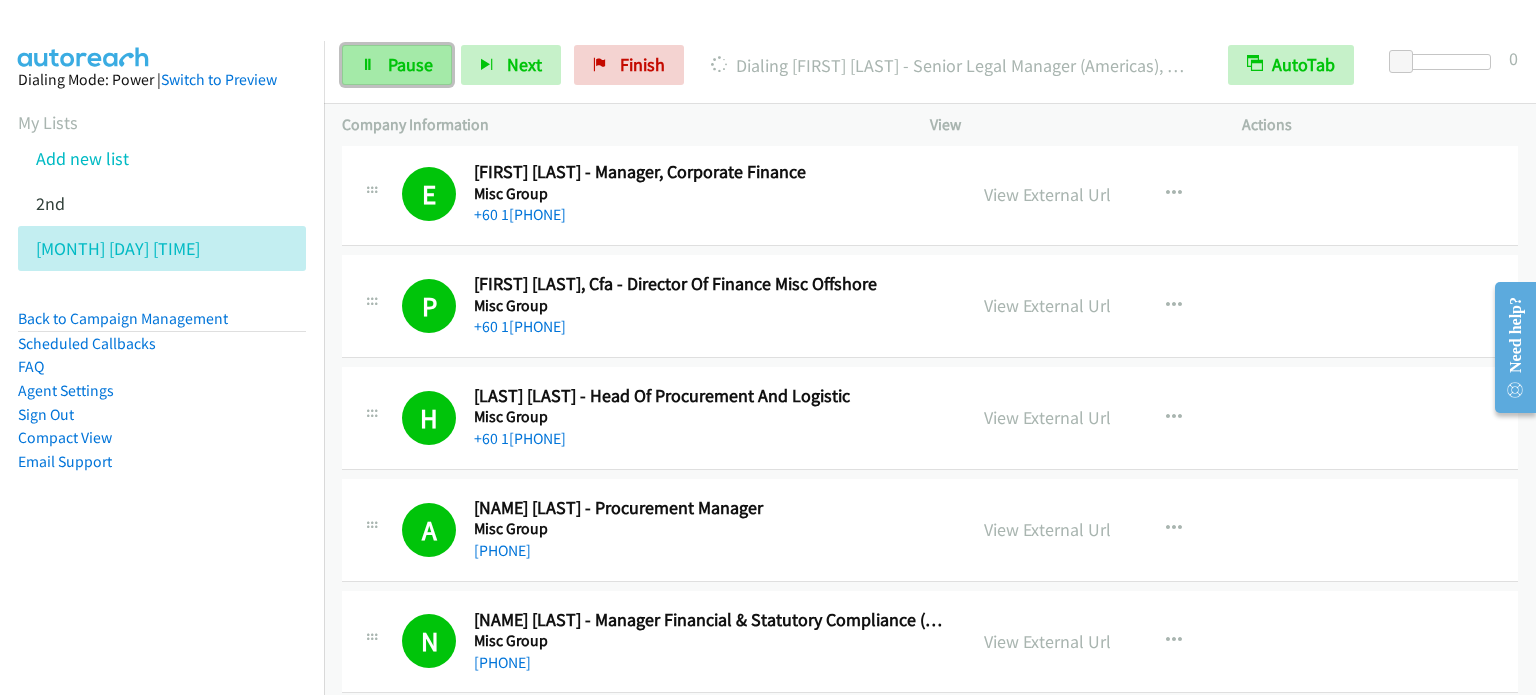 click on "Pause" at bounding box center (410, 64) 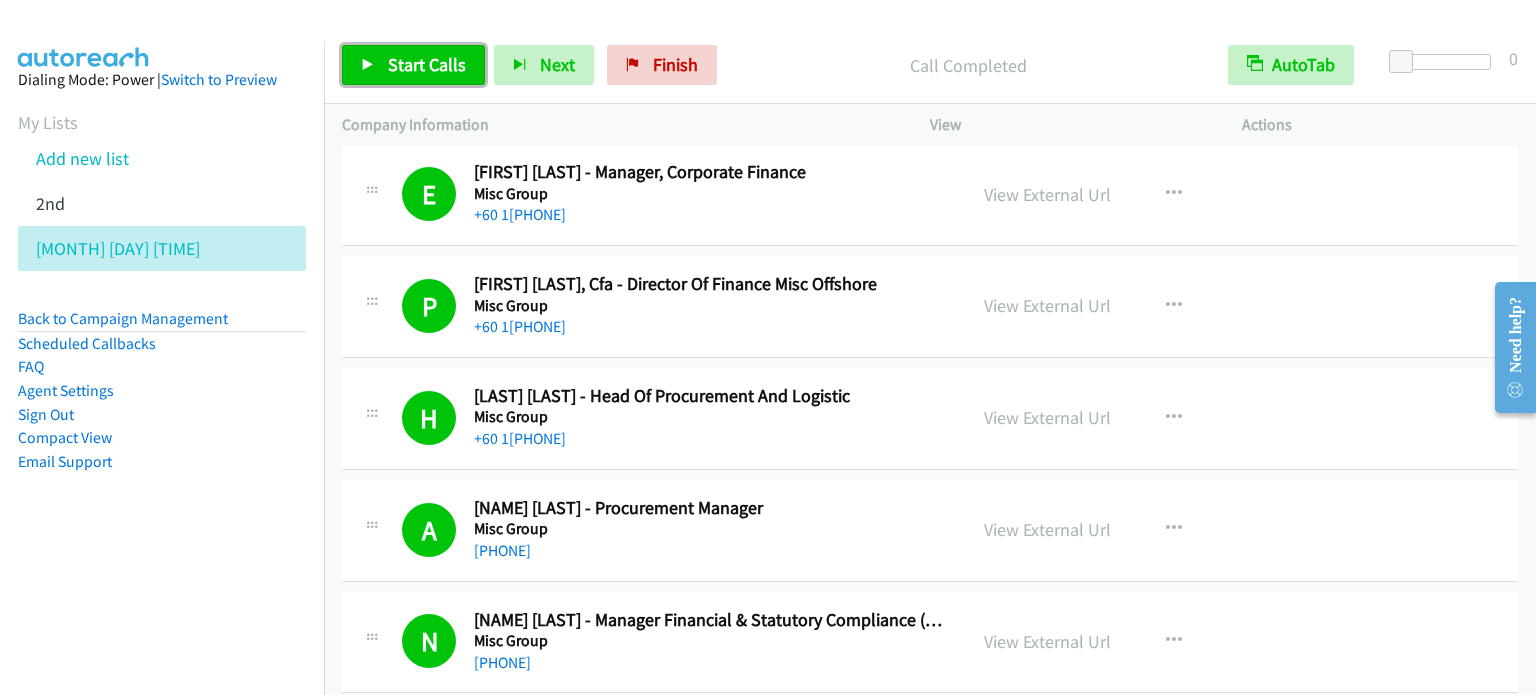 click on "Start Calls" at bounding box center (427, 64) 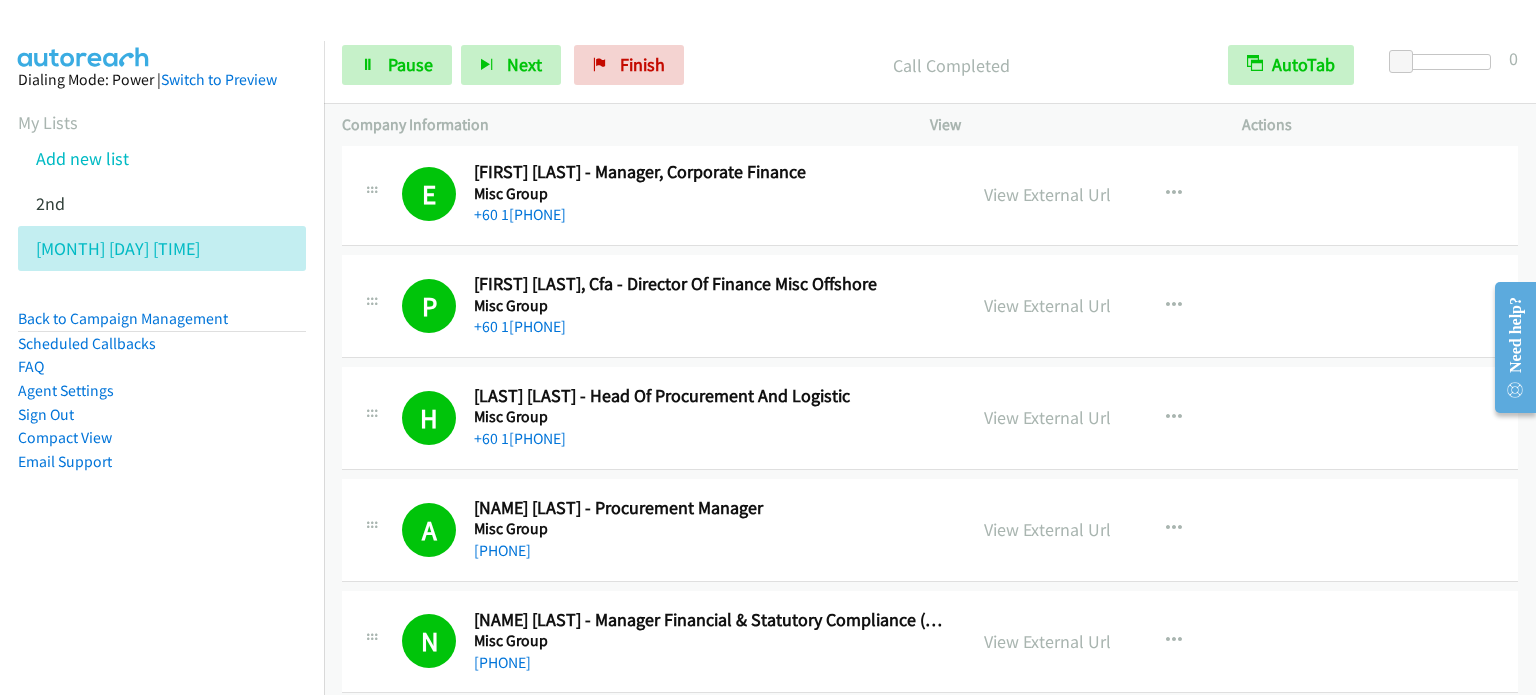 click on "Dialing Mode: Power
|
Switch to Preview
My Lists
Add new list
2nd
Aug 5 Pm
Back to Campaign Management
Scheduled Callbacks
FAQ
Agent Settings
Sign Out
Compact View
Email Support" at bounding box center (162, 388) 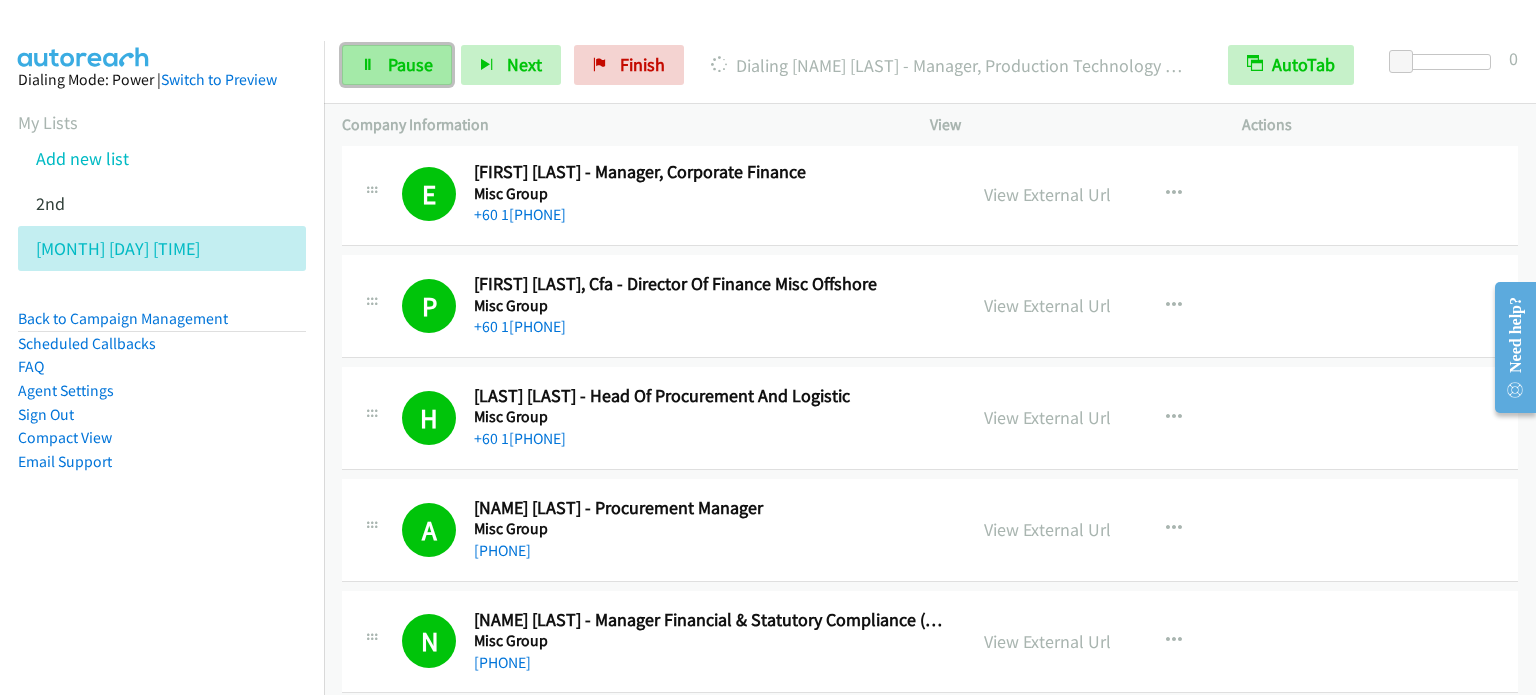 click on "Pause" at bounding box center (410, 64) 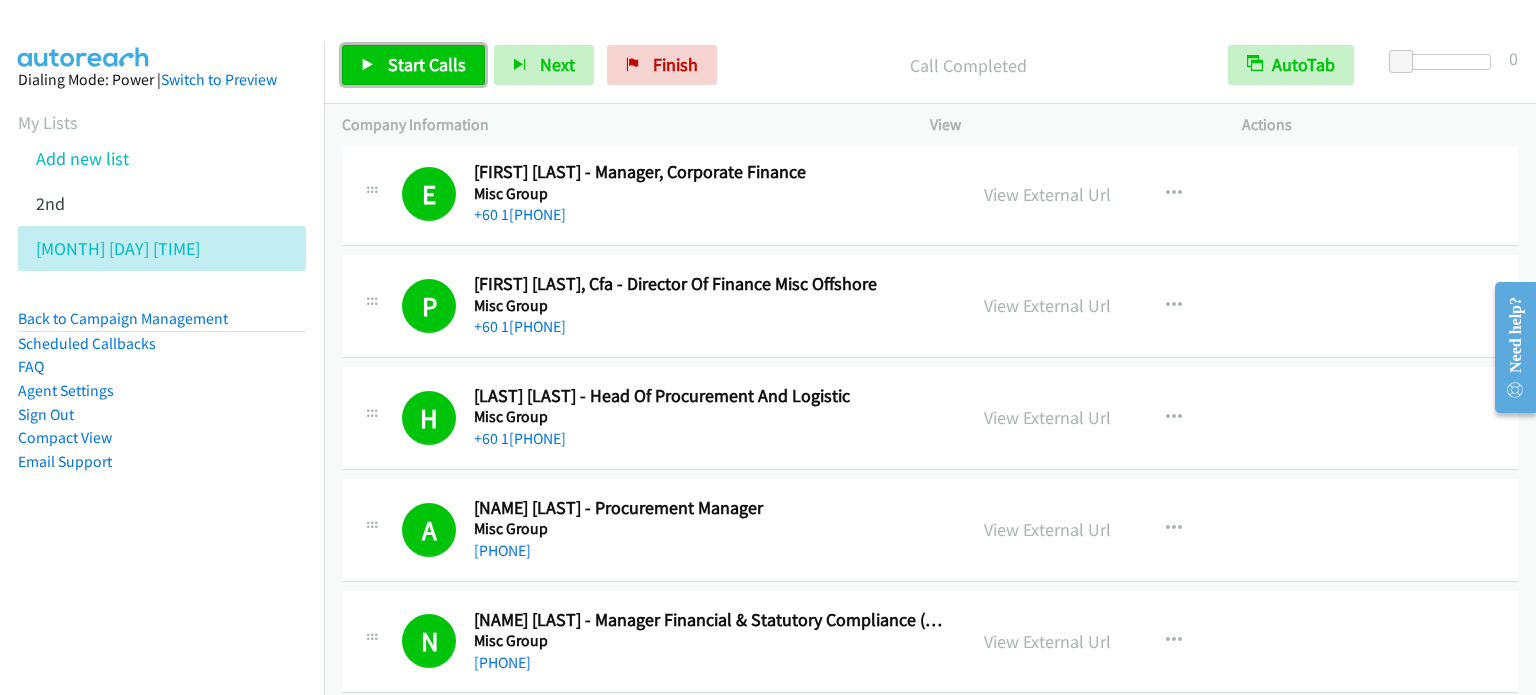 click on "Start Calls" at bounding box center [427, 64] 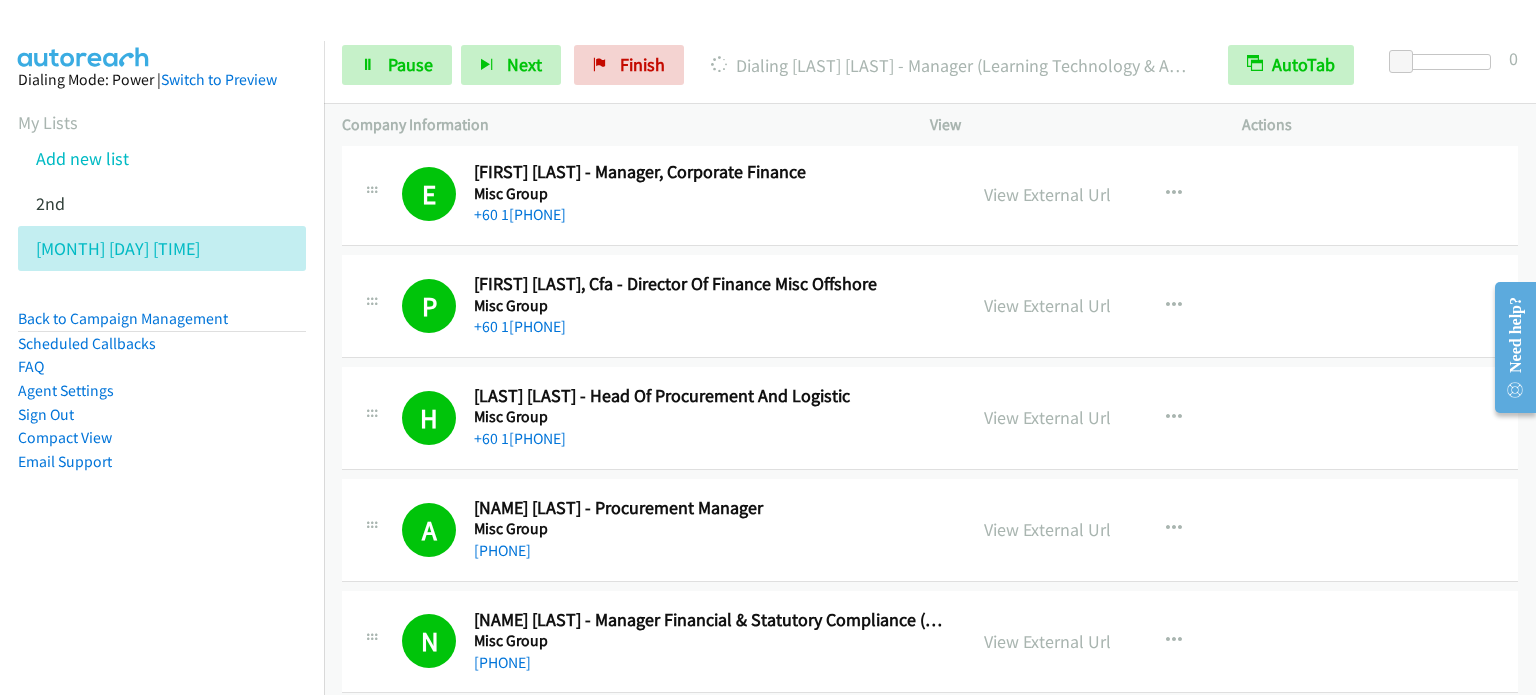 click on "Dialing Mode: Power
|
Switch to Preview
My Lists
Add new list
2nd
Aug 5 Pm
Back to Campaign Management
Scheduled Callbacks
FAQ
Agent Settings
Sign Out
Compact View
Email Support" at bounding box center [162, 388] 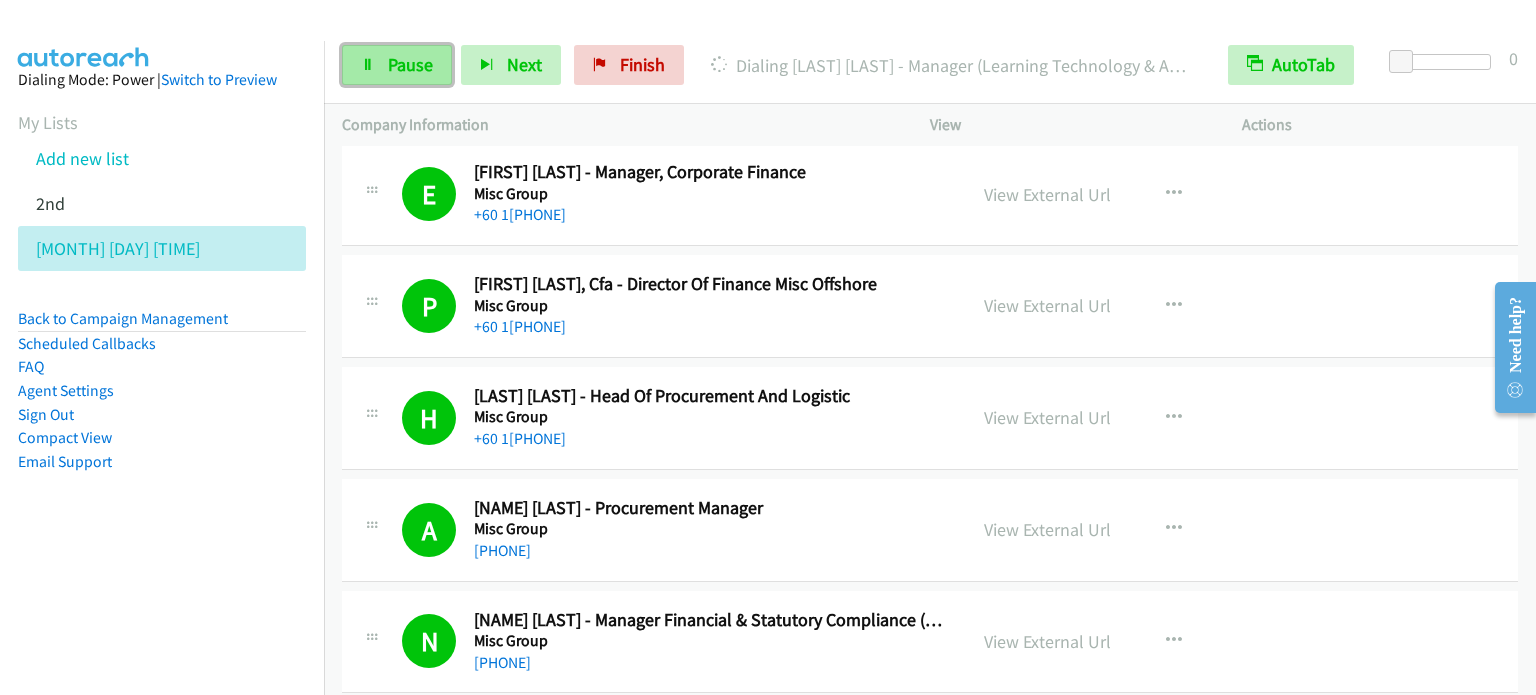click on "Pause" at bounding box center [410, 64] 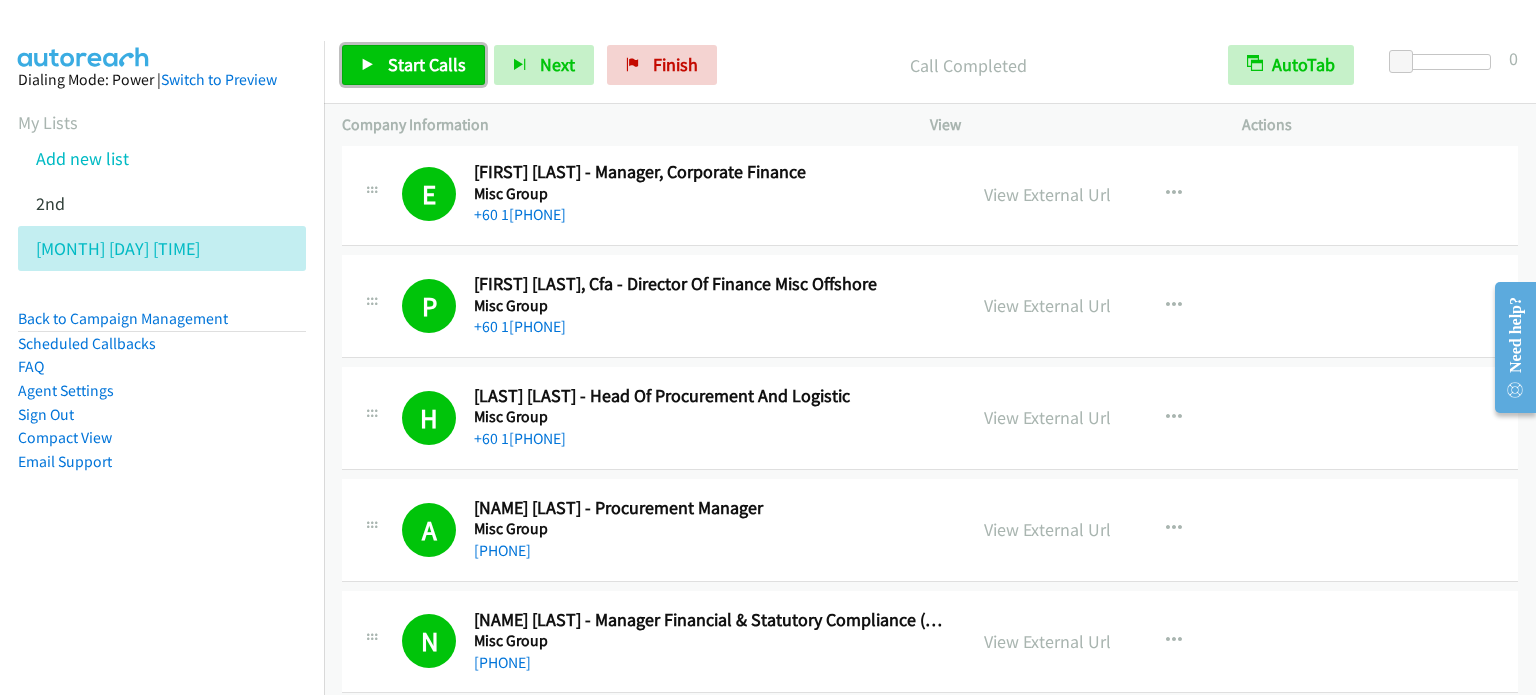 click on "Start Calls" at bounding box center (427, 64) 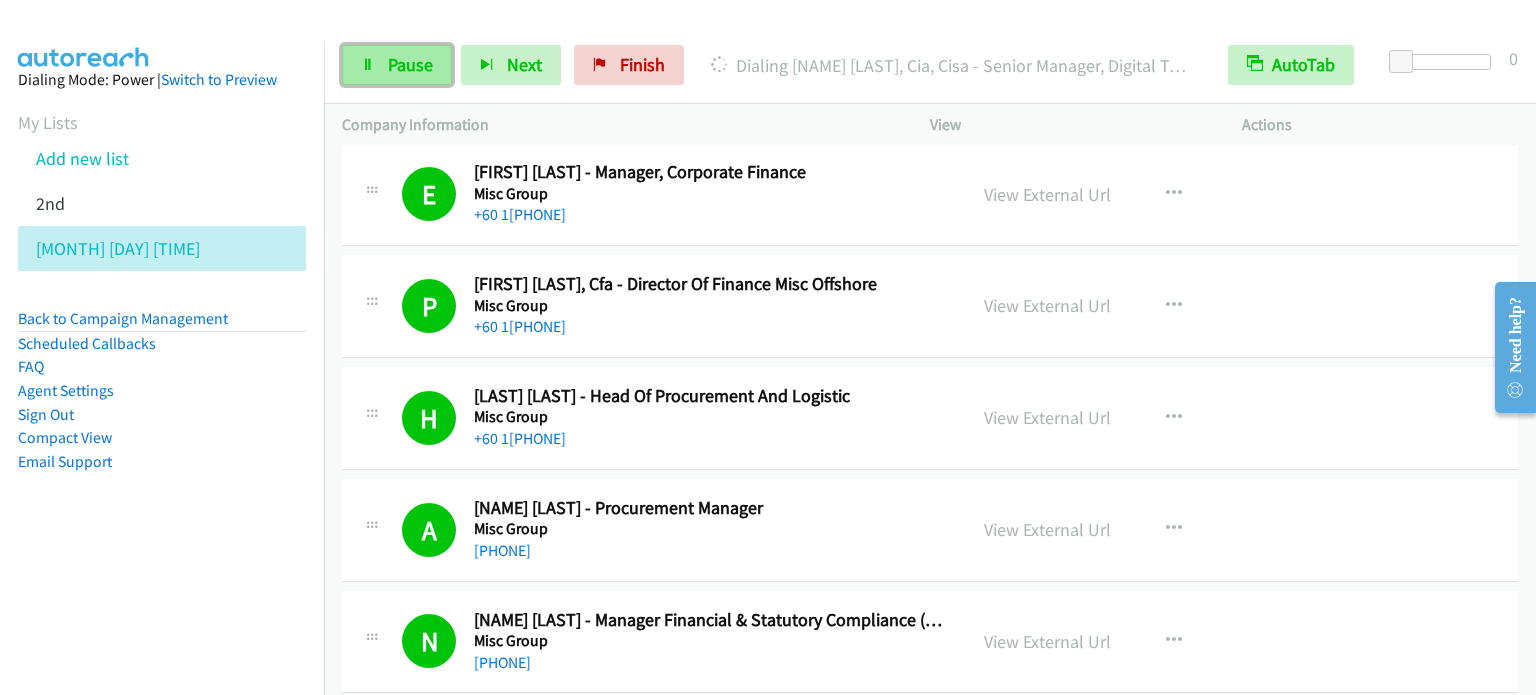click on "Pause" at bounding box center (397, 65) 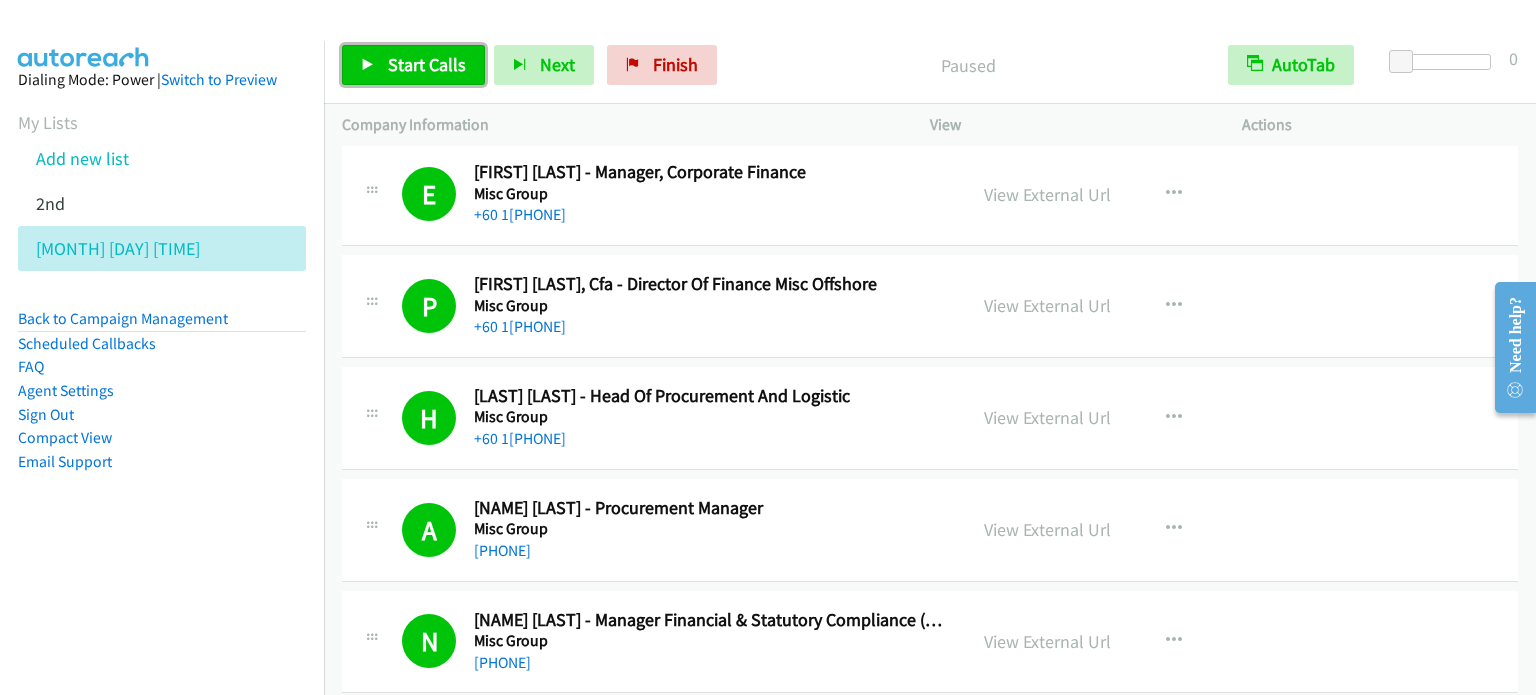 click on "Start Calls" at bounding box center [427, 64] 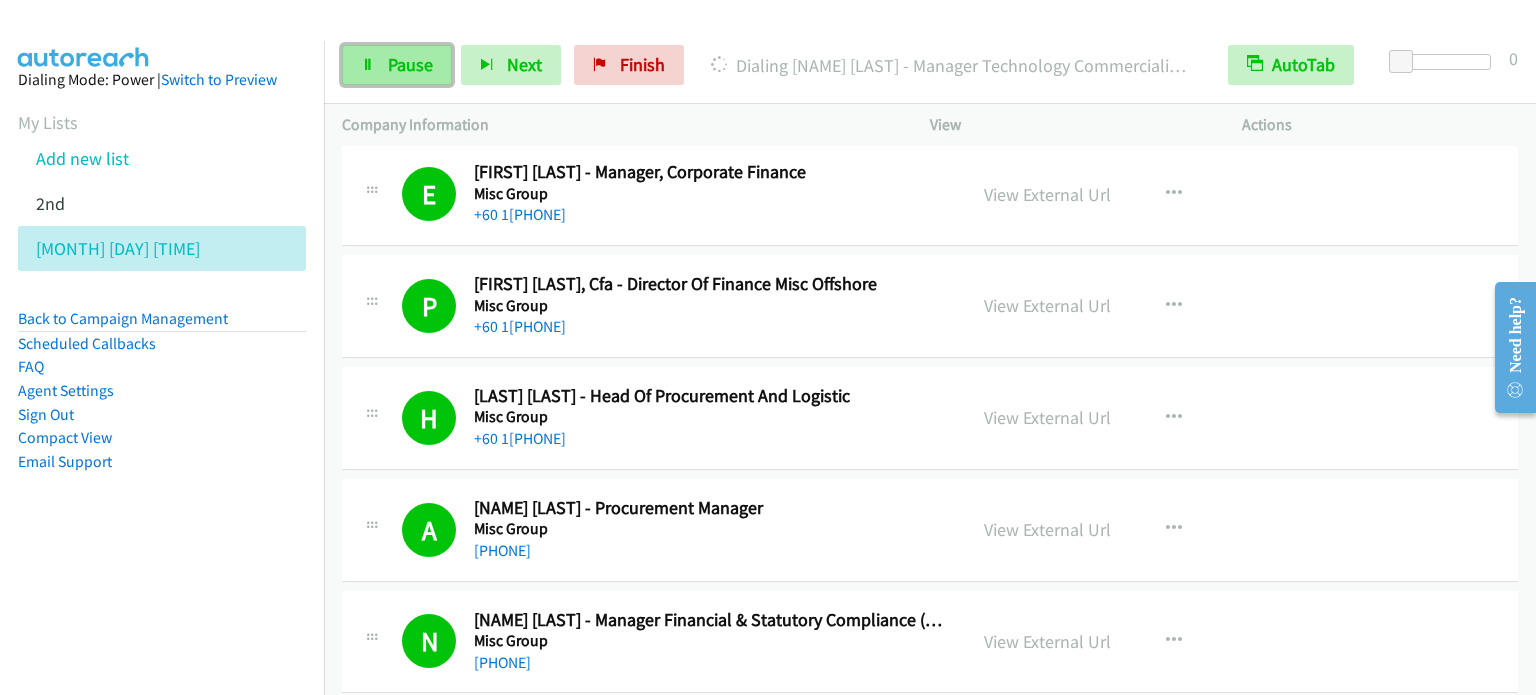 click on "Pause" at bounding box center [397, 65] 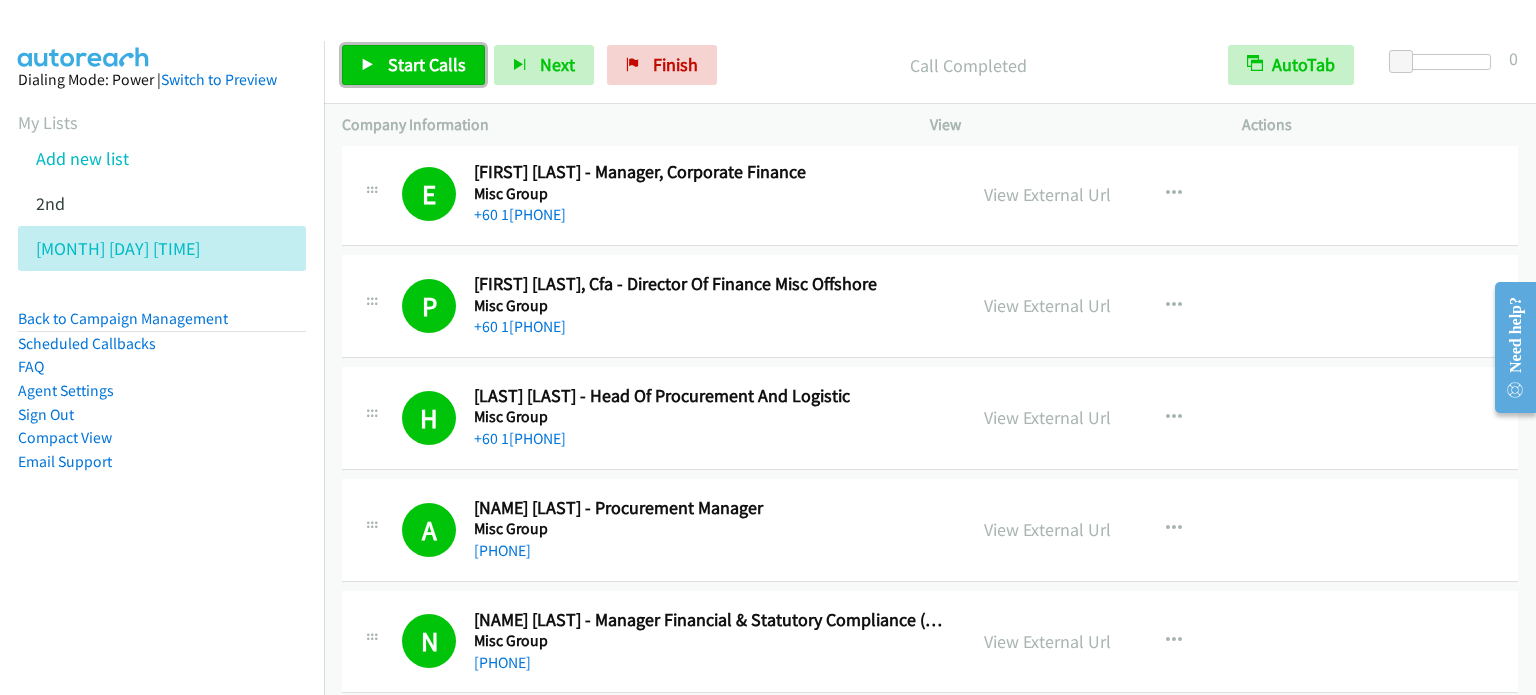 click on "Start Calls" at bounding box center (427, 64) 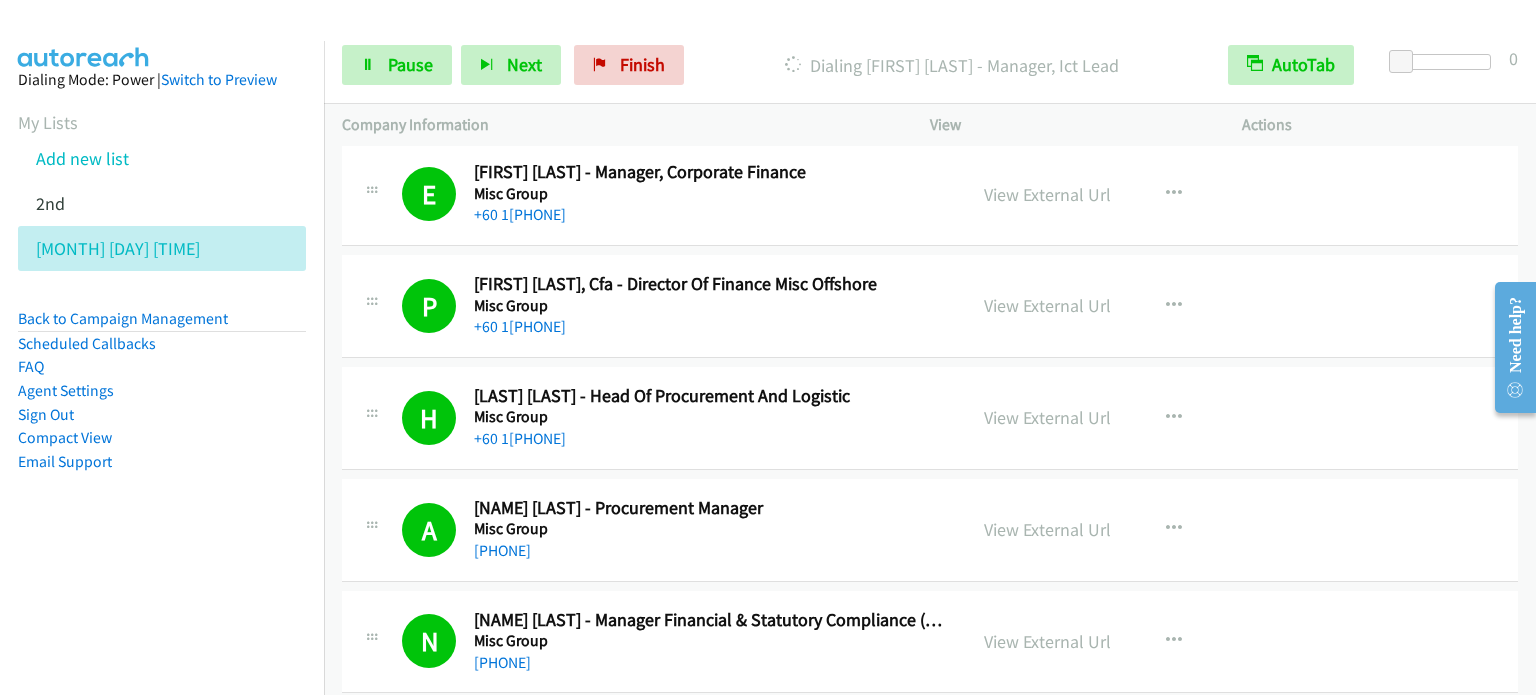 click on "Dialing Mode: Power
|
Switch to Preview
My Lists
Add new list
2nd
Aug 5 Pm
Back to Campaign Management
Scheduled Callbacks
FAQ
Agent Settings
Sign Out
Compact View
Email Support" at bounding box center [162, 302] 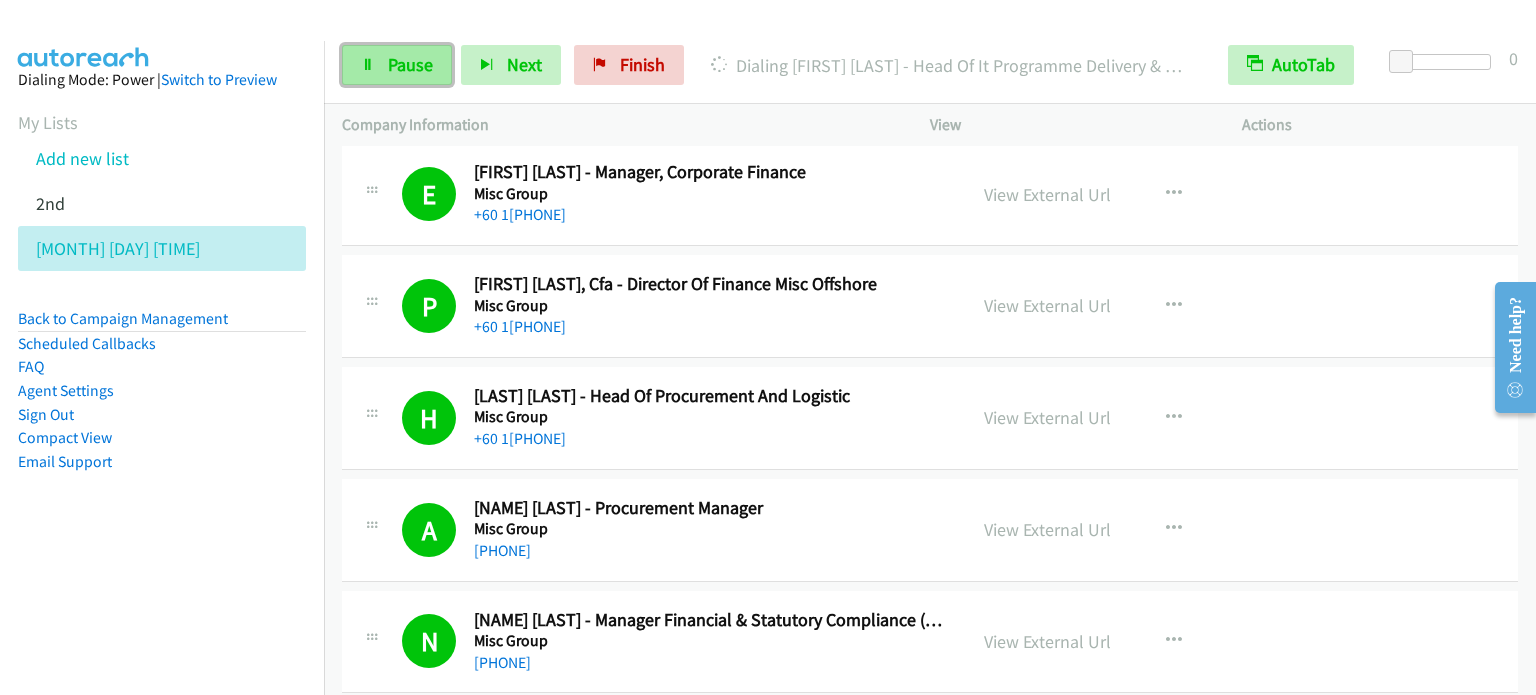 click on "Pause" at bounding box center (410, 64) 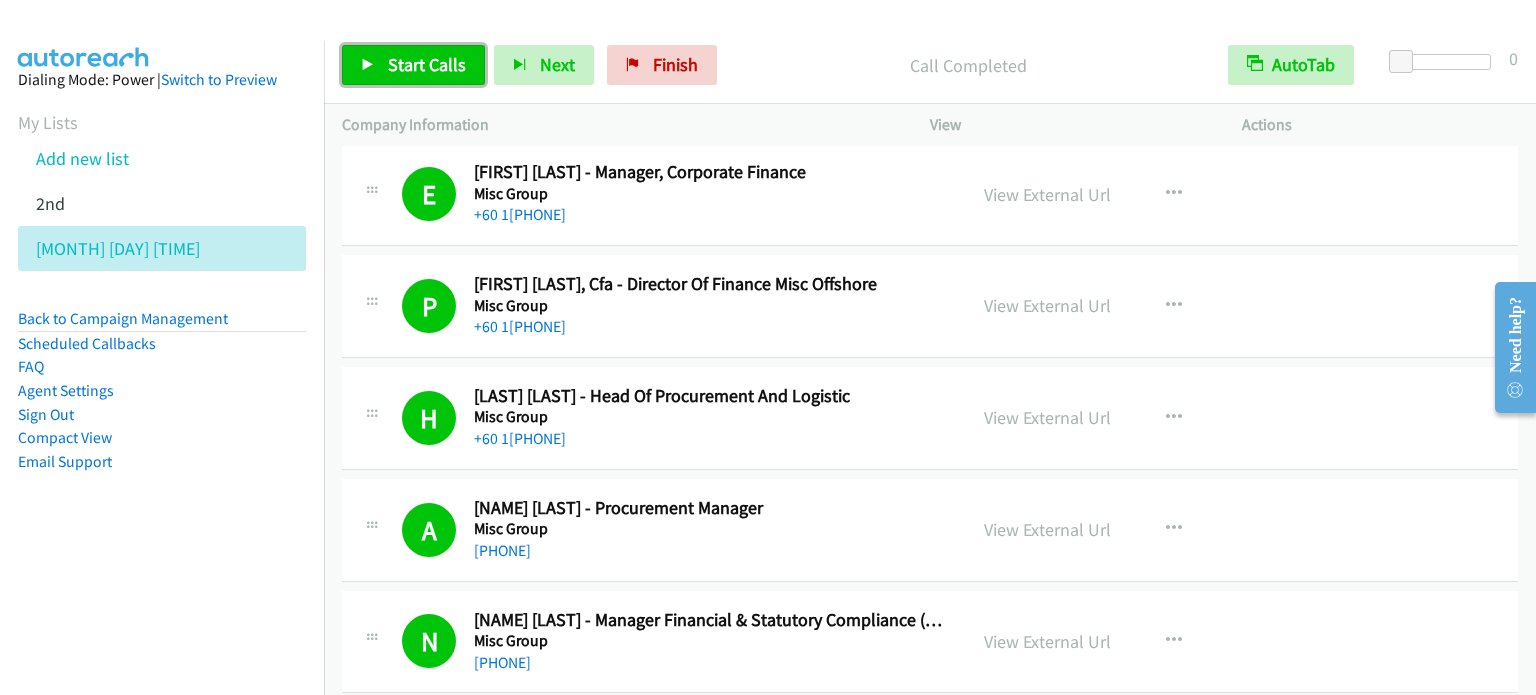 click on "Start Calls" at bounding box center (427, 64) 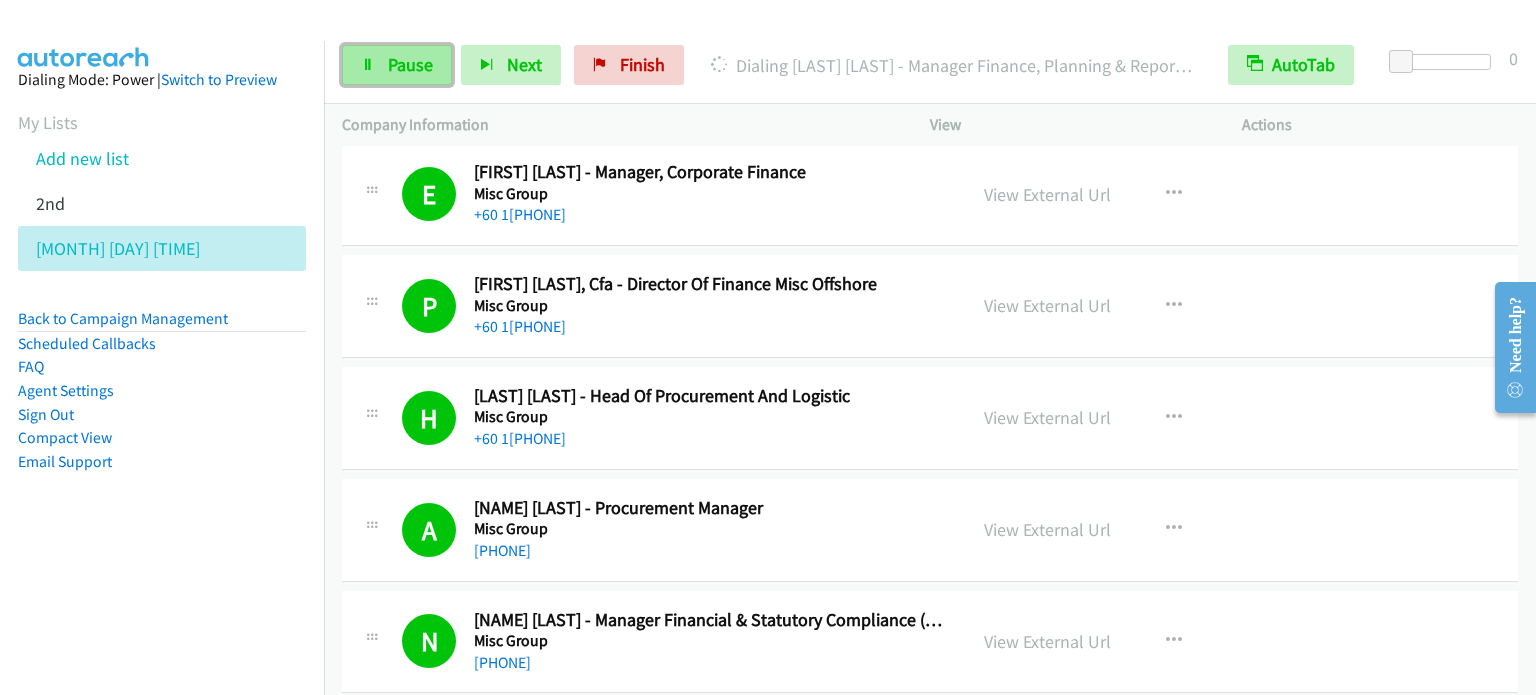 click on "Pause" at bounding box center [410, 64] 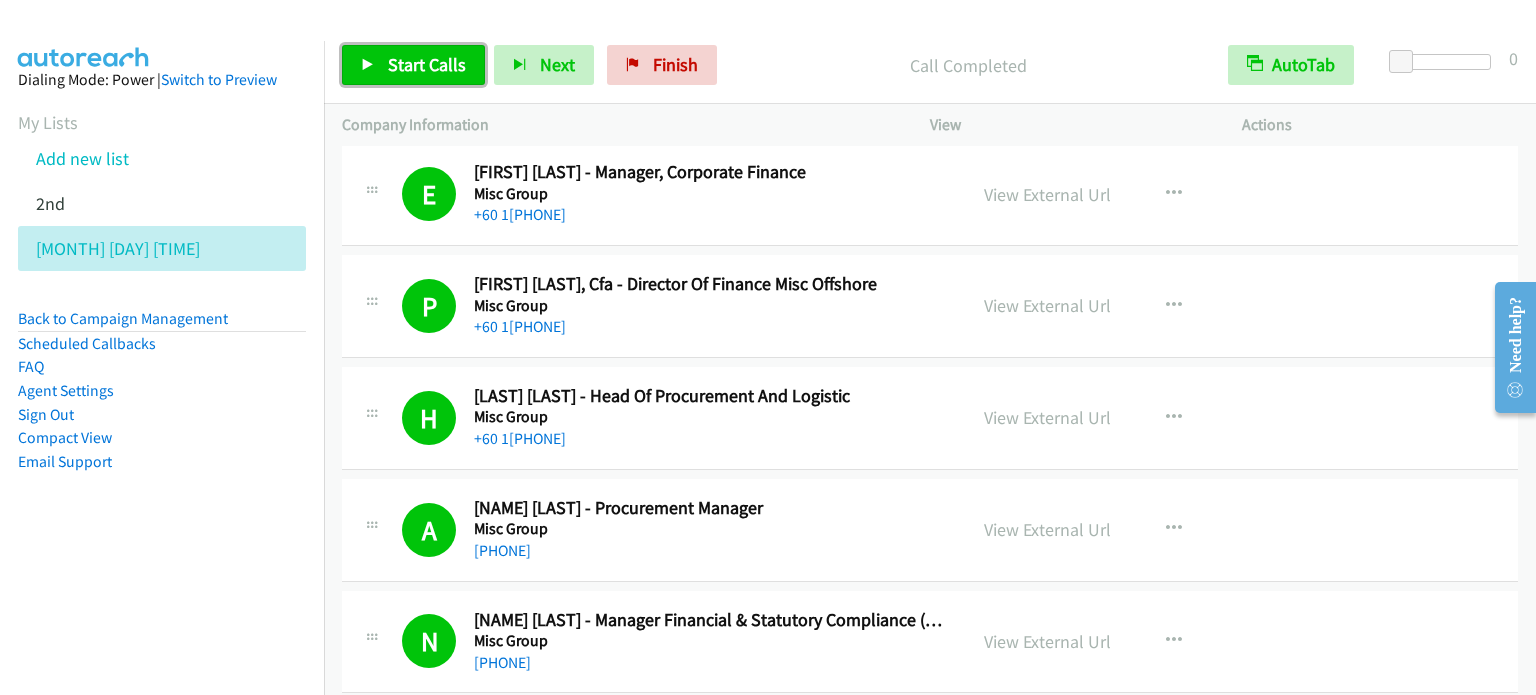 click on "Start Calls" at bounding box center [427, 64] 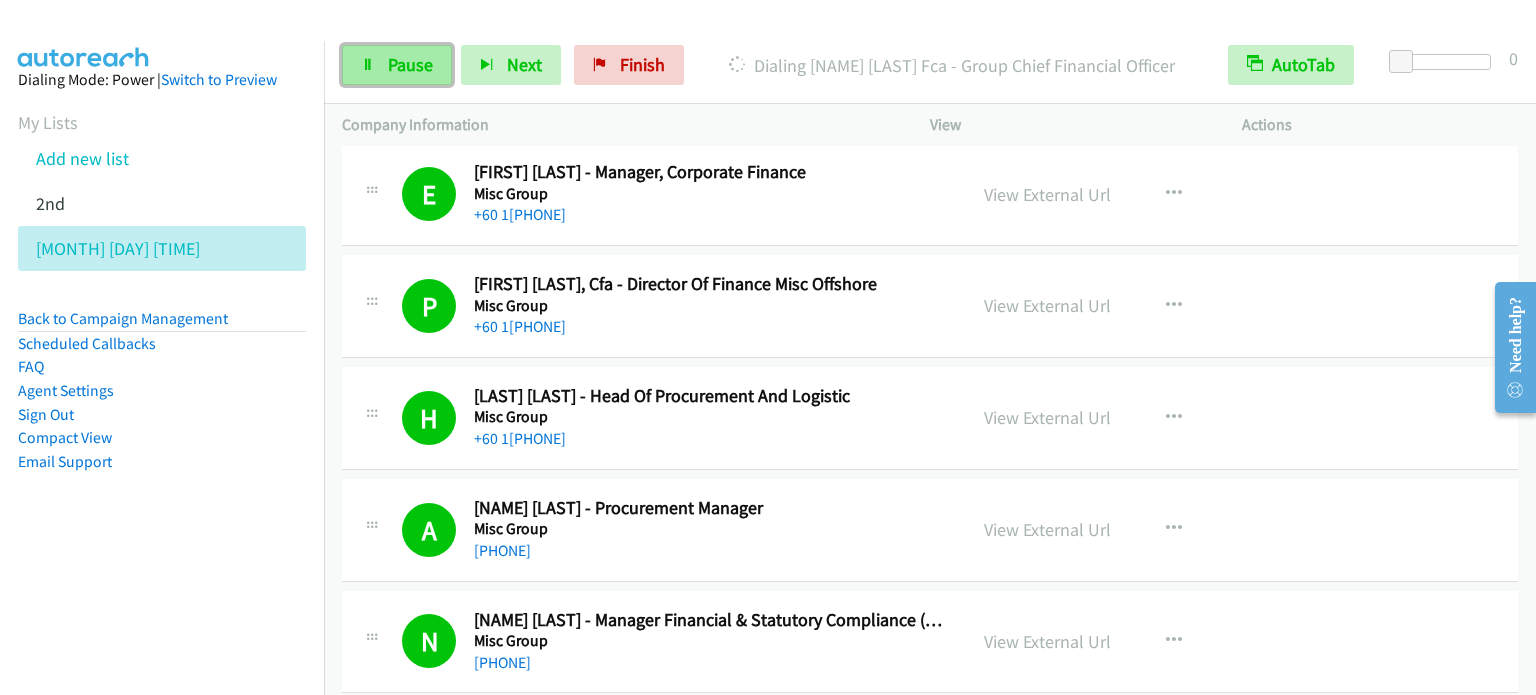click on "Pause" at bounding box center [397, 65] 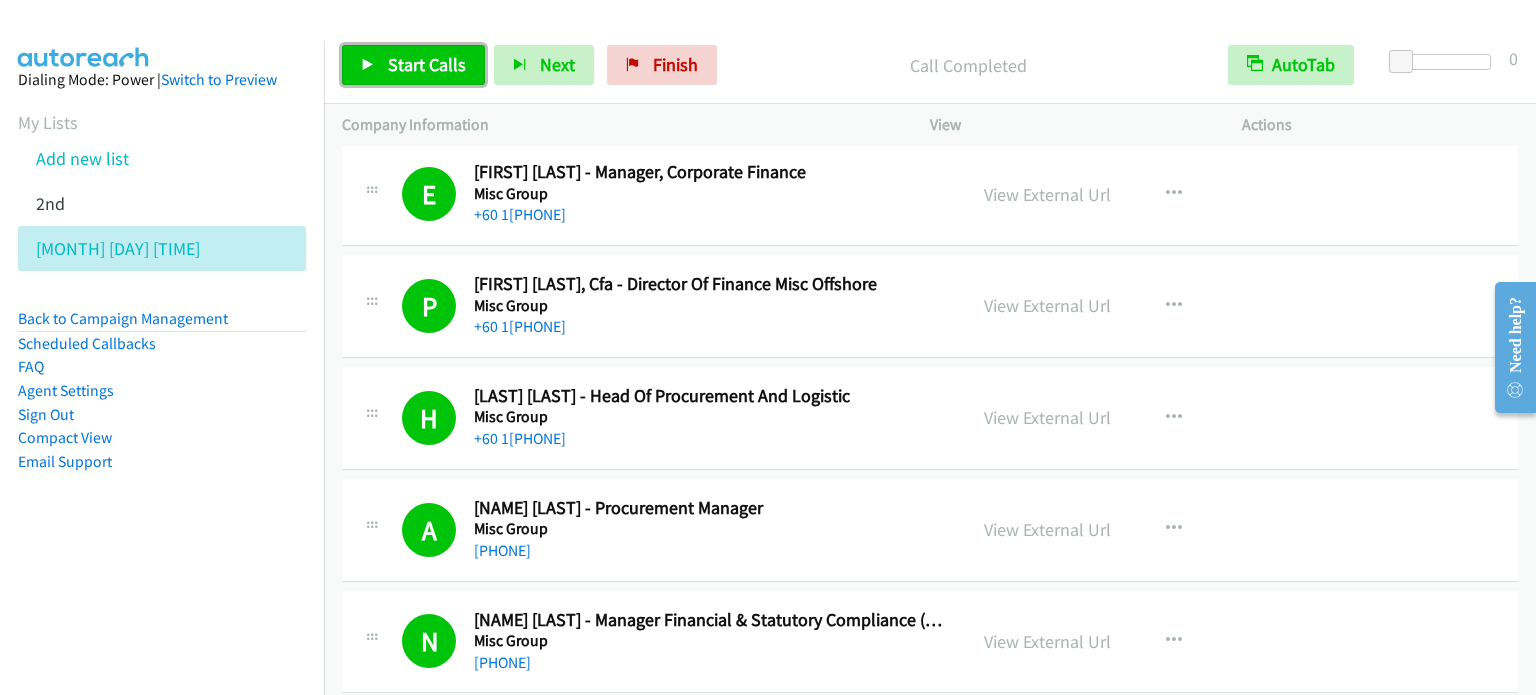 click on "Start Calls" at bounding box center [427, 64] 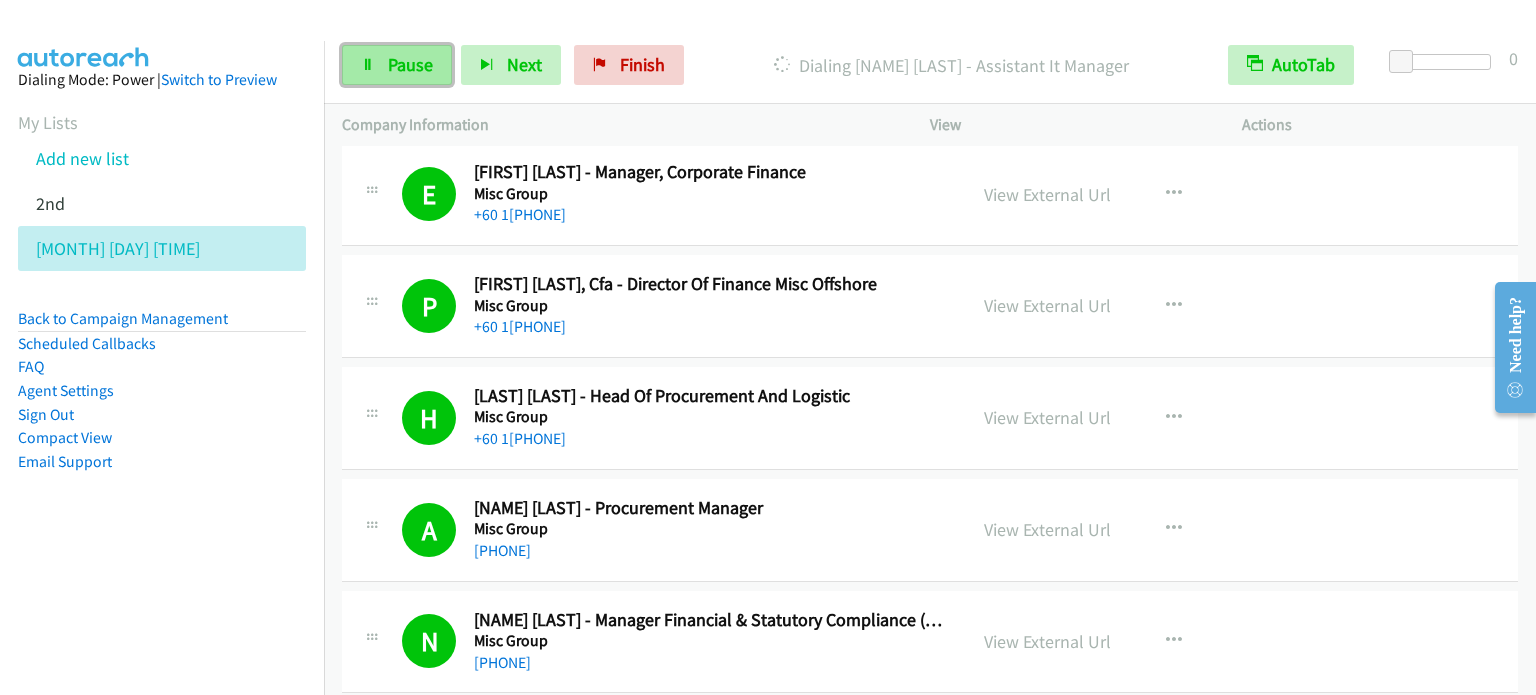 click on "Pause" at bounding box center (410, 64) 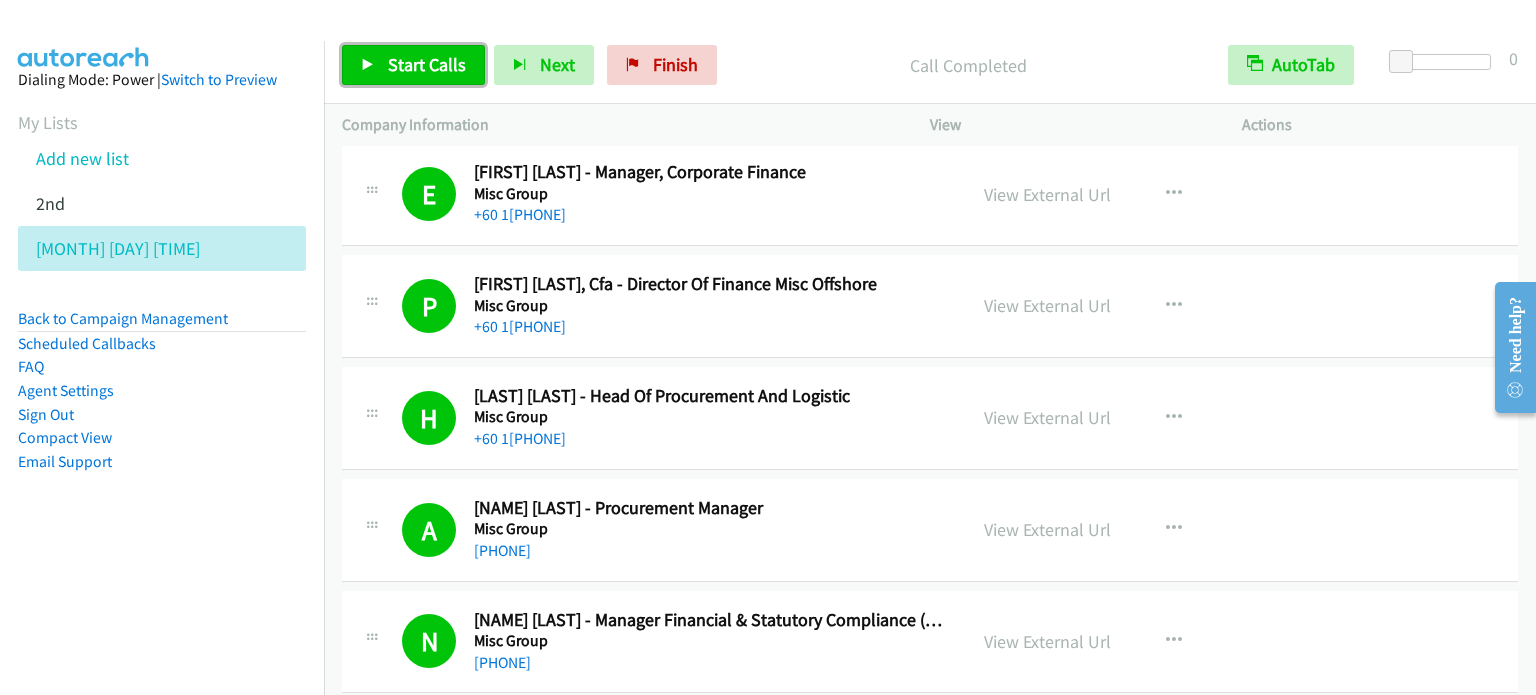 click on "Start Calls" at bounding box center (427, 64) 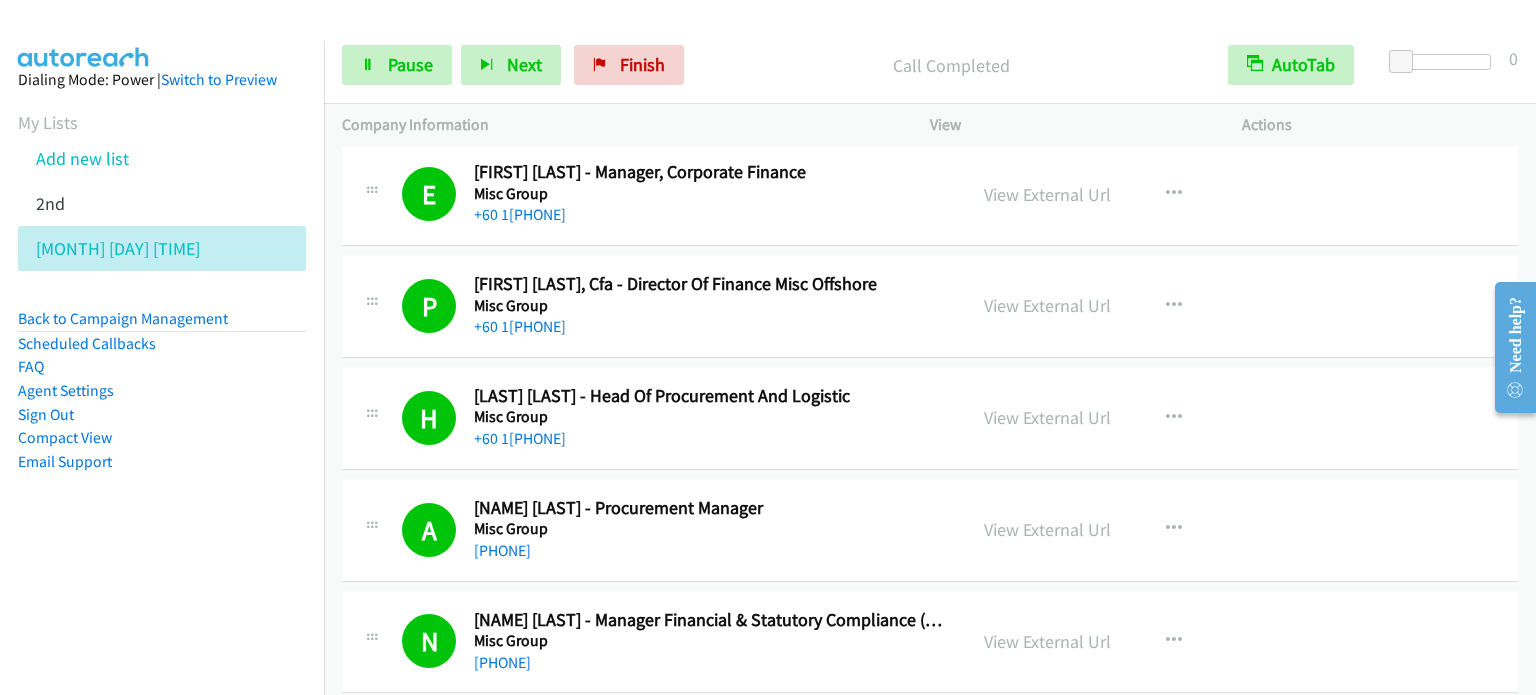 click on "Dialing Mode: Power
|
Switch to Preview
My Lists
Add new list
2nd
Aug 5 Pm
Back to Campaign Management
Scheduled Callbacks
FAQ
Agent Settings
Sign Out
Compact View
Email Support" at bounding box center [162, 302] 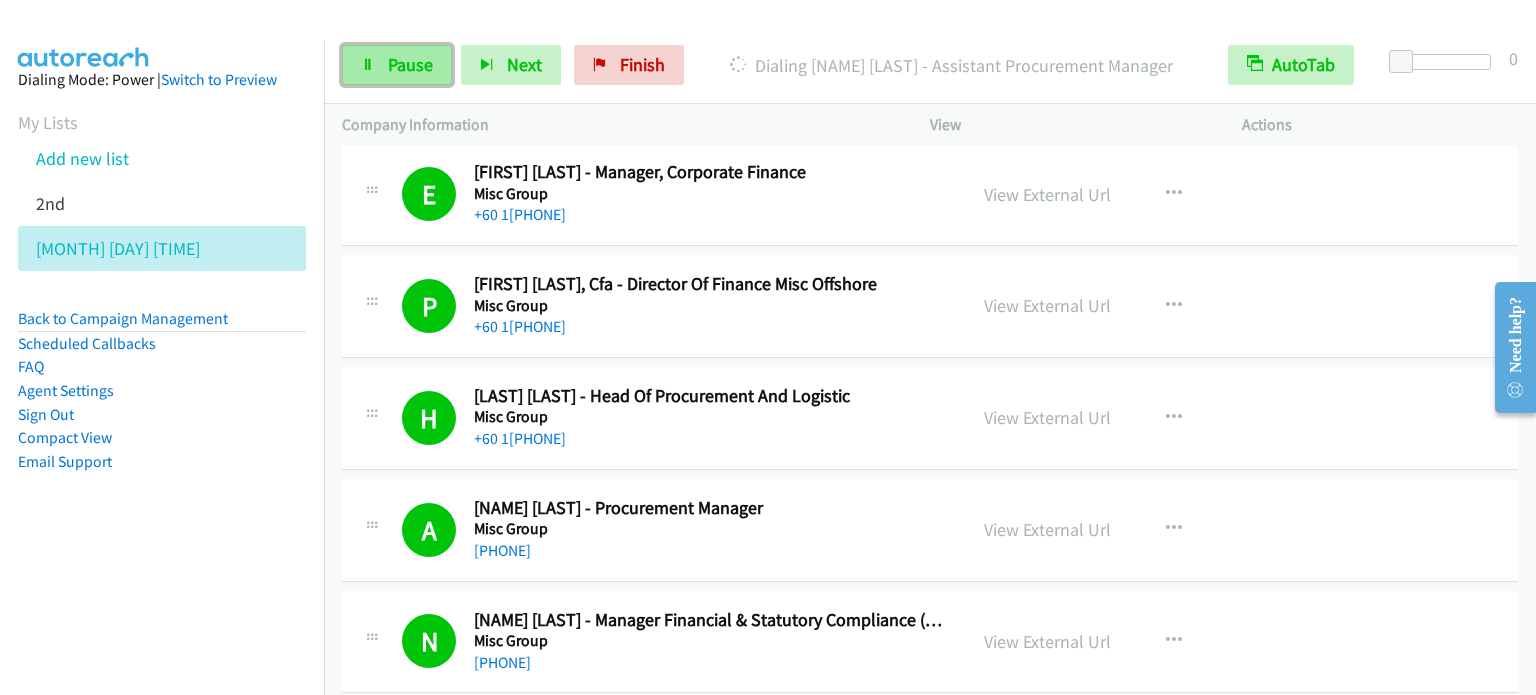 click on "Pause" at bounding box center [397, 65] 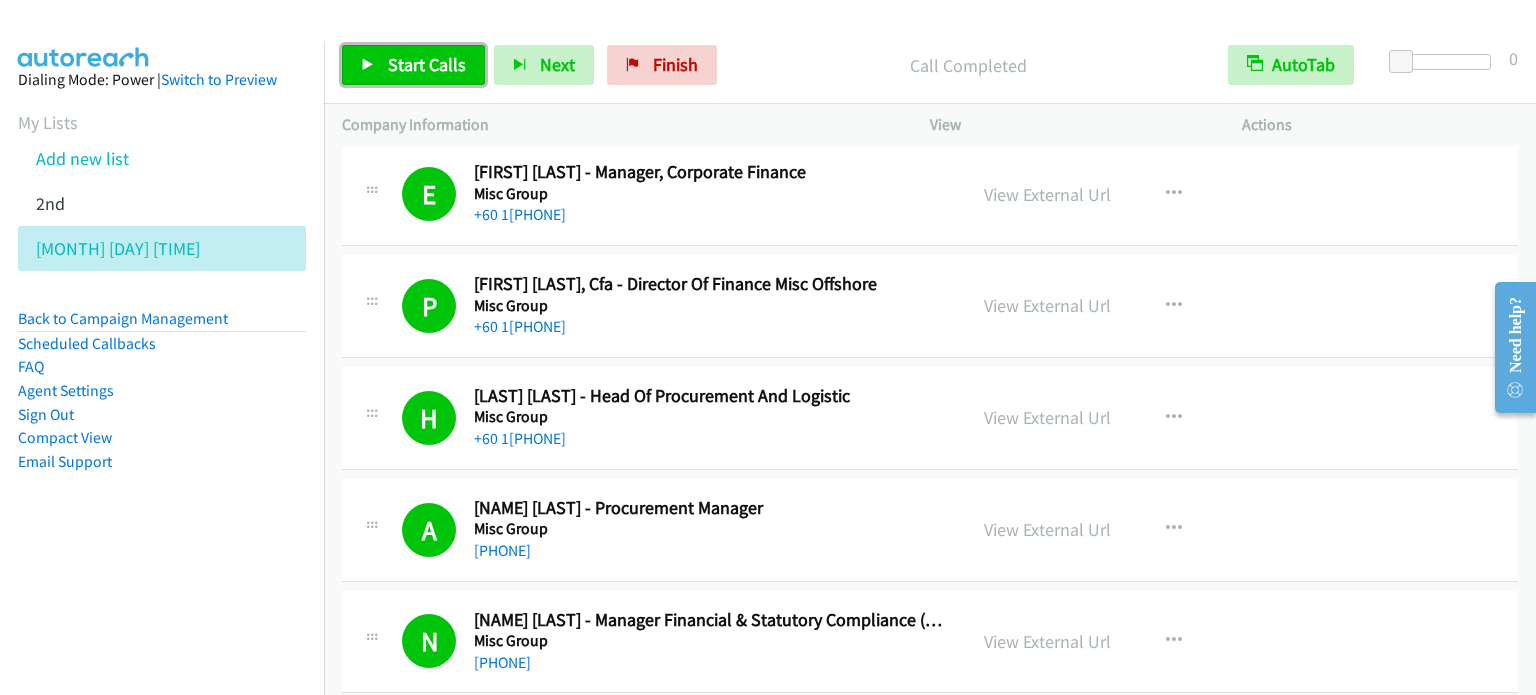 click on "Start Calls" at bounding box center [427, 64] 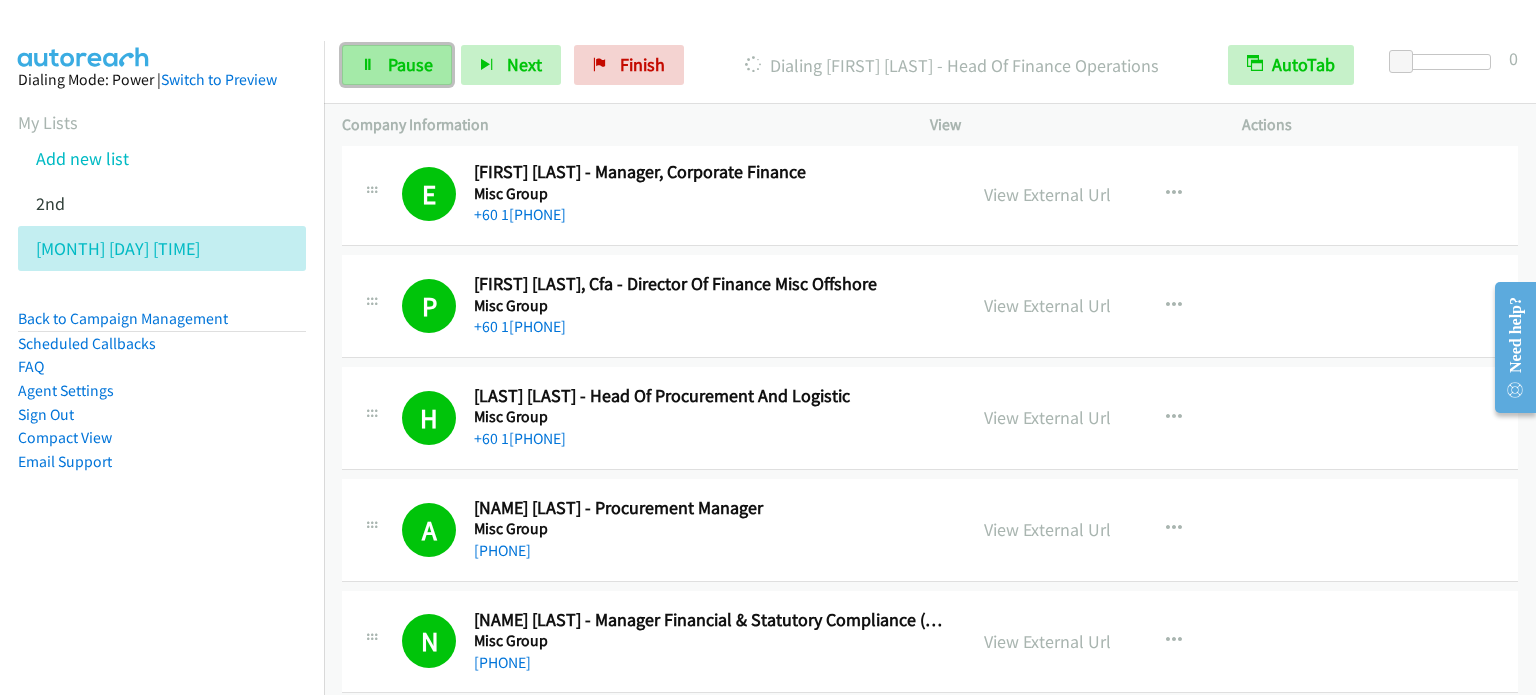 click on "Pause" at bounding box center [410, 64] 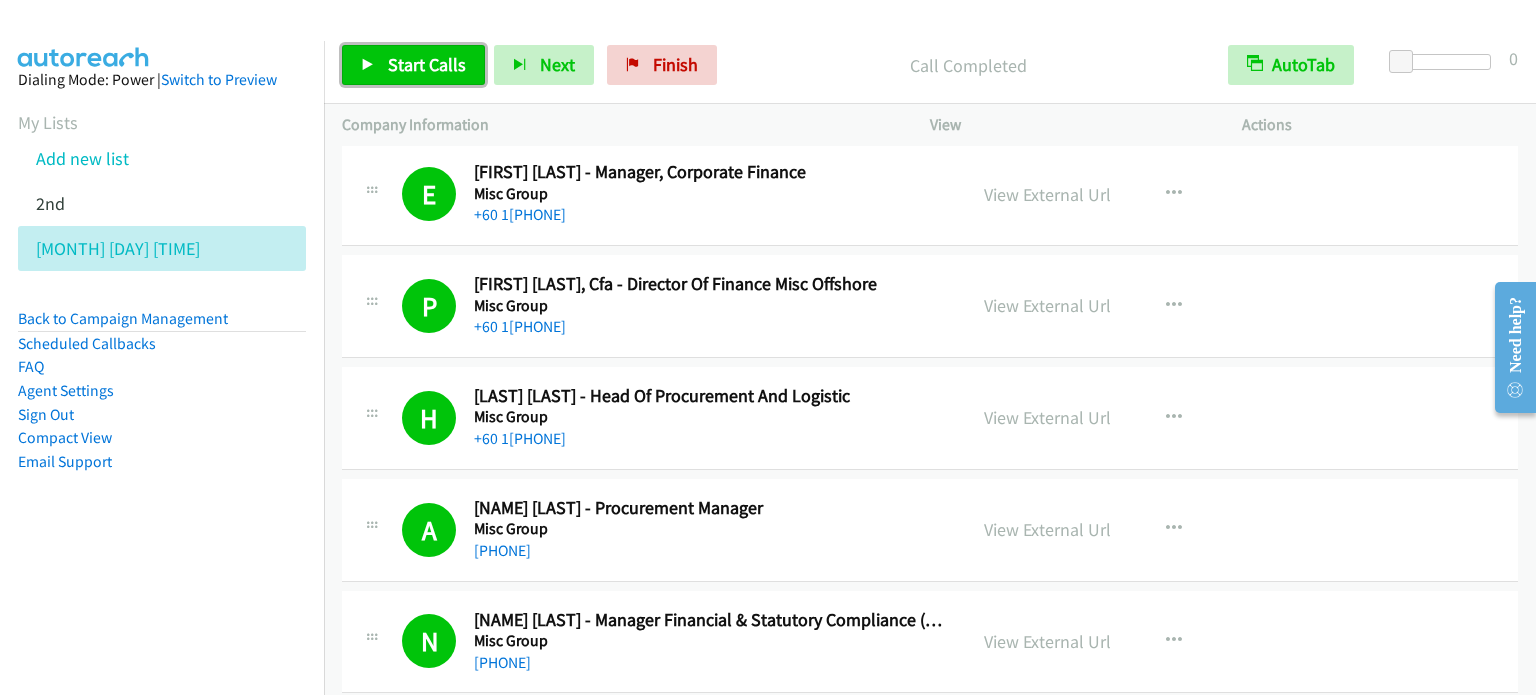 click on "Start Calls" at bounding box center [427, 64] 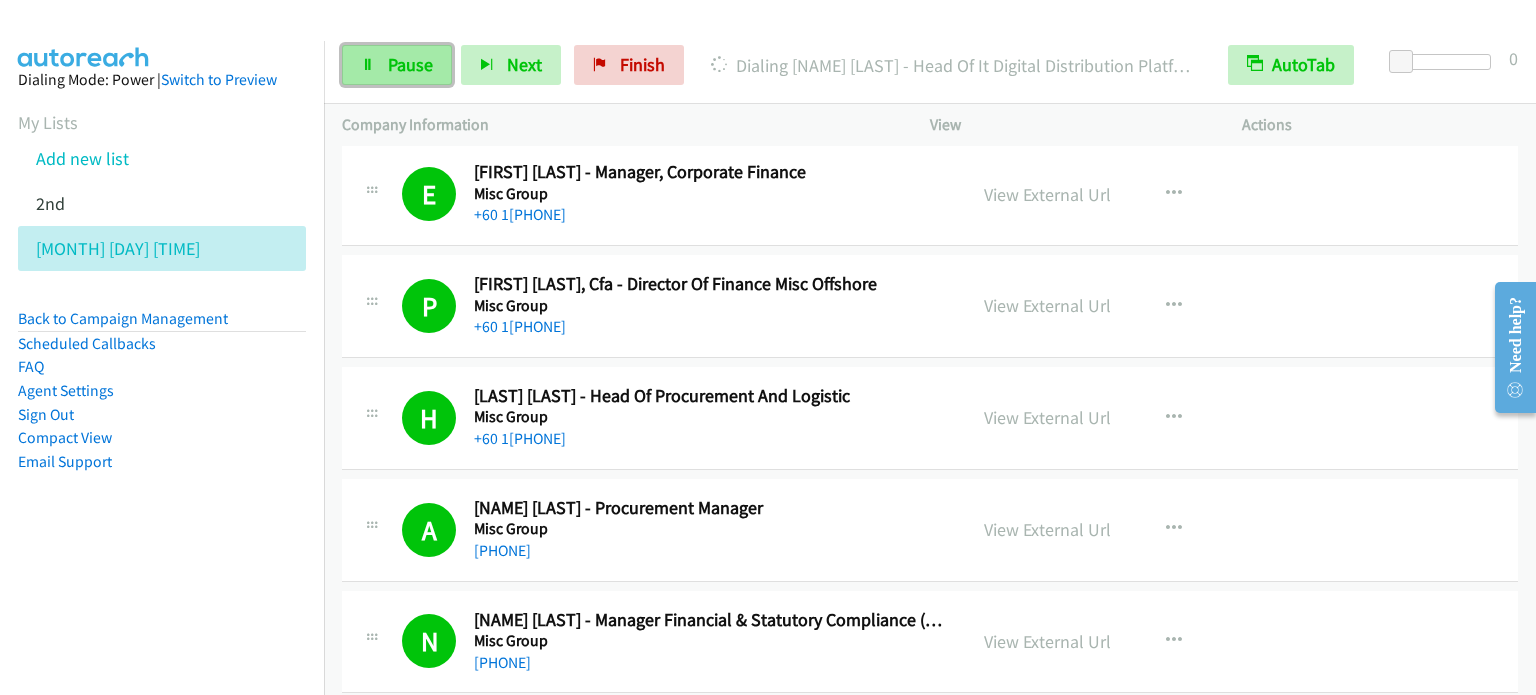 click on "Pause" at bounding box center (397, 65) 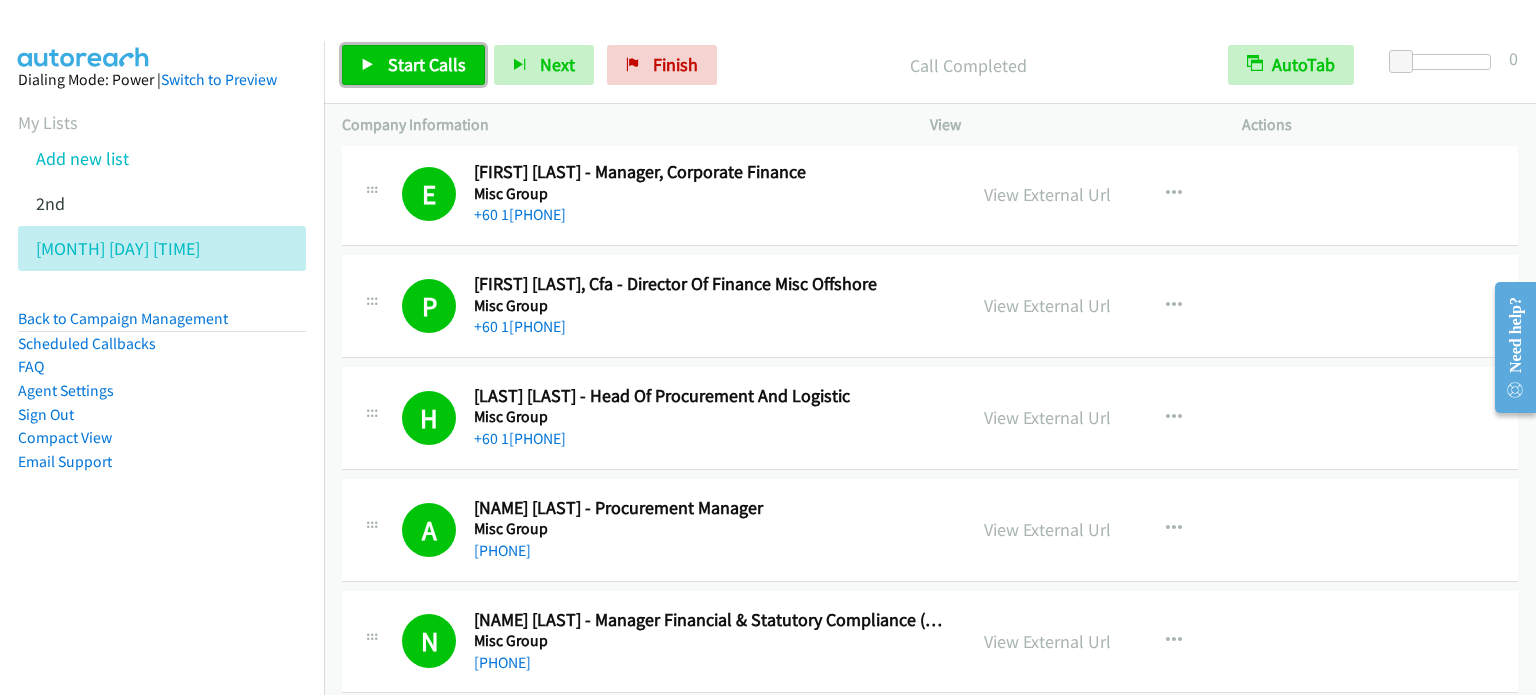 click on "Start Calls" at bounding box center (427, 64) 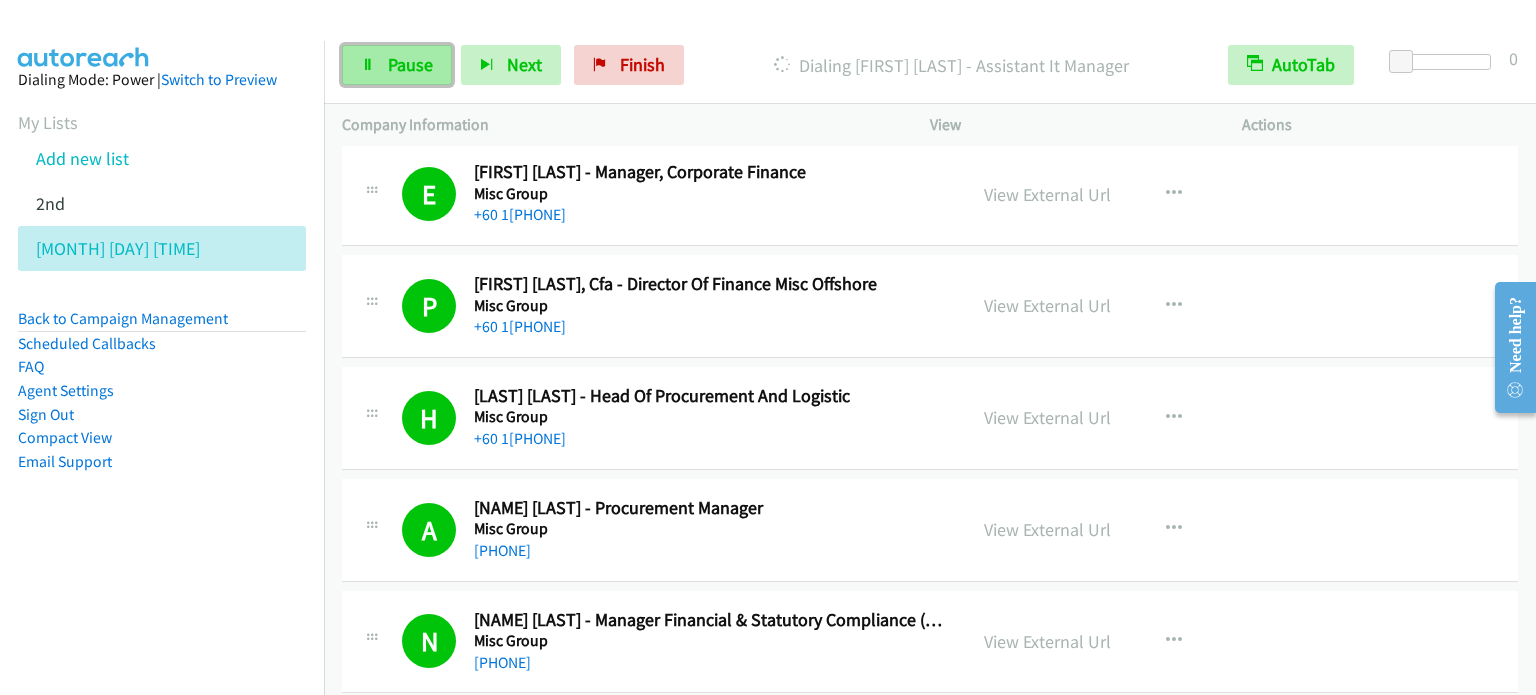 click on "Pause" at bounding box center (397, 65) 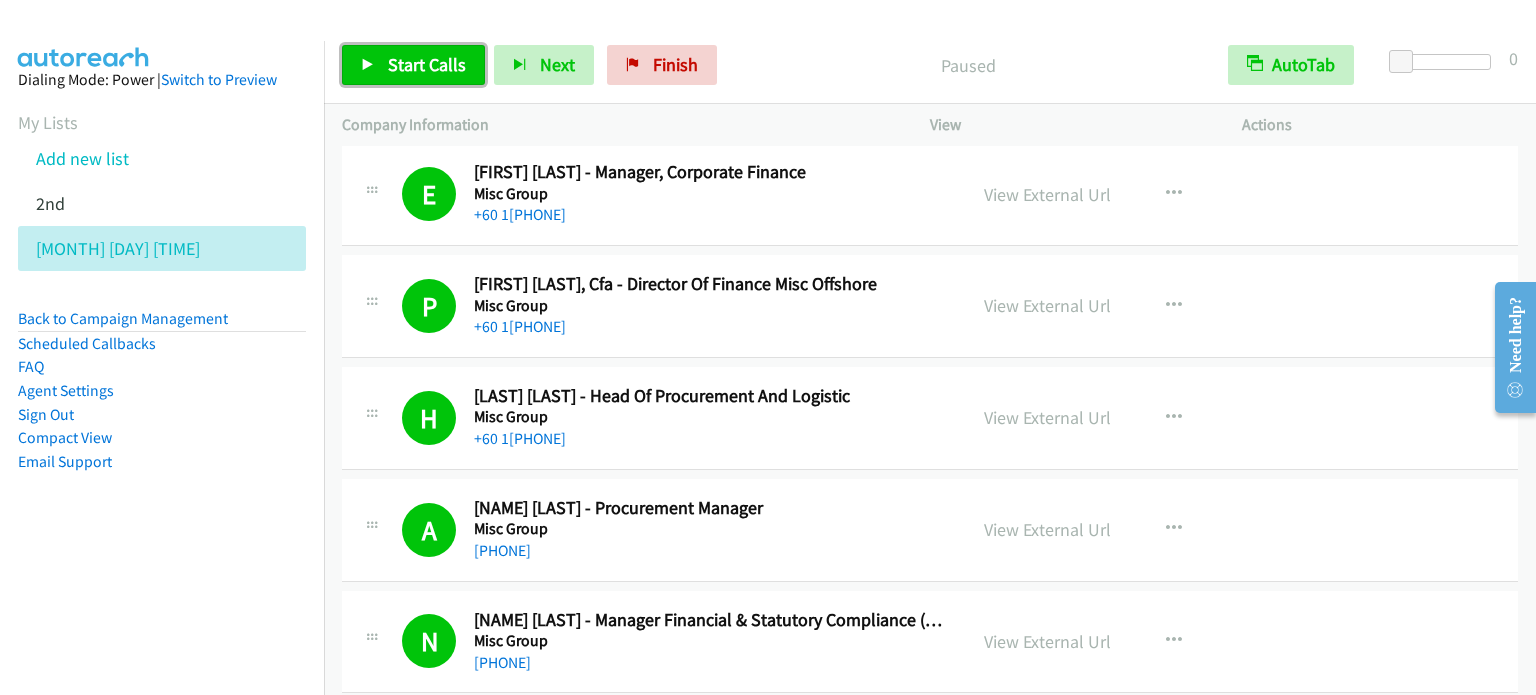 click on "Start Calls" at bounding box center [427, 64] 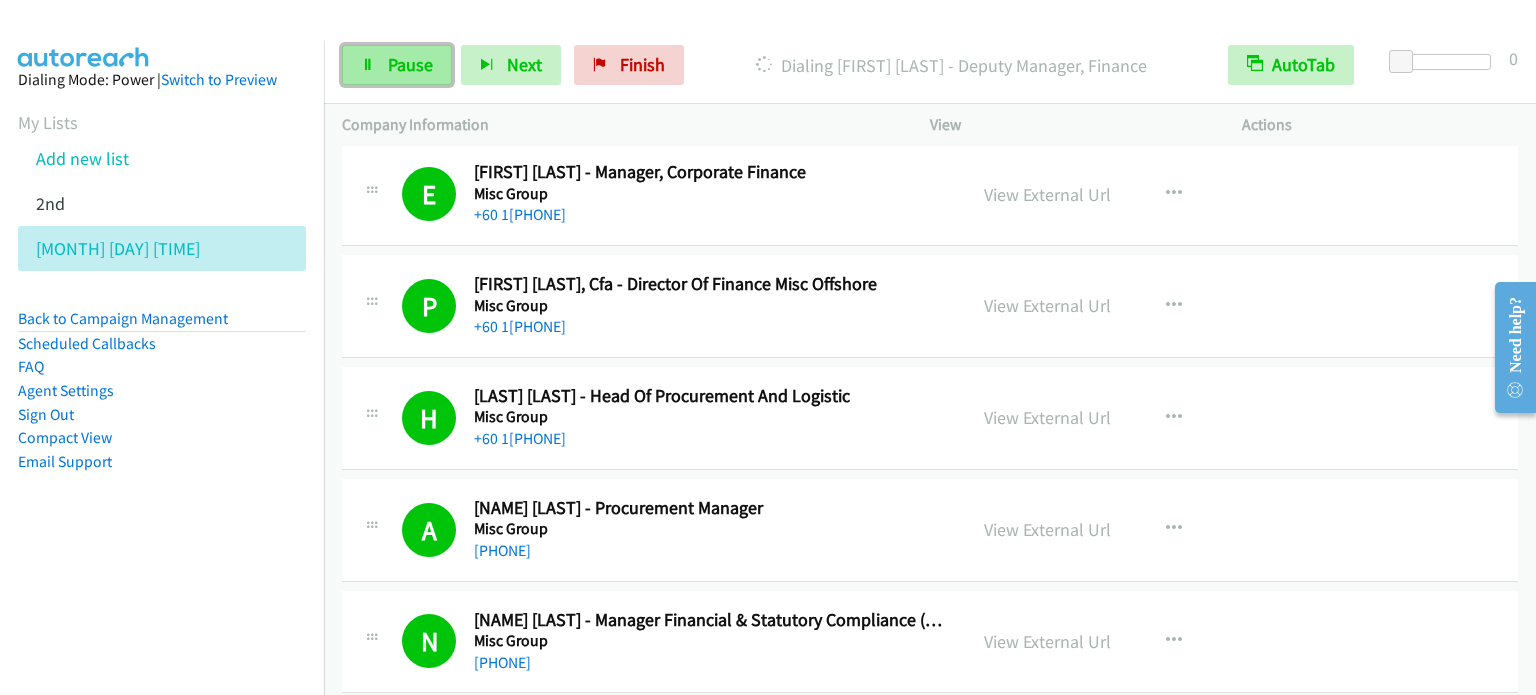 click on "Pause" at bounding box center (410, 64) 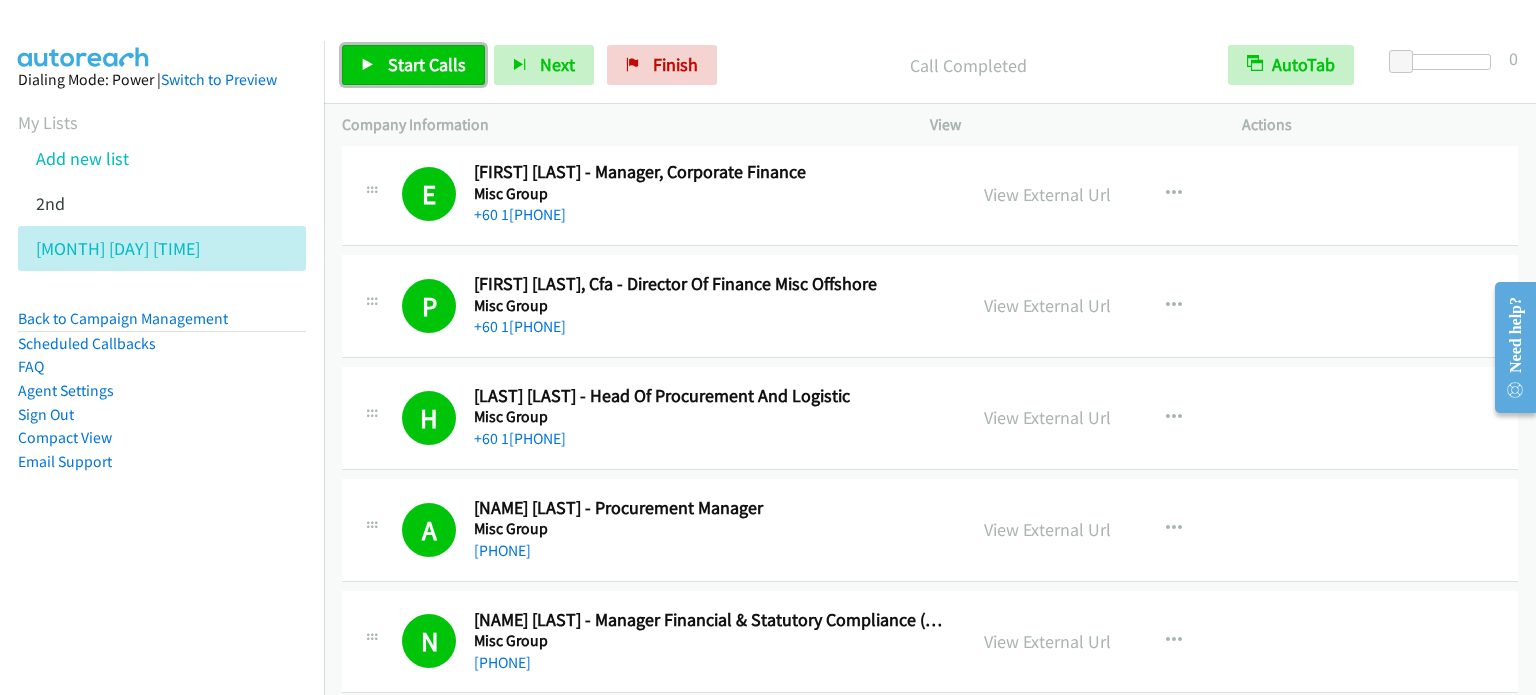 click on "Start Calls" at bounding box center (427, 64) 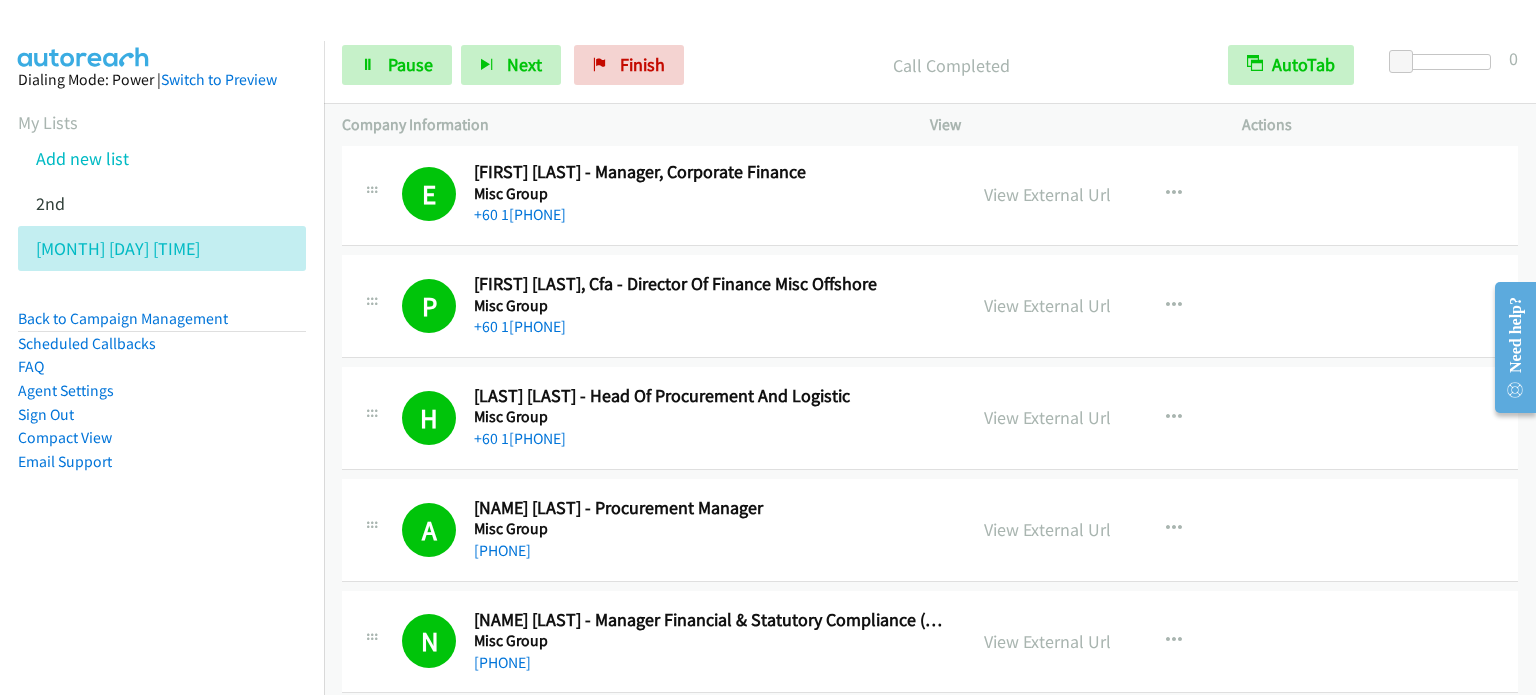 click on "Dialing Mode: Power
|
Switch to Preview
My Lists
Add new list
2nd
Aug 5 Pm
Back to Campaign Management
Scheduled Callbacks
FAQ
Agent Settings
Sign Out
Compact View
Email Support" at bounding box center [162, 302] 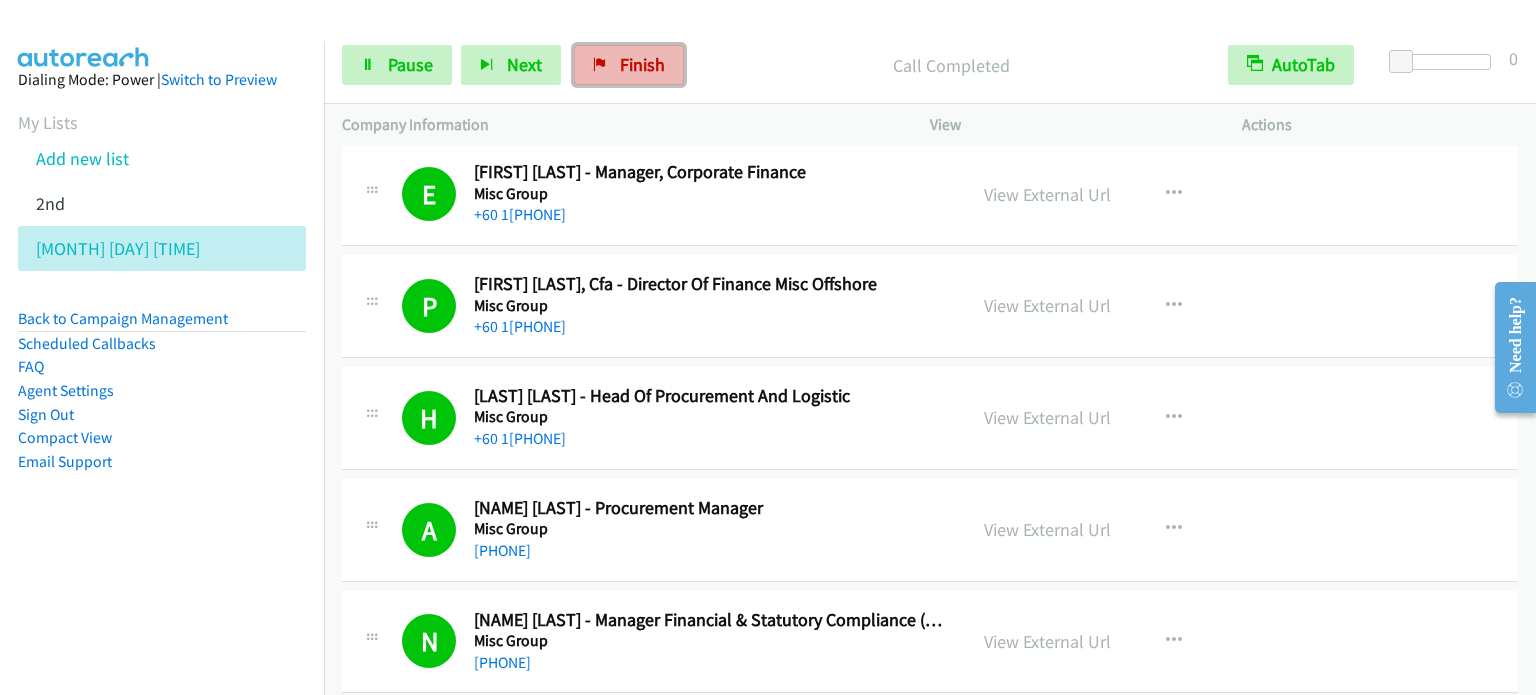 click on "Finish" at bounding box center [642, 64] 